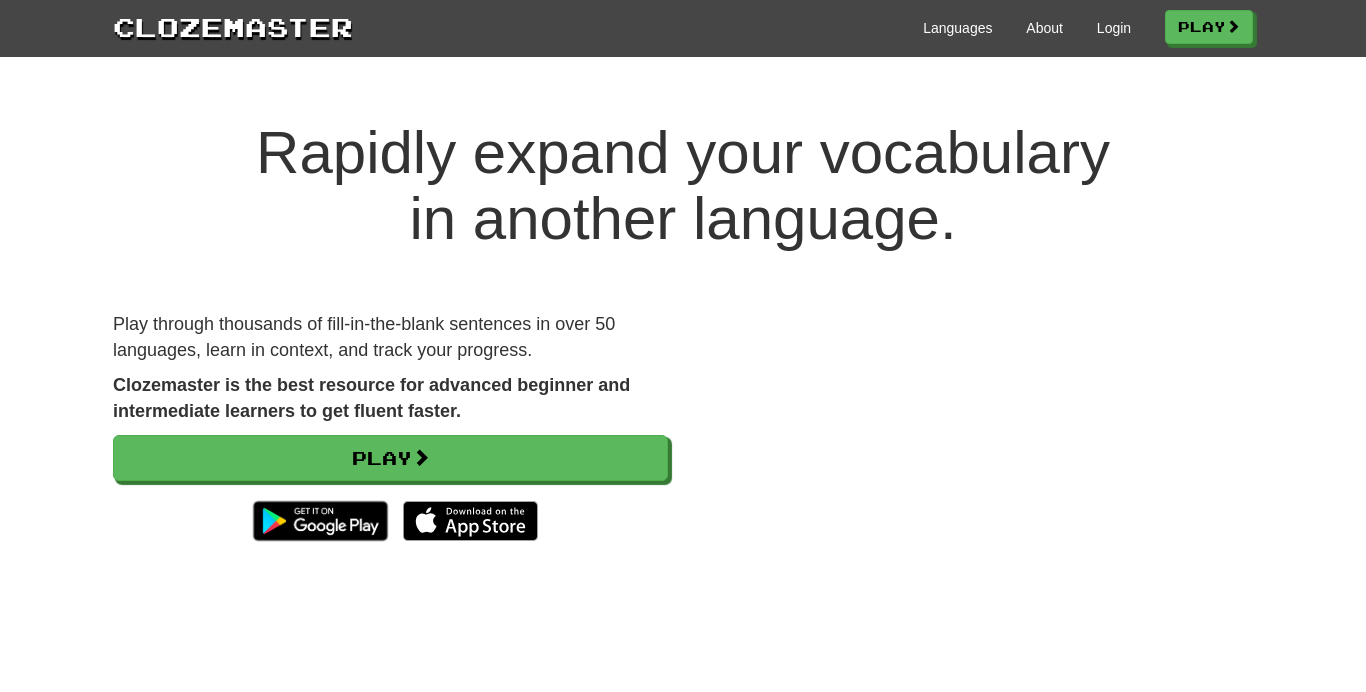 scroll, scrollTop: 0, scrollLeft: 0, axis: both 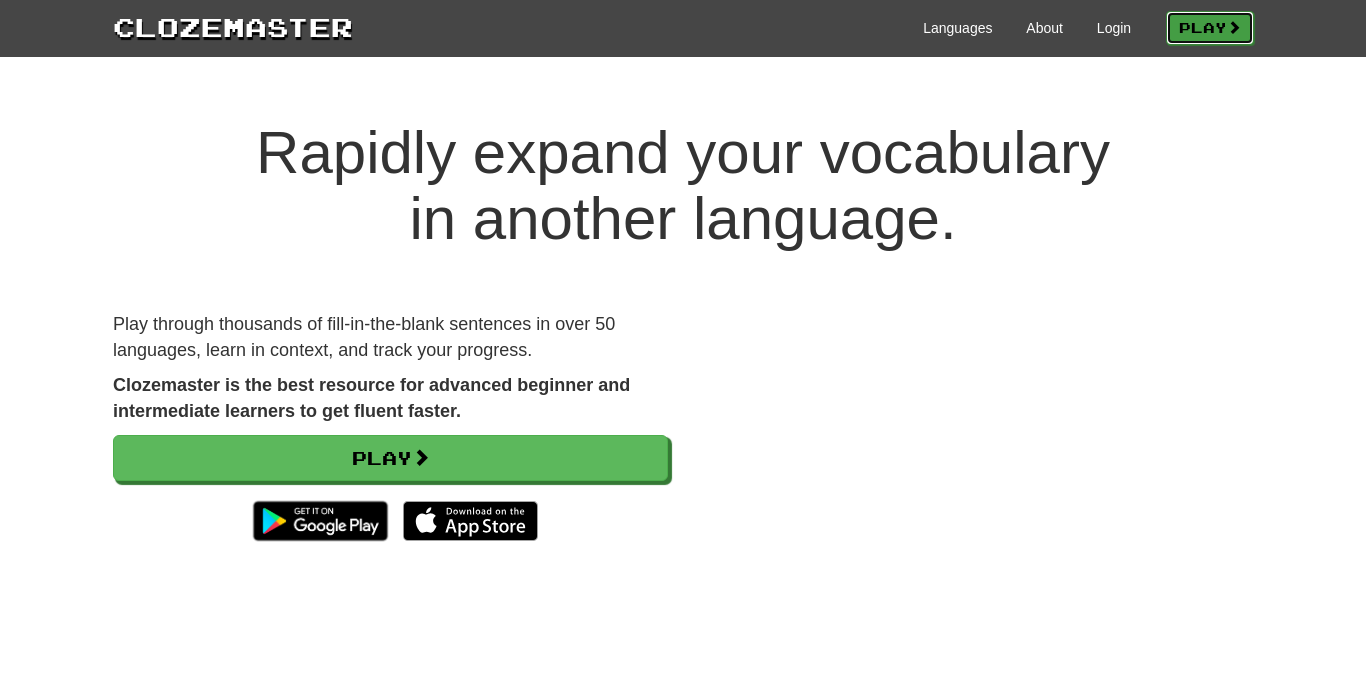 click on "Play" at bounding box center [1210, 28] 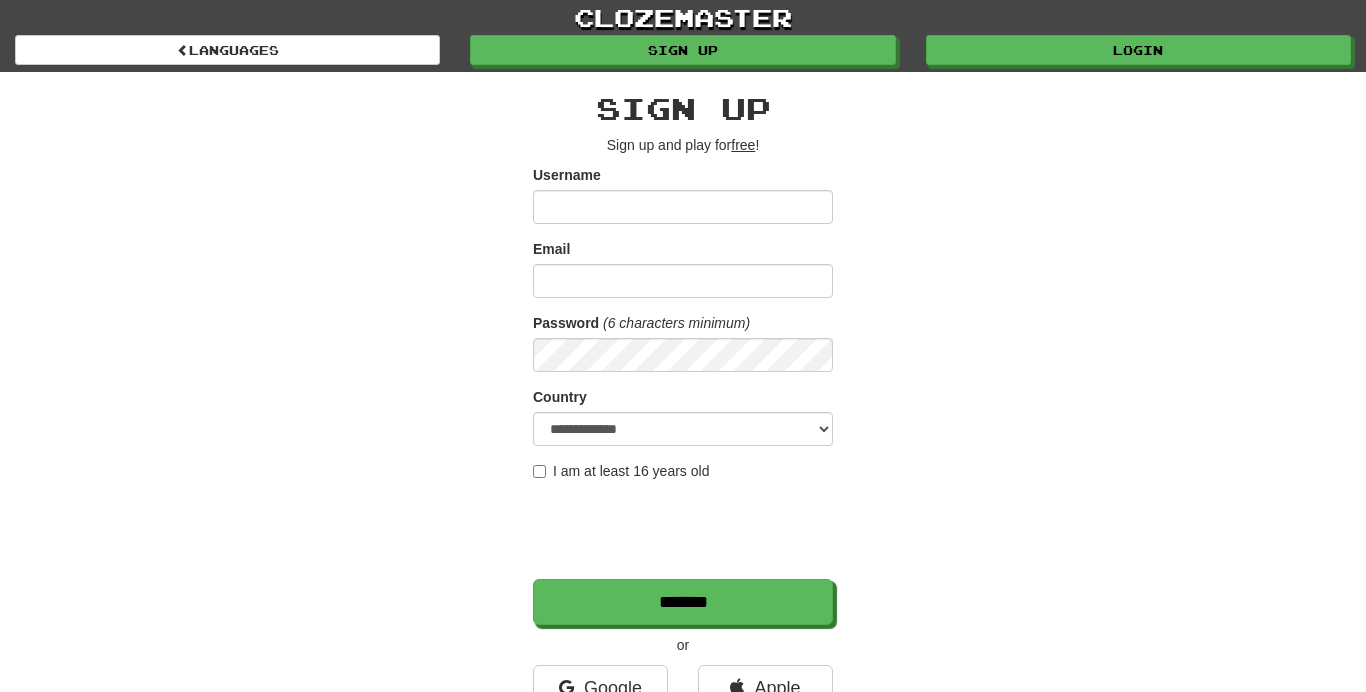 scroll, scrollTop: 0, scrollLeft: 0, axis: both 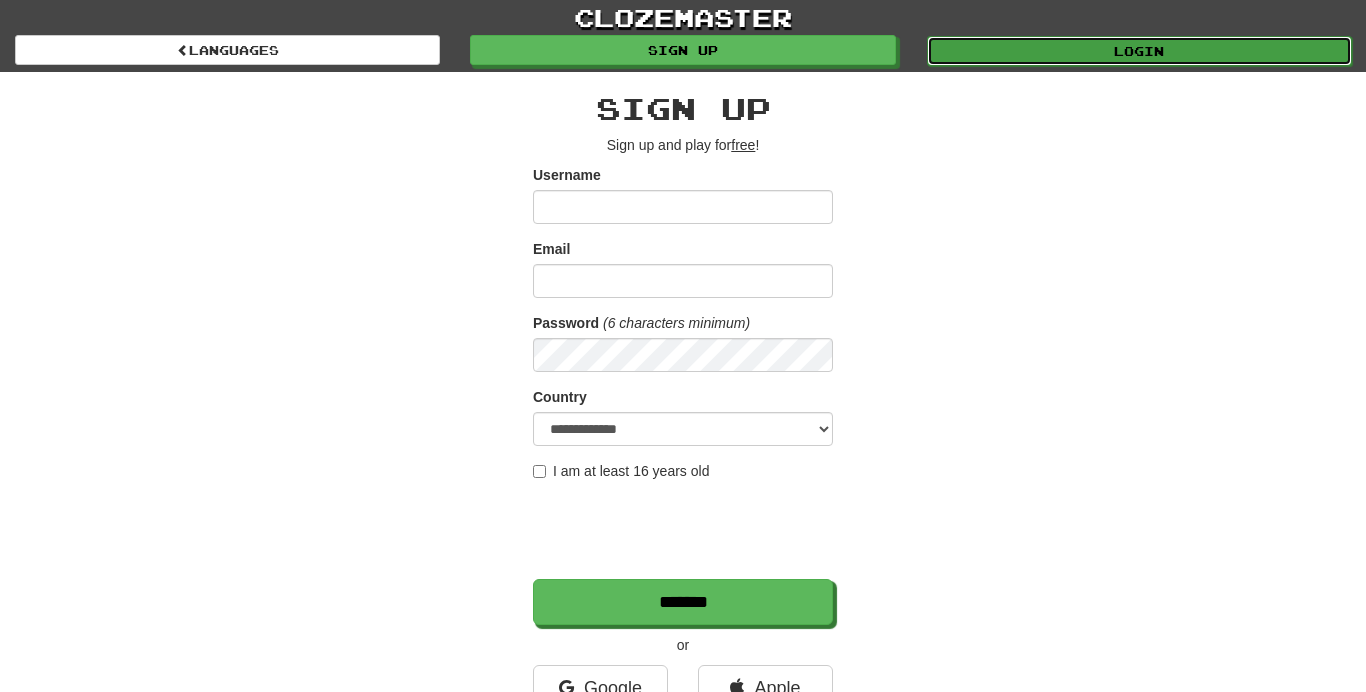 click on "Login" at bounding box center [1139, 51] 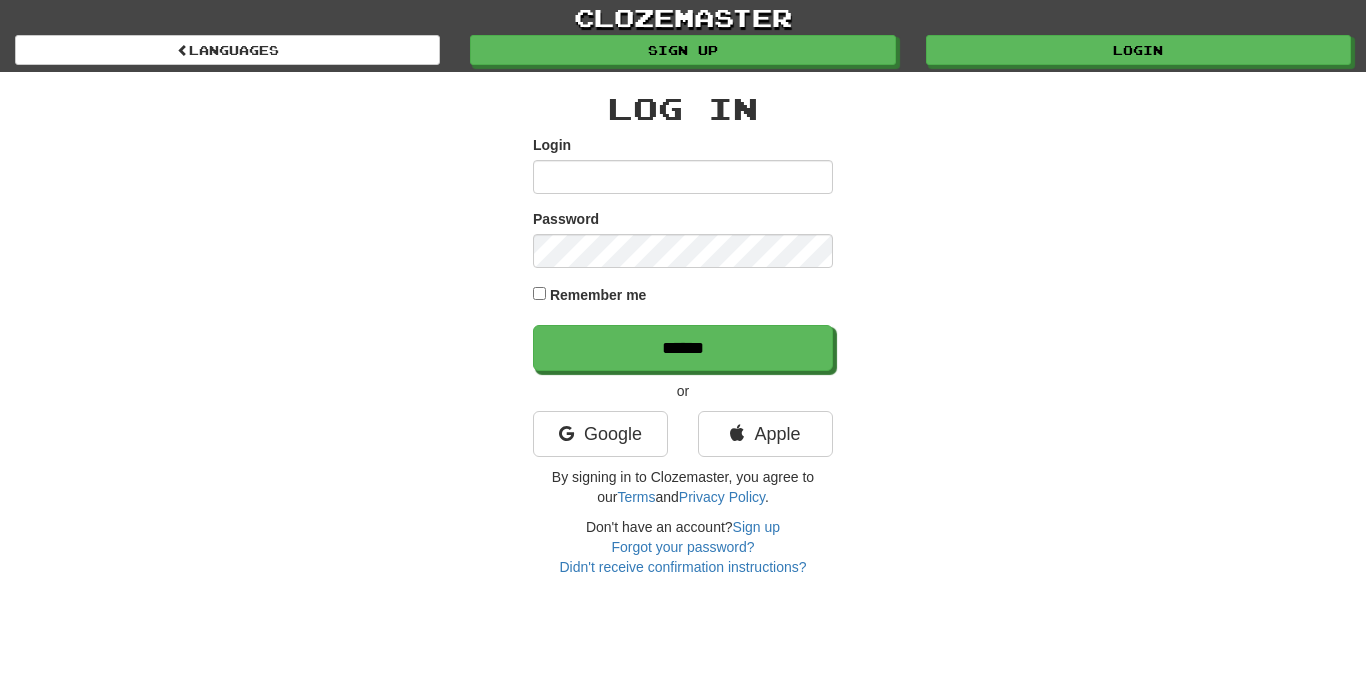 scroll, scrollTop: 0, scrollLeft: 0, axis: both 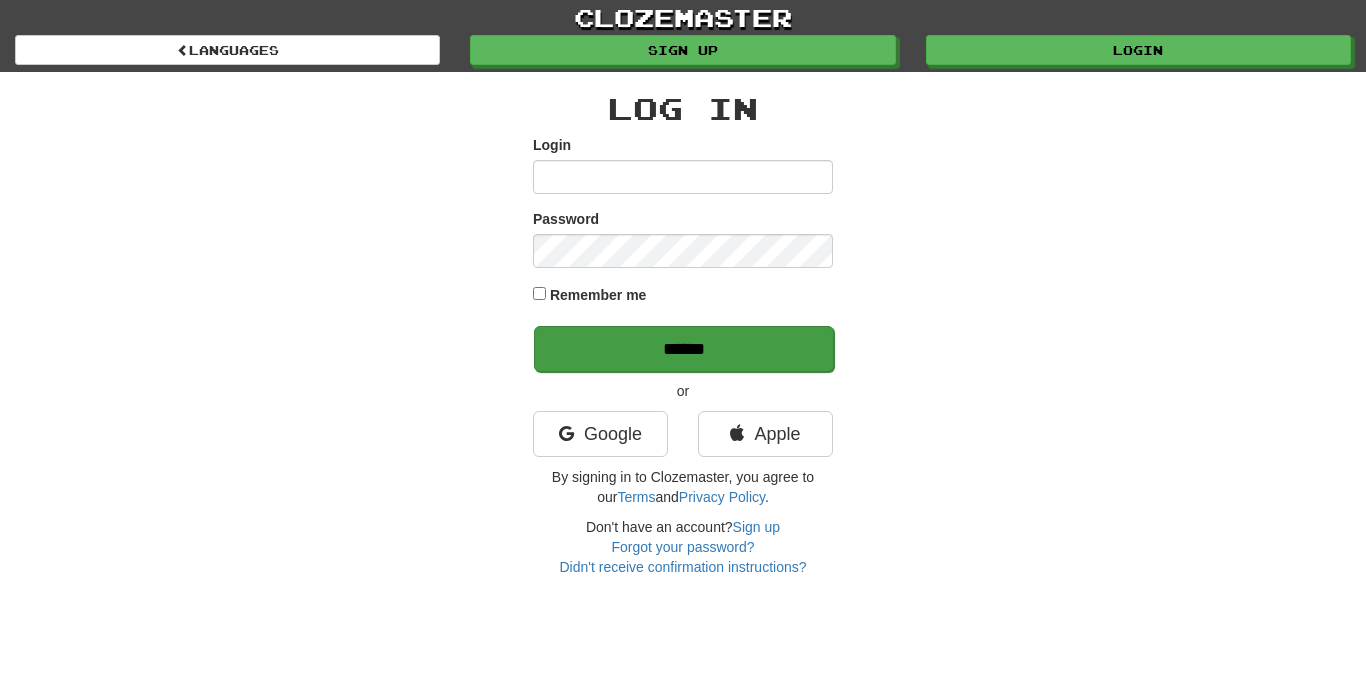 type on "**********" 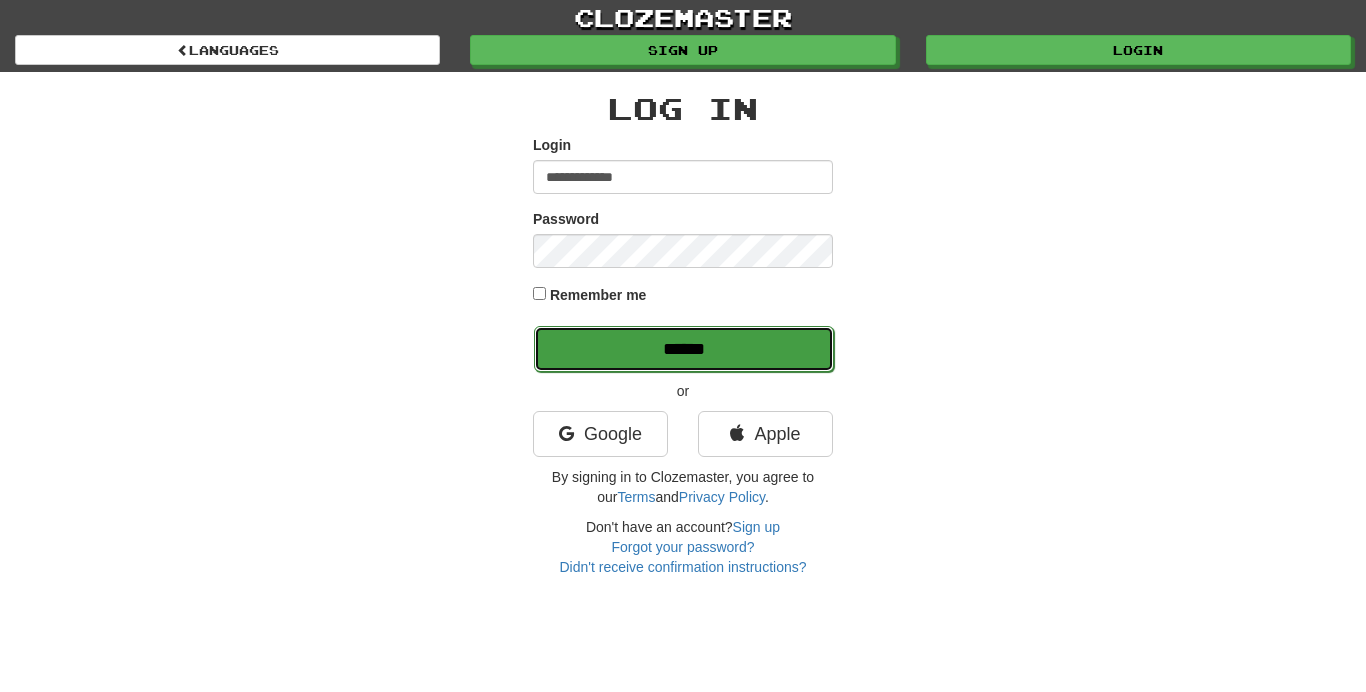 click on "******" at bounding box center [684, 349] 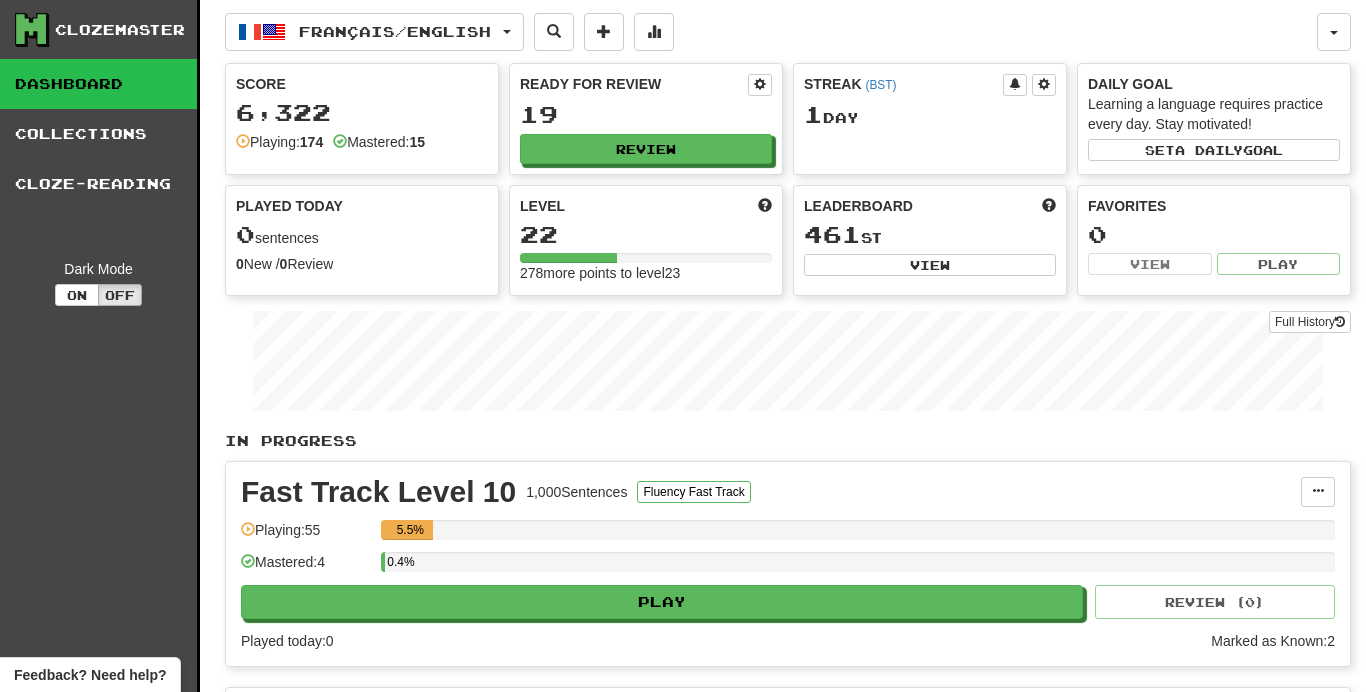 scroll, scrollTop: 0, scrollLeft: 0, axis: both 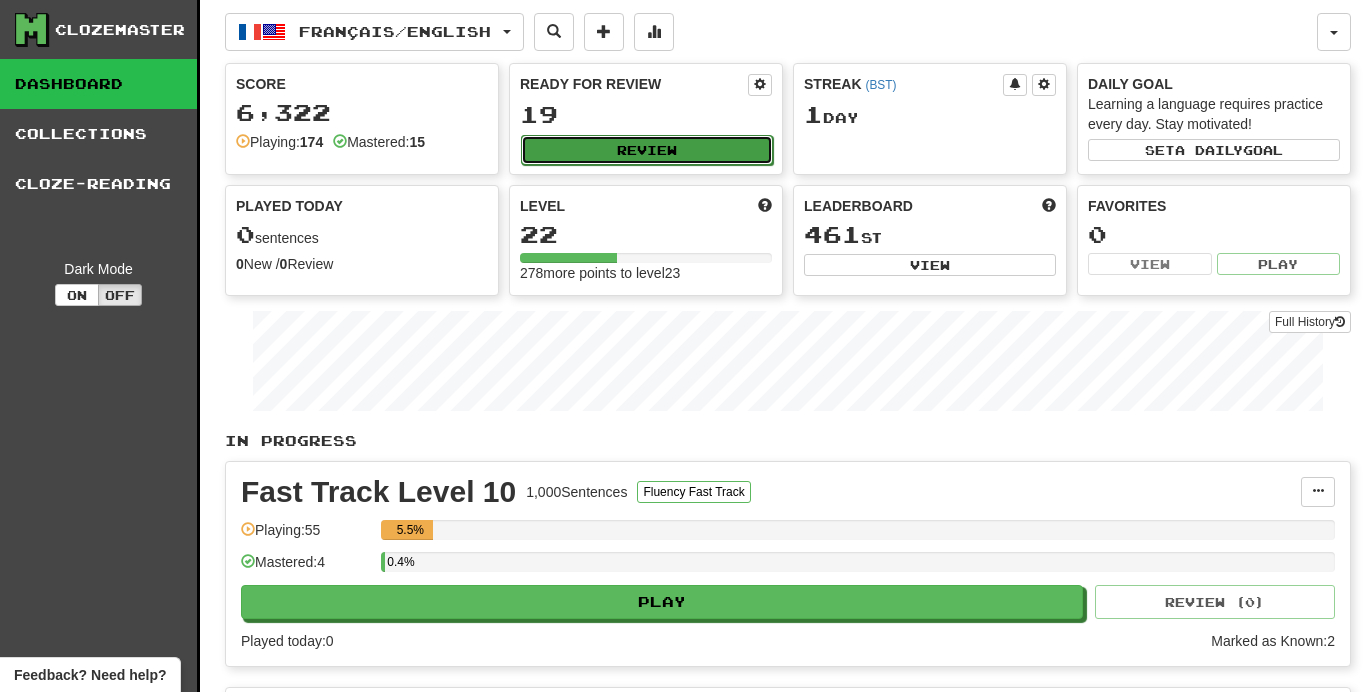 click on "Review" at bounding box center [647, 150] 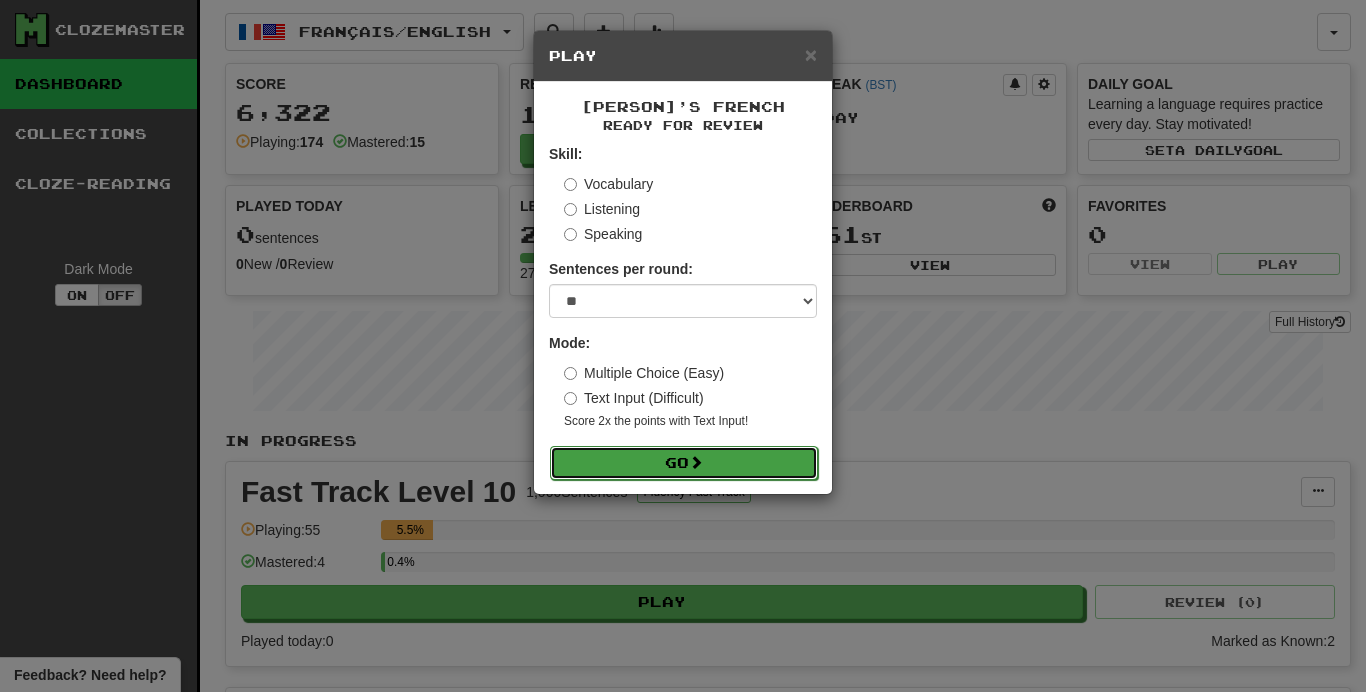 click on "Go" at bounding box center (684, 463) 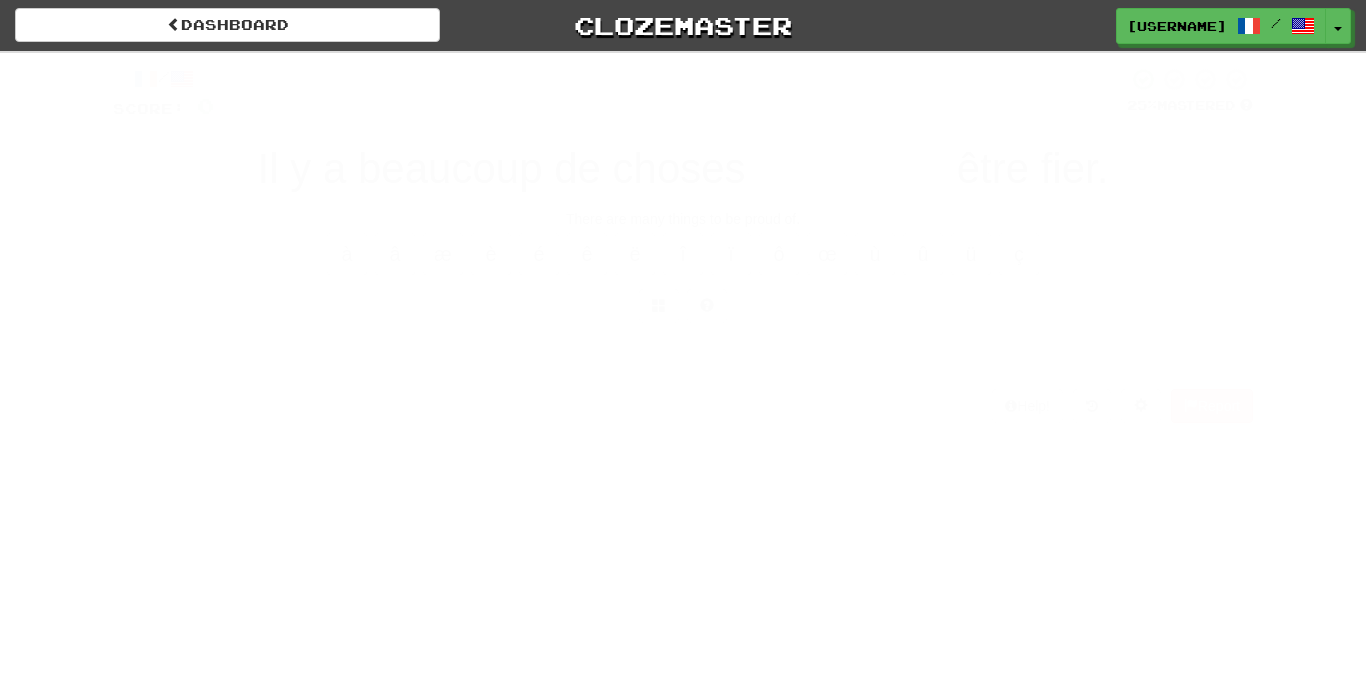 scroll, scrollTop: 0, scrollLeft: 0, axis: both 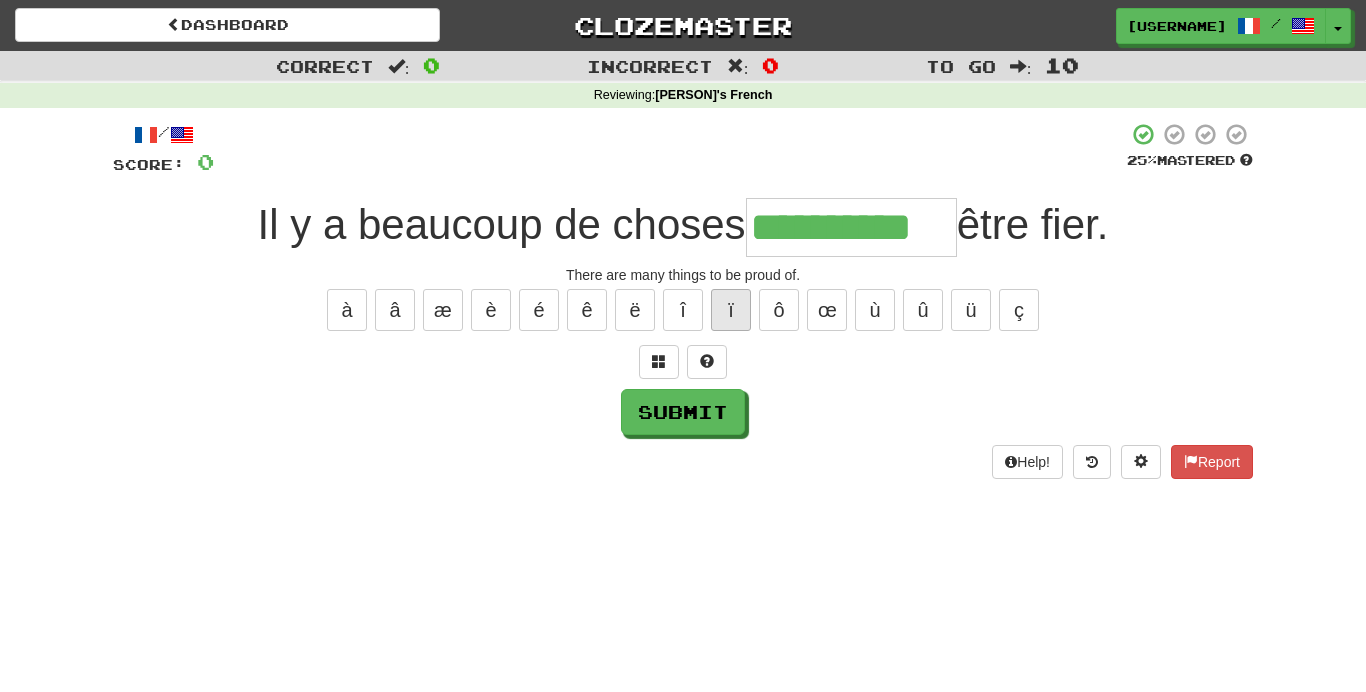 type on "**********" 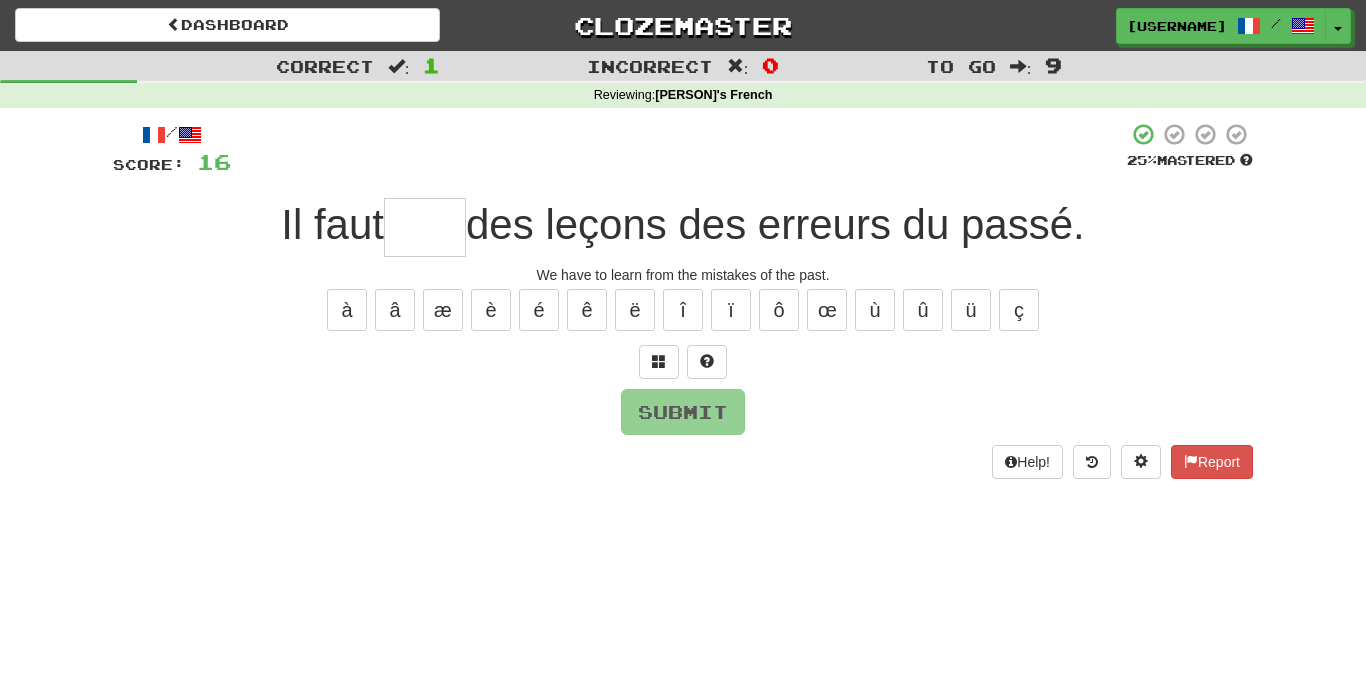 type on "*" 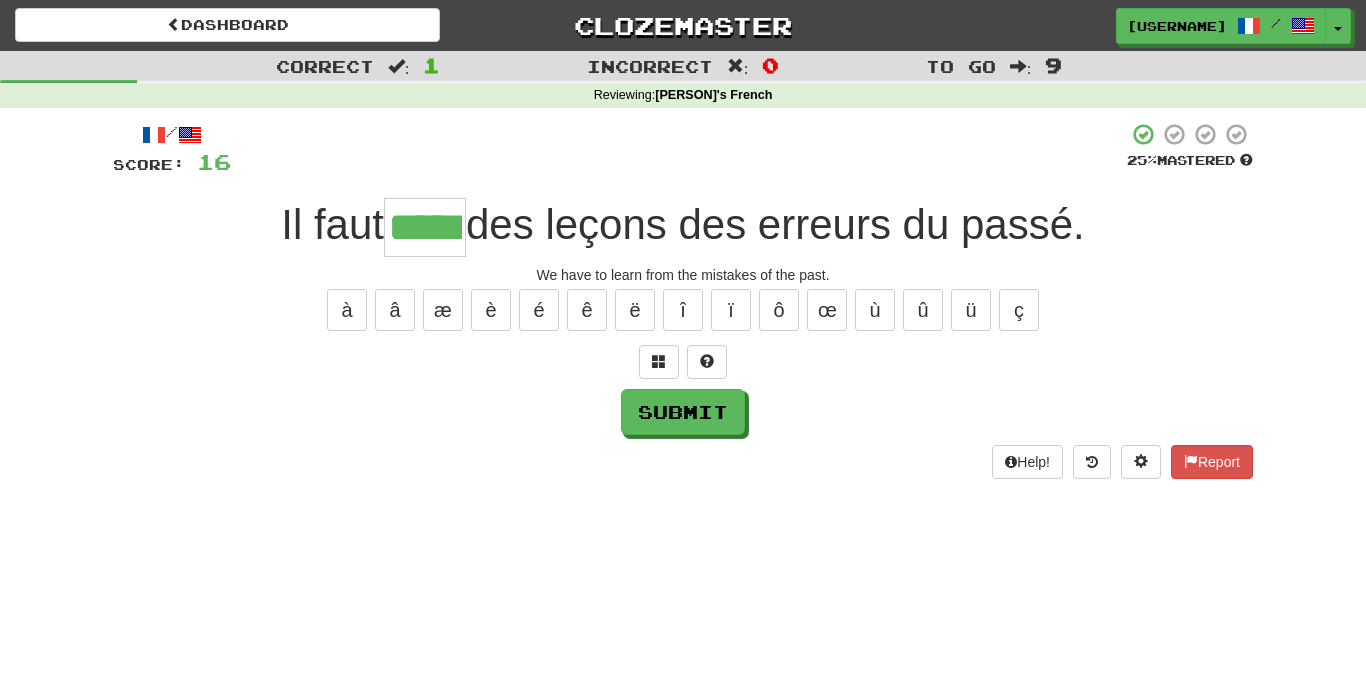 type on "*****" 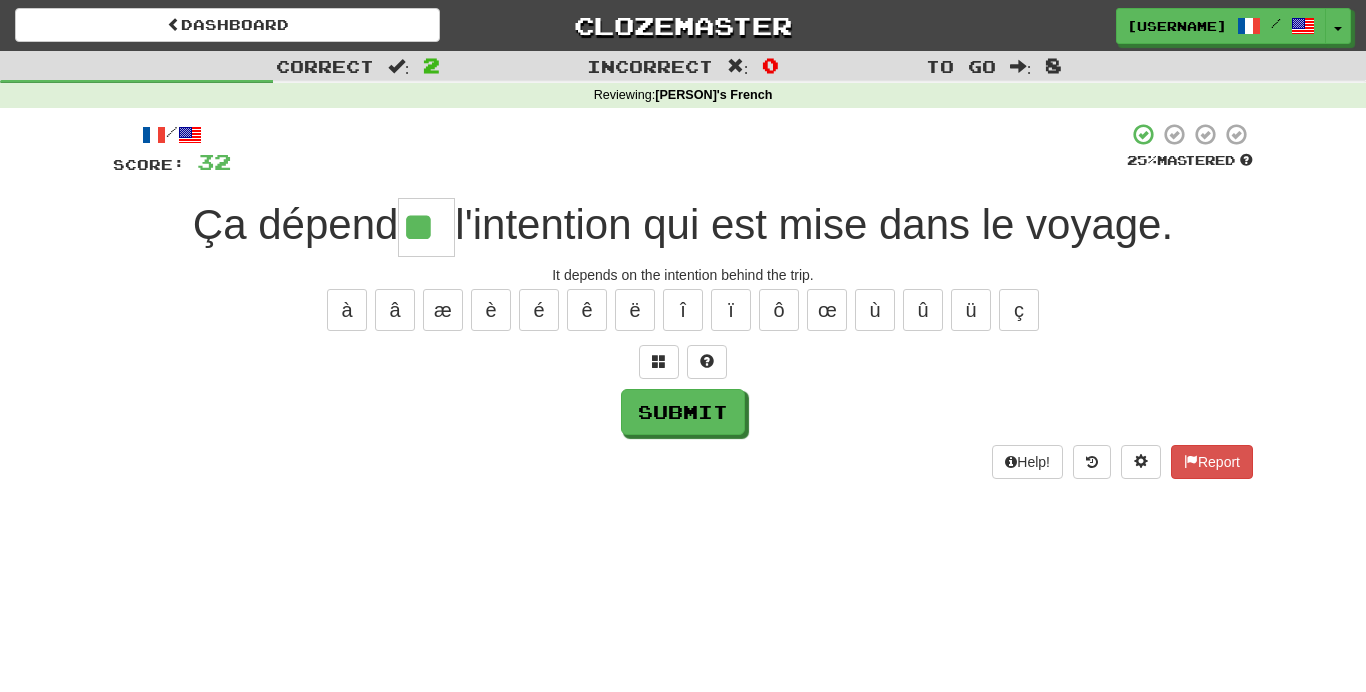 type on "**" 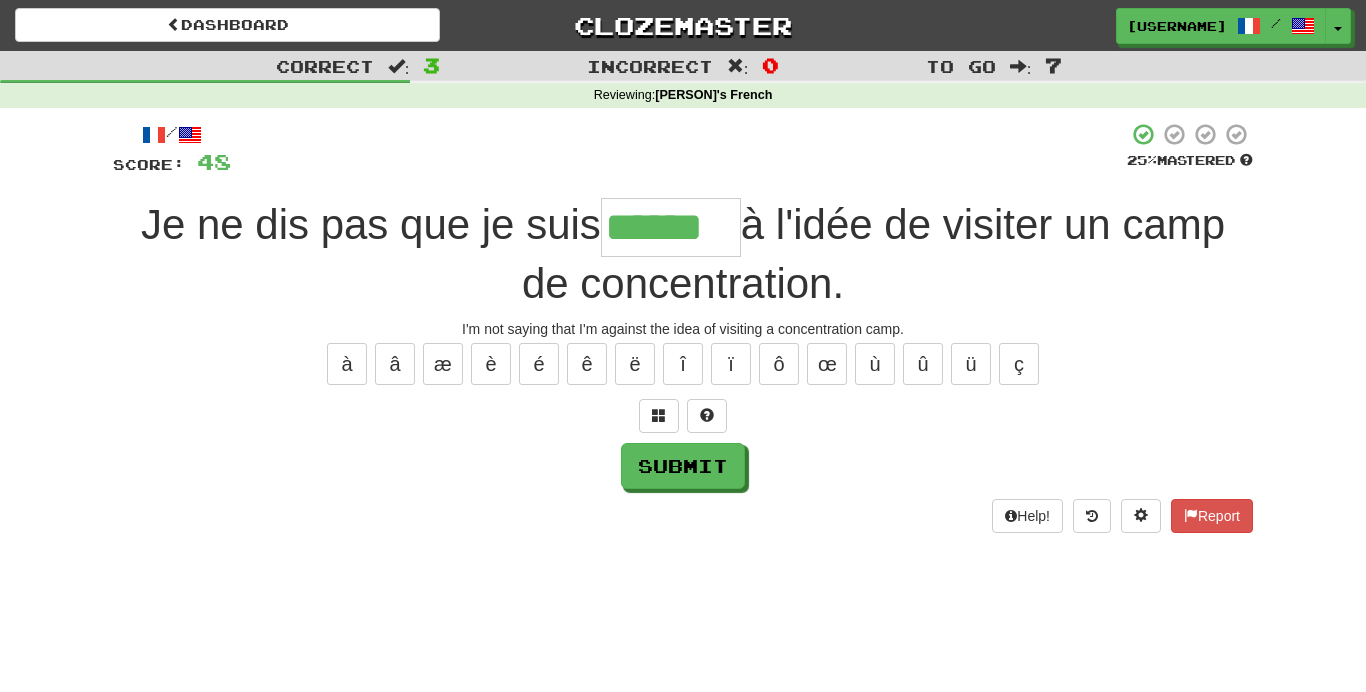 type on "******" 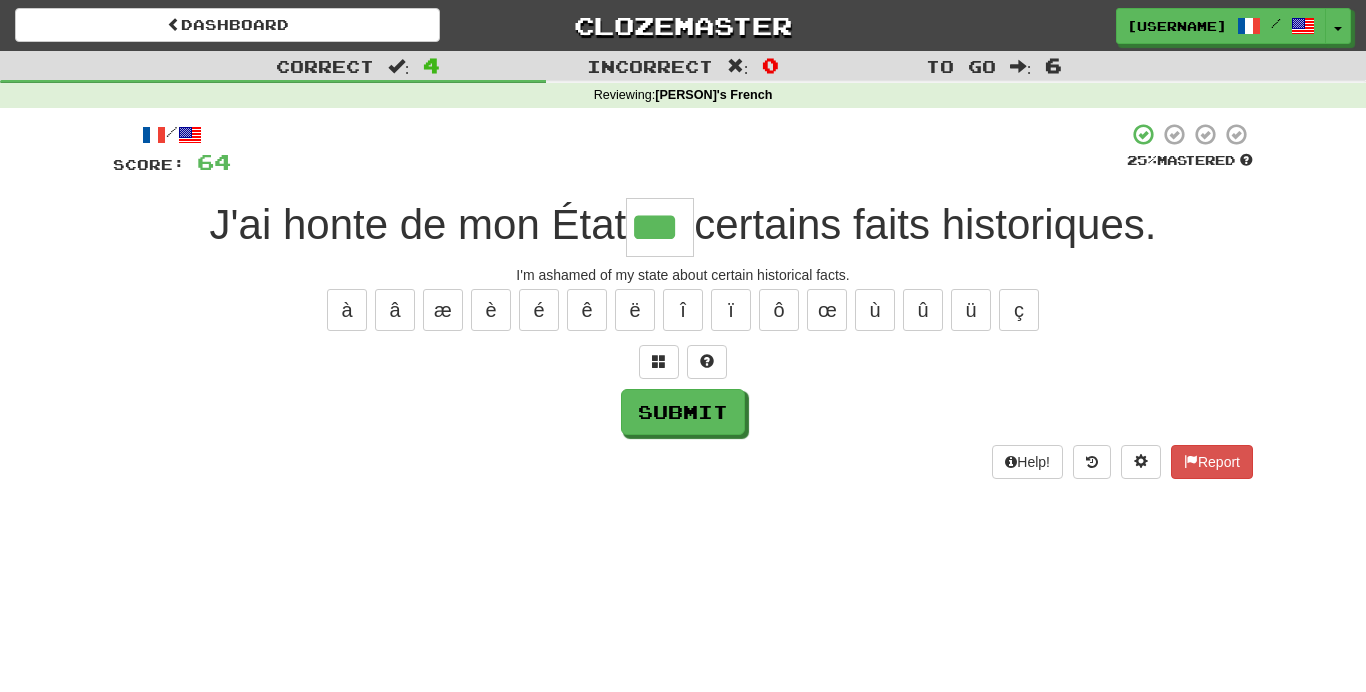 type on "***" 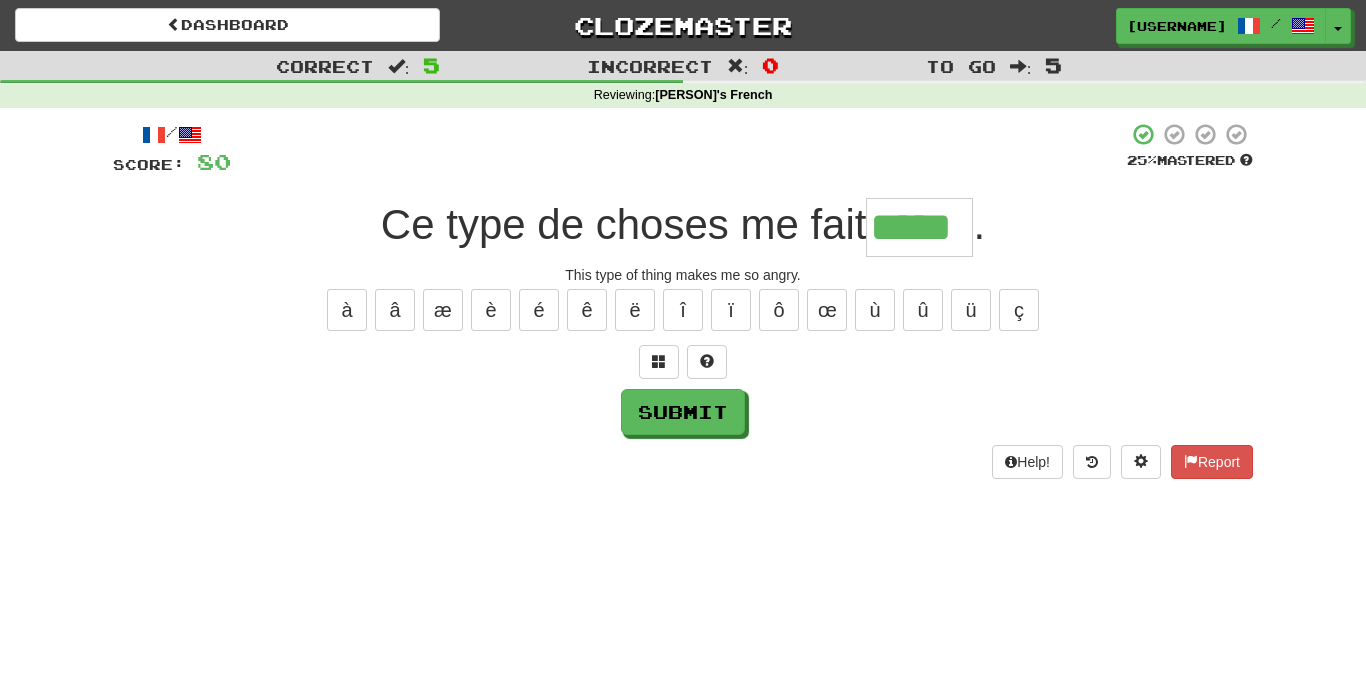 type on "*****" 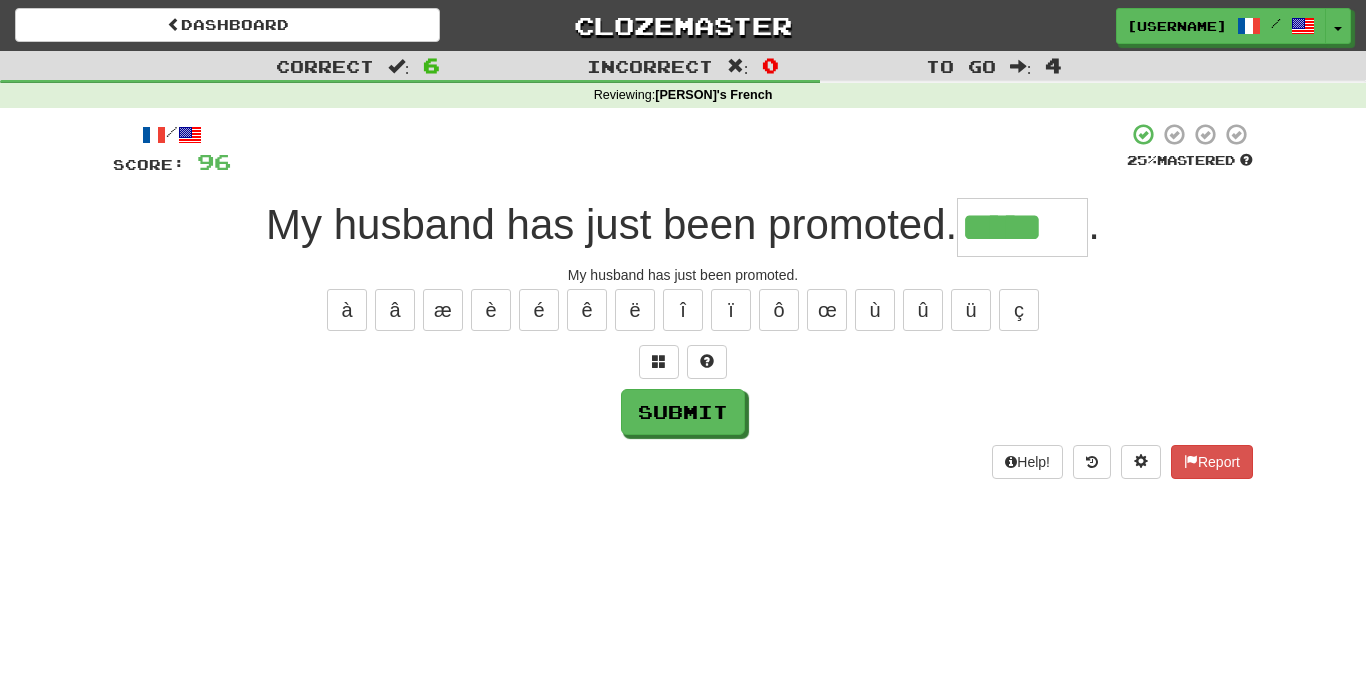 type on "*****" 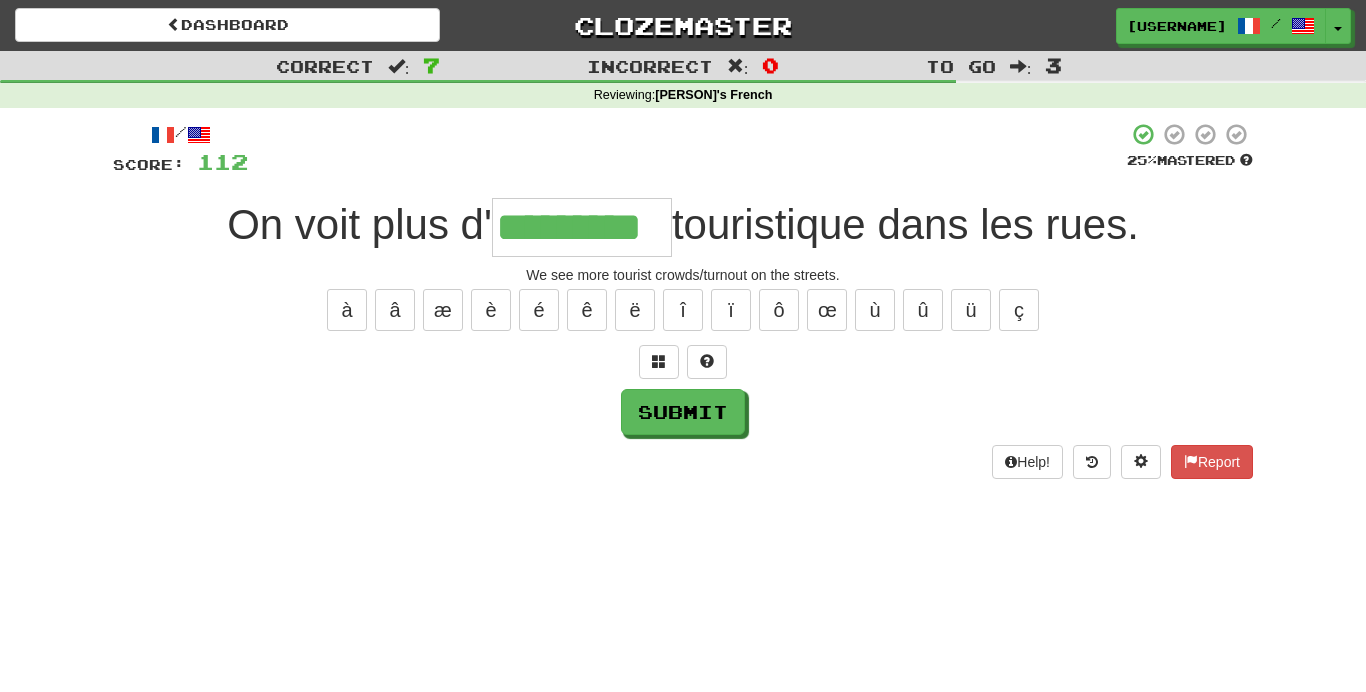 type on "*********" 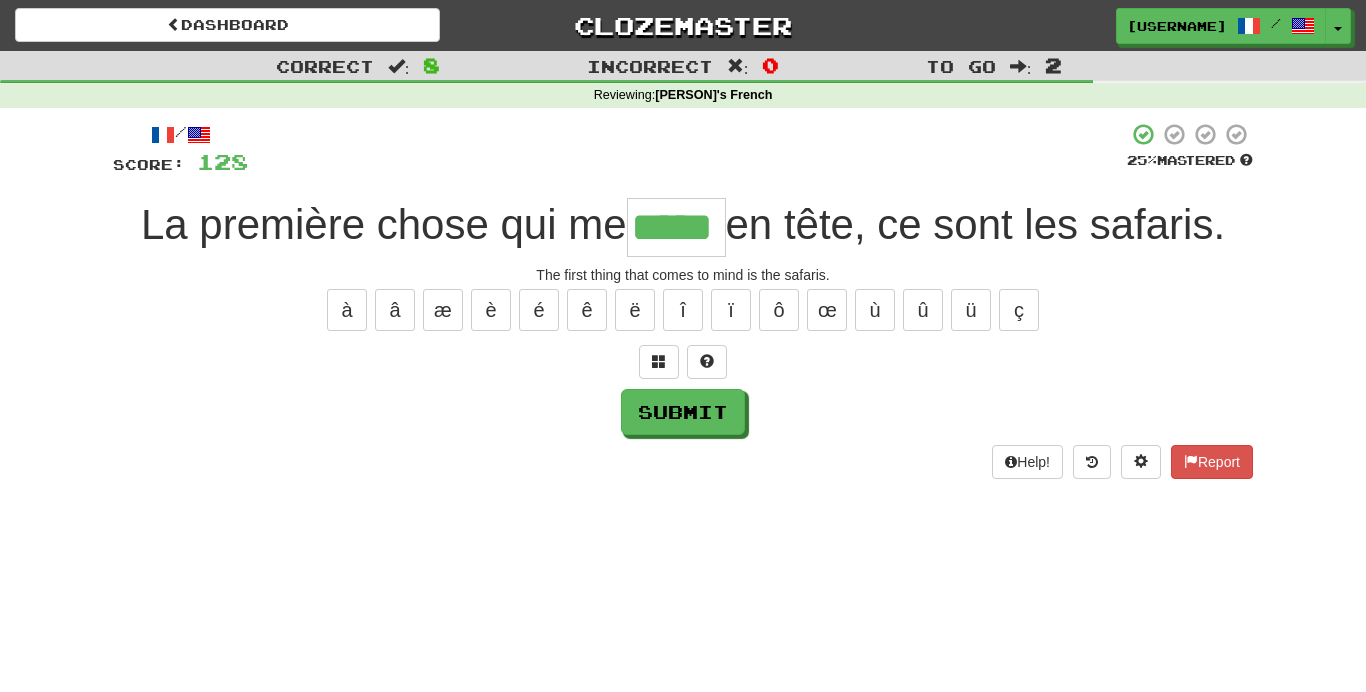 type on "*****" 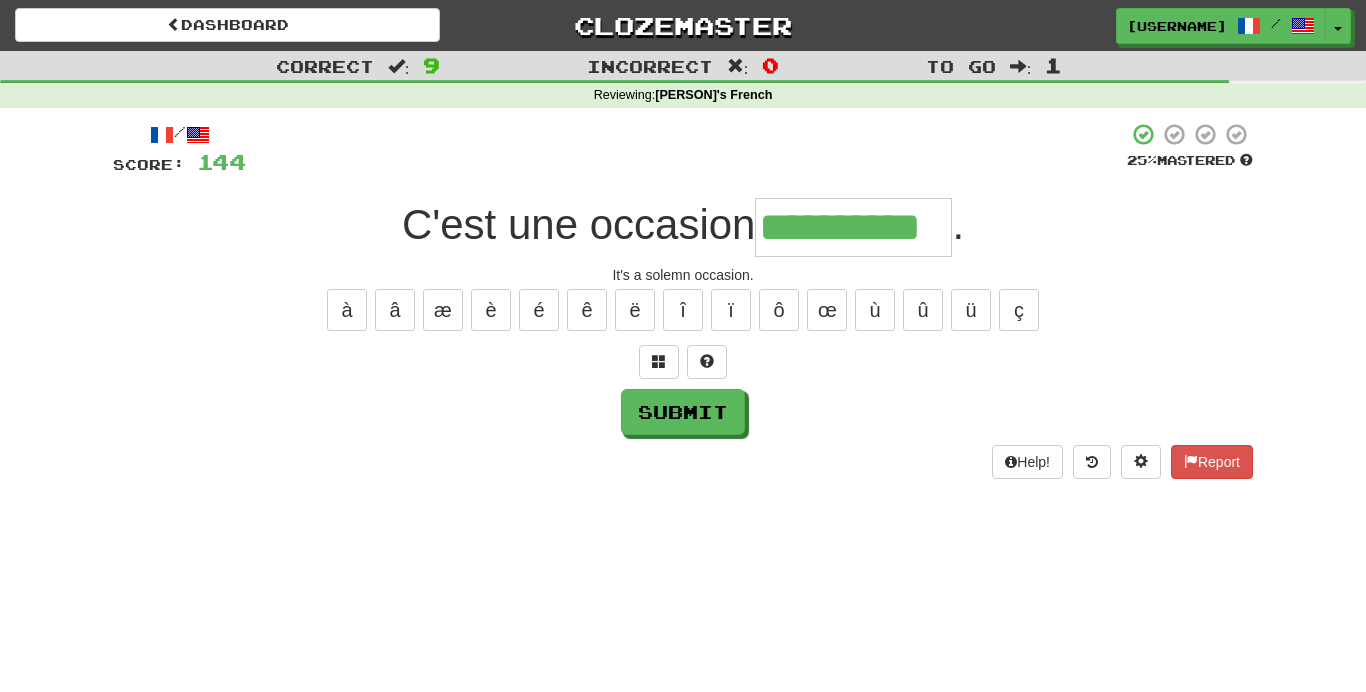 type on "**********" 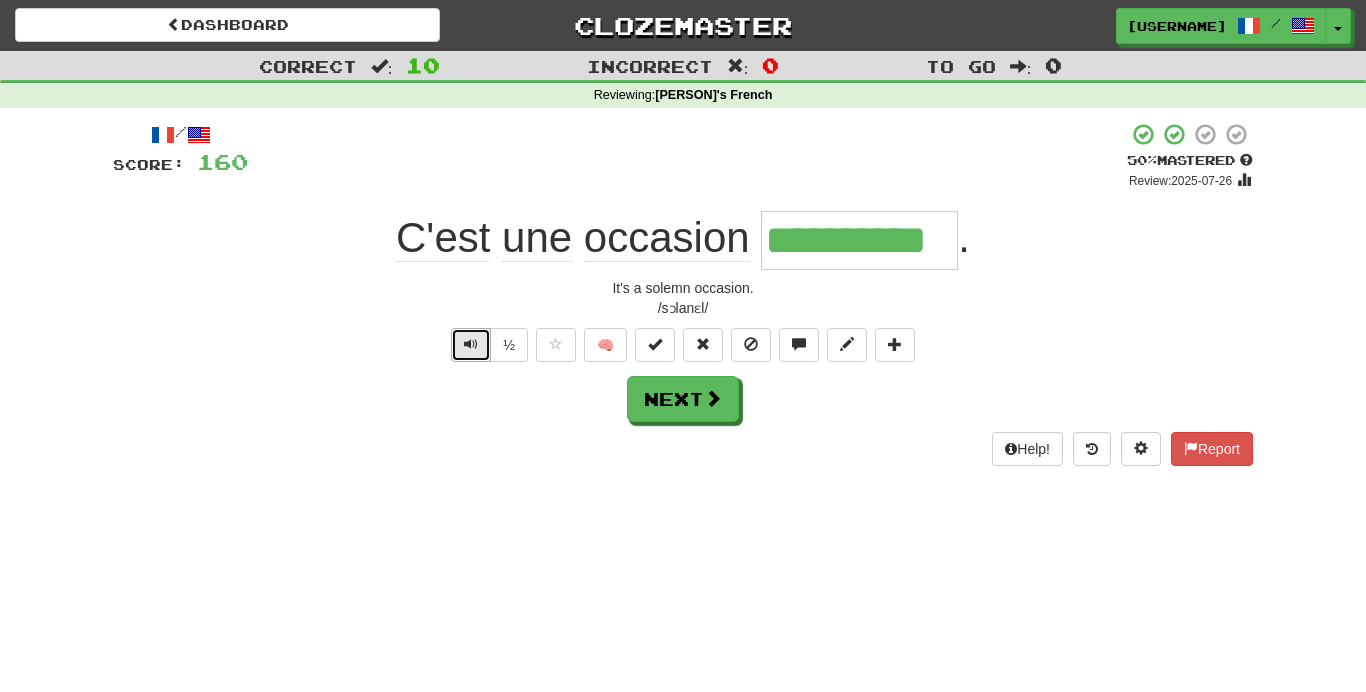 click at bounding box center [471, 345] 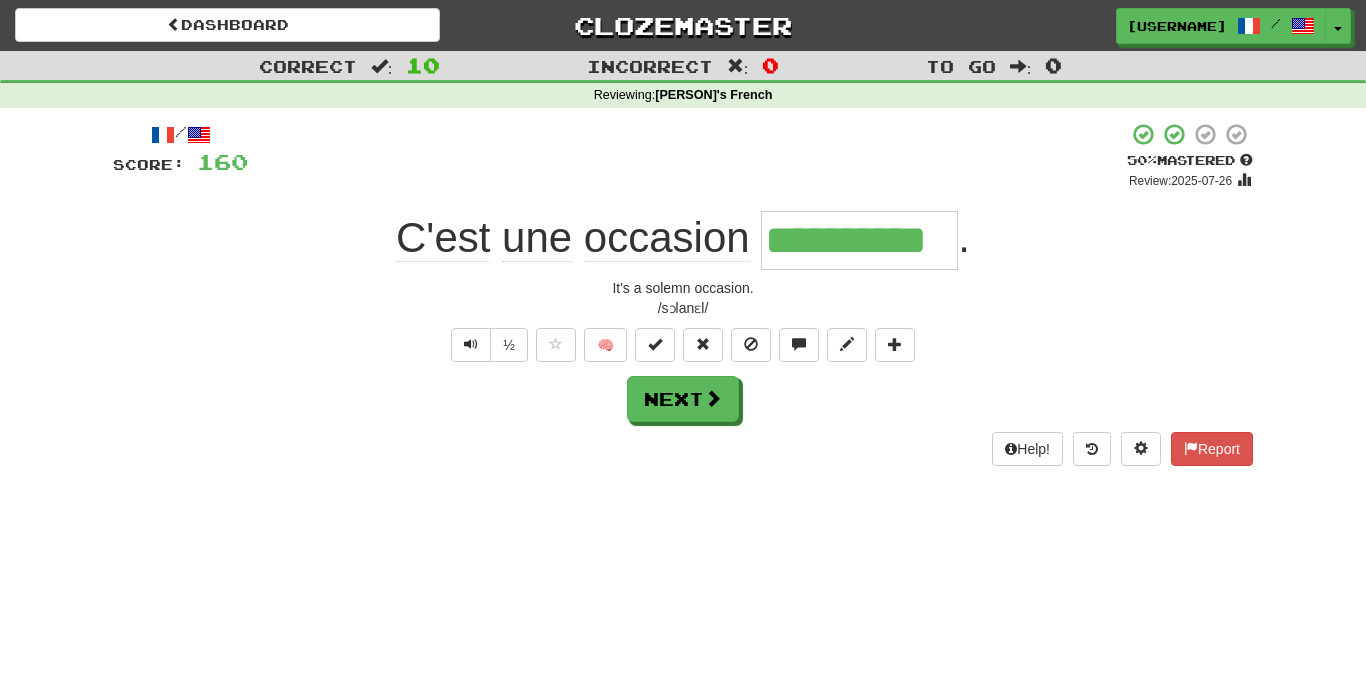 click on "**********" at bounding box center [683, 294] 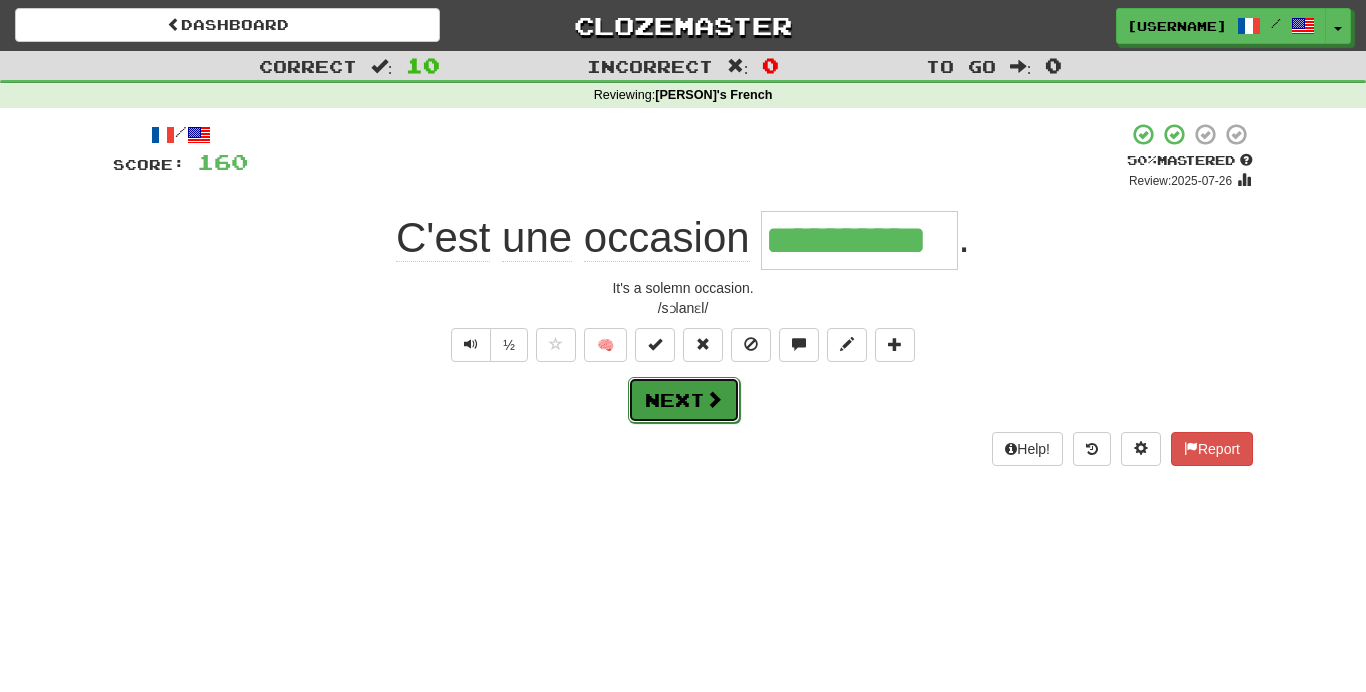 click at bounding box center (714, 399) 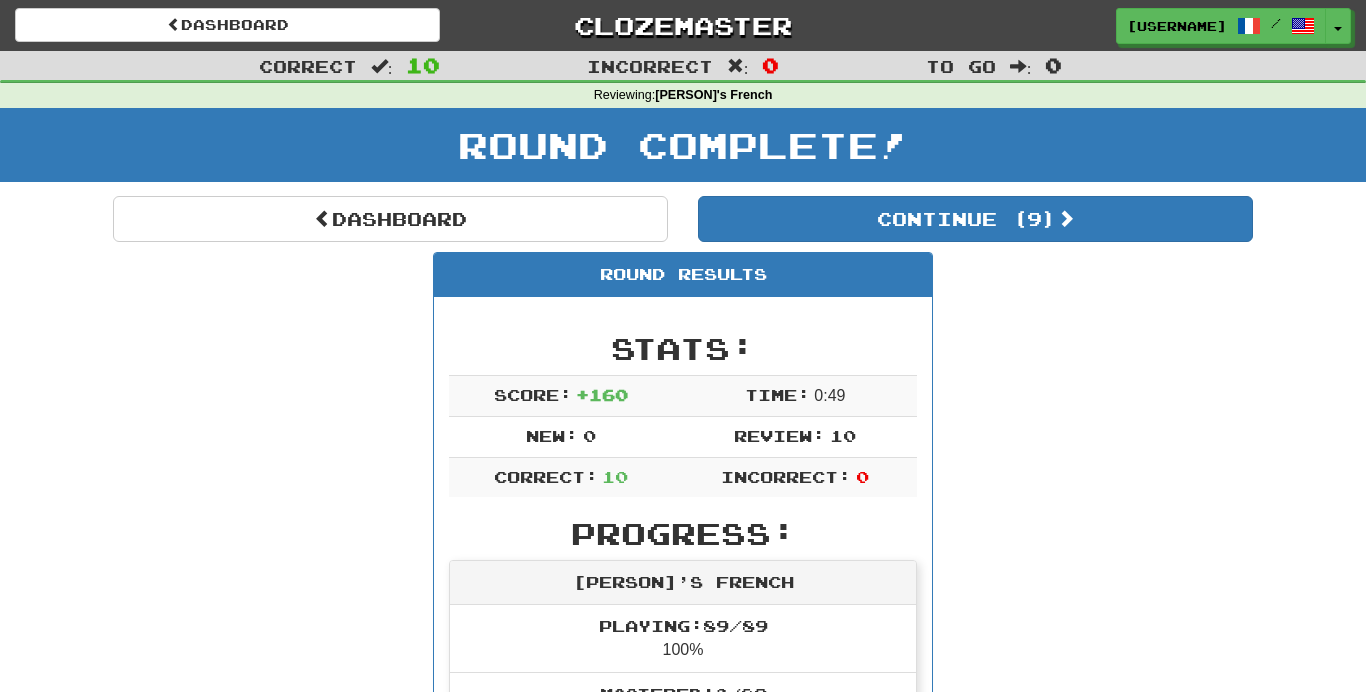 click on "Round Complete!" at bounding box center (683, 152) 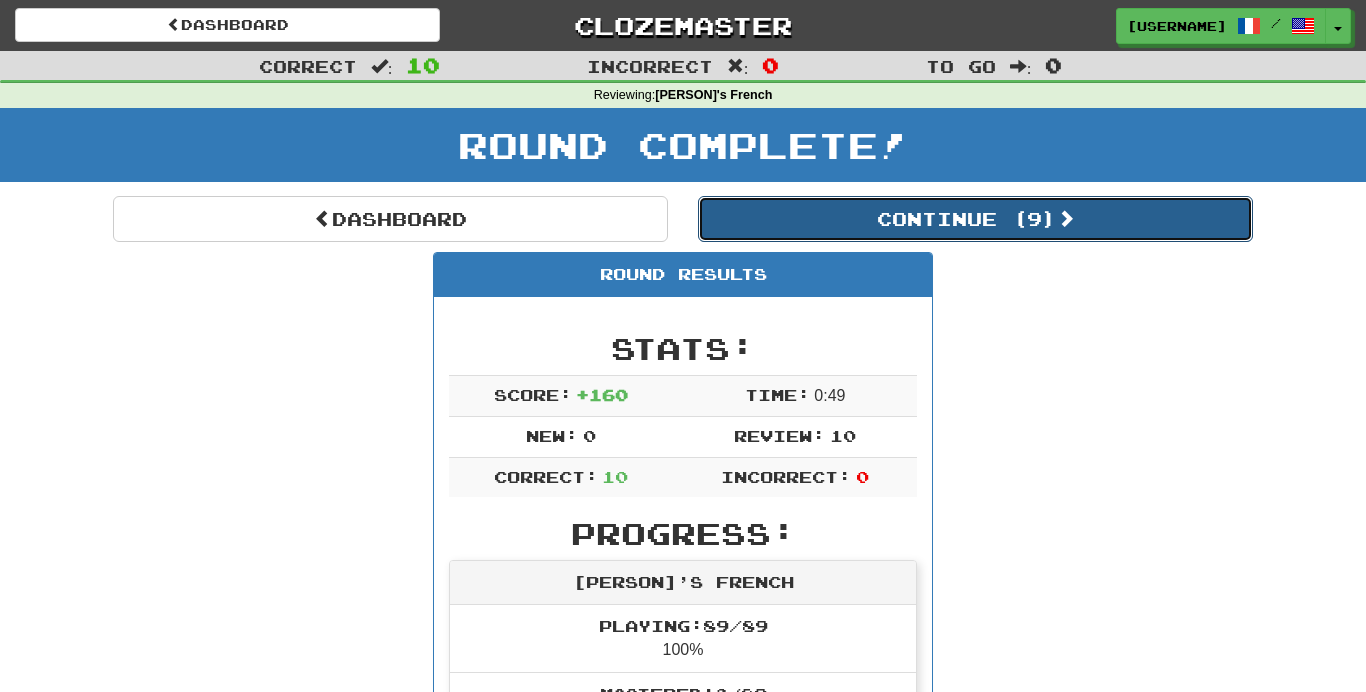 click on "Continue ( 9 )" at bounding box center (975, 219) 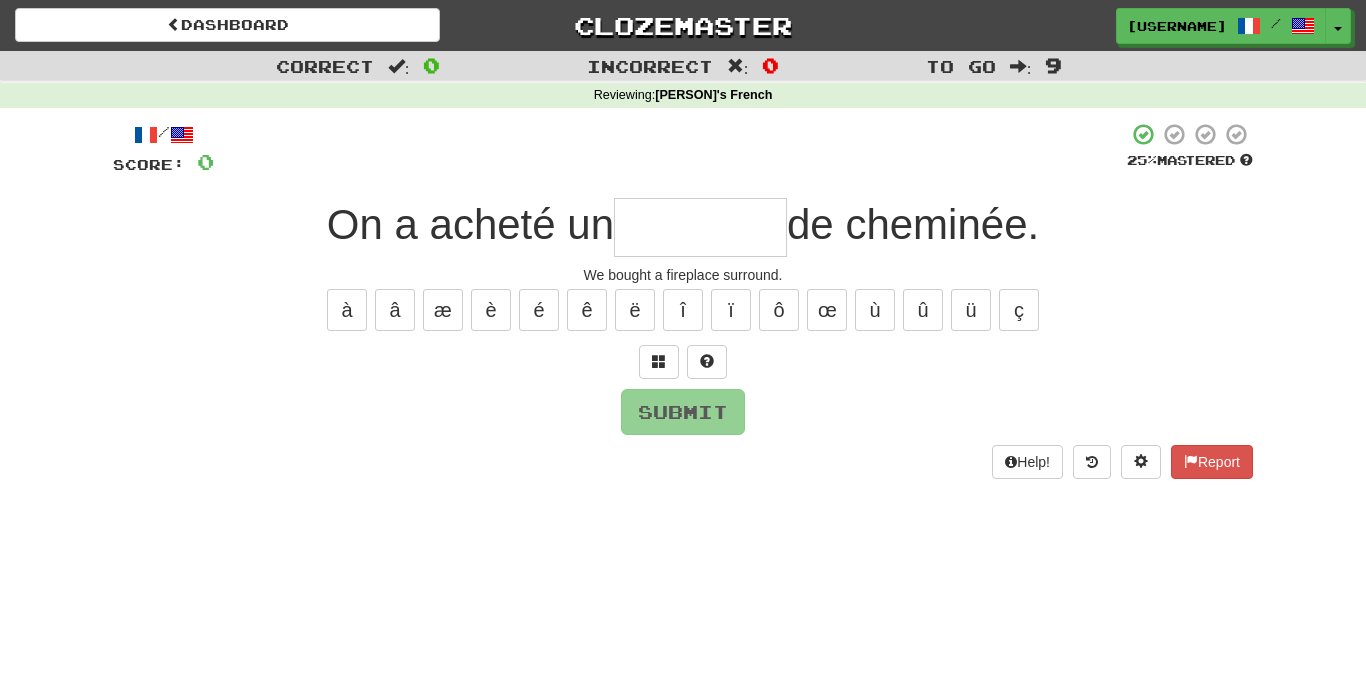 click at bounding box center [700, 227] 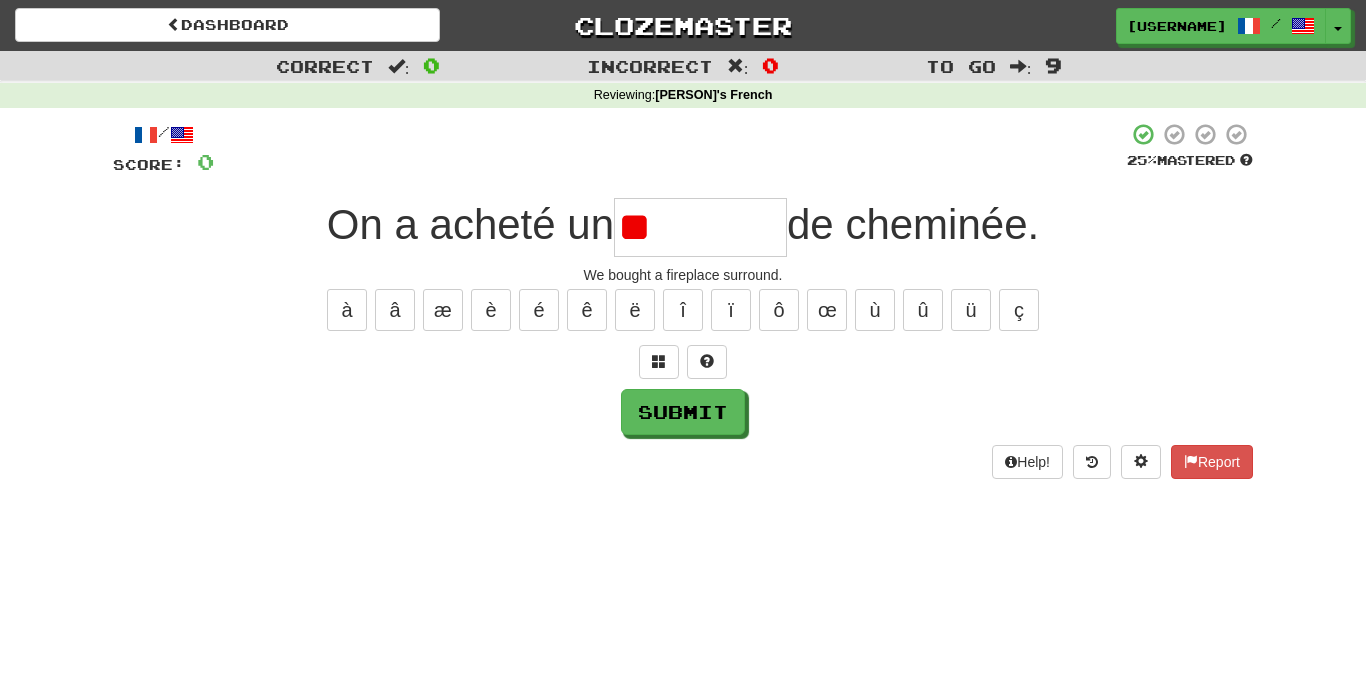 type on "*" 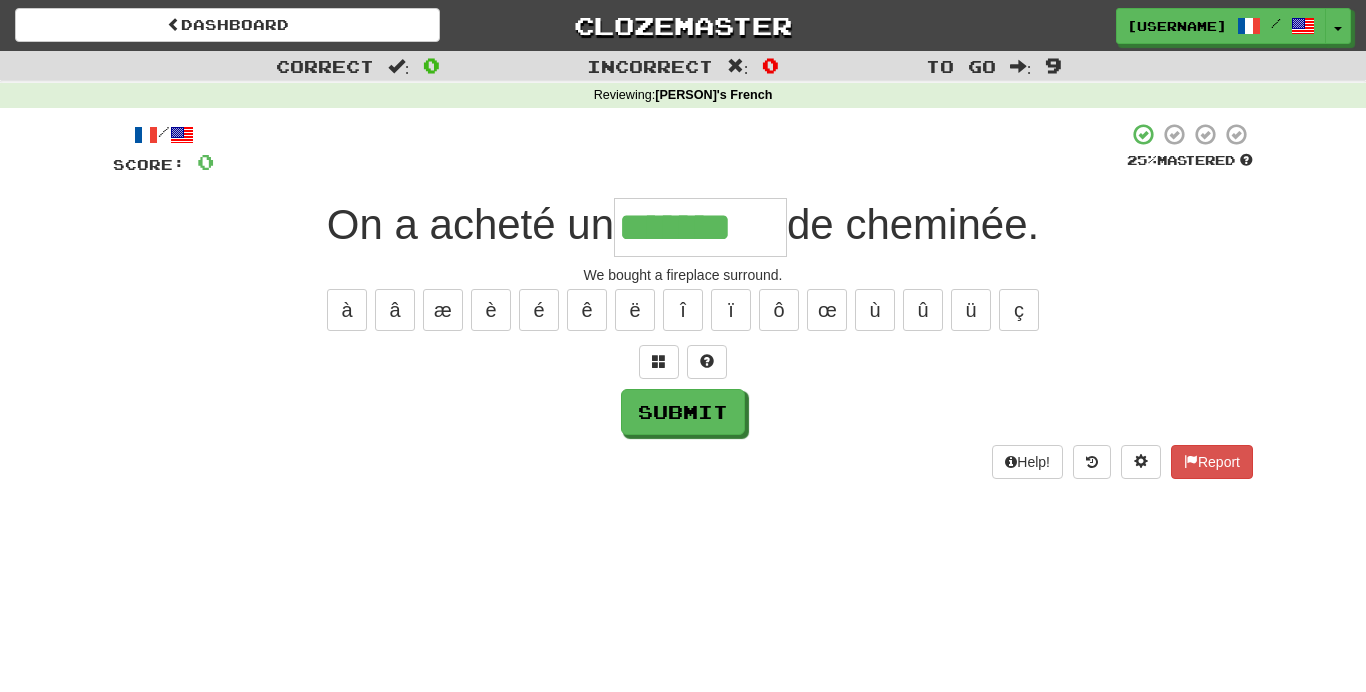 type on "*******" 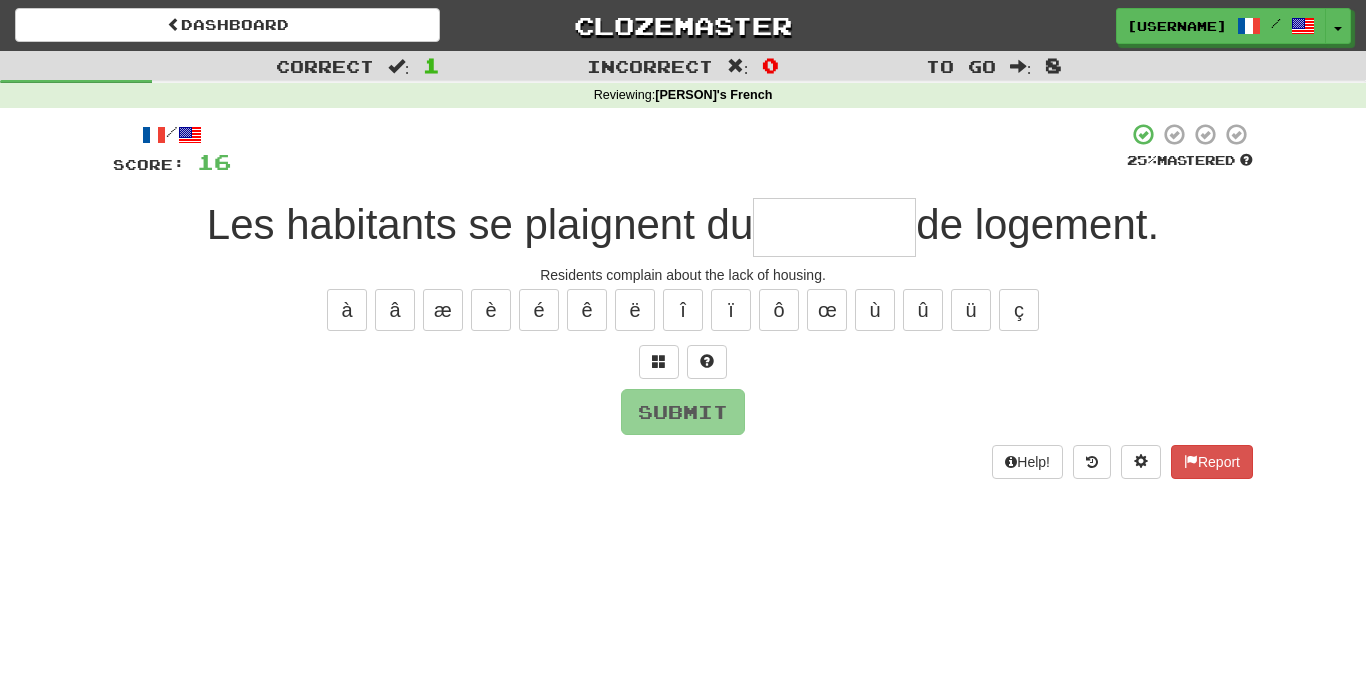 type on "*" 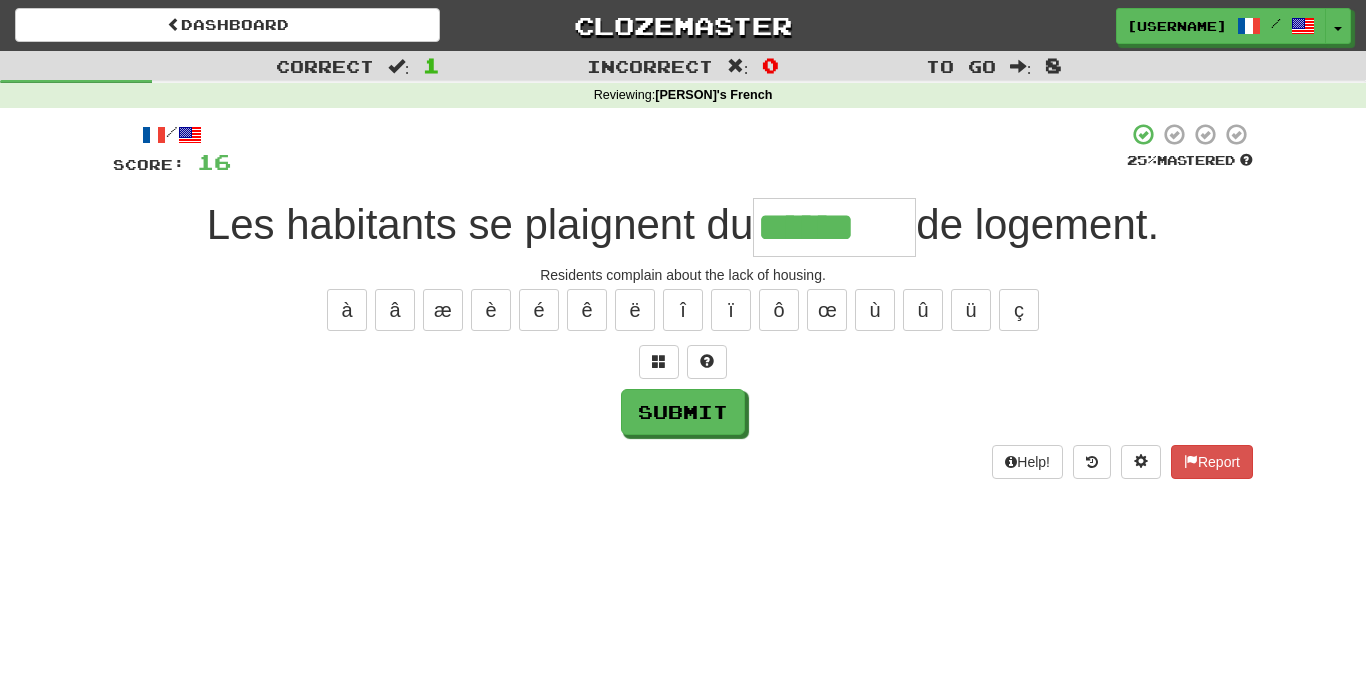 type on "******" 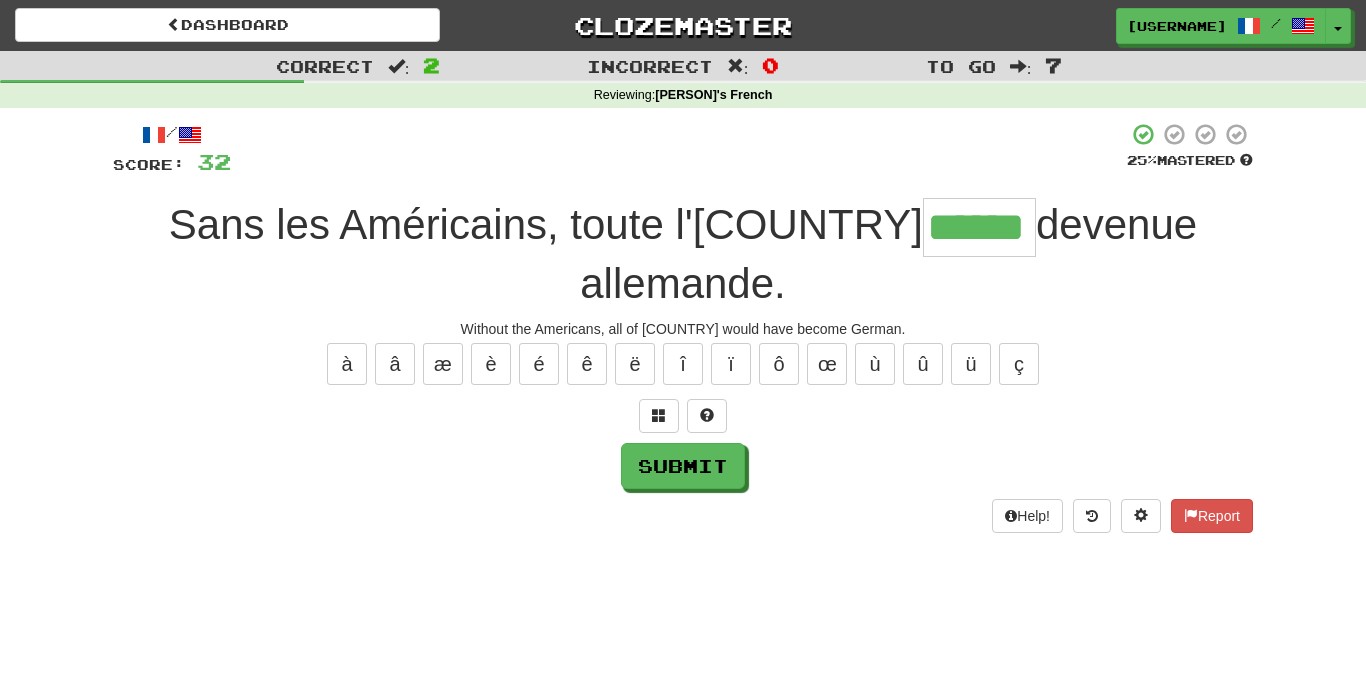 type on "******" 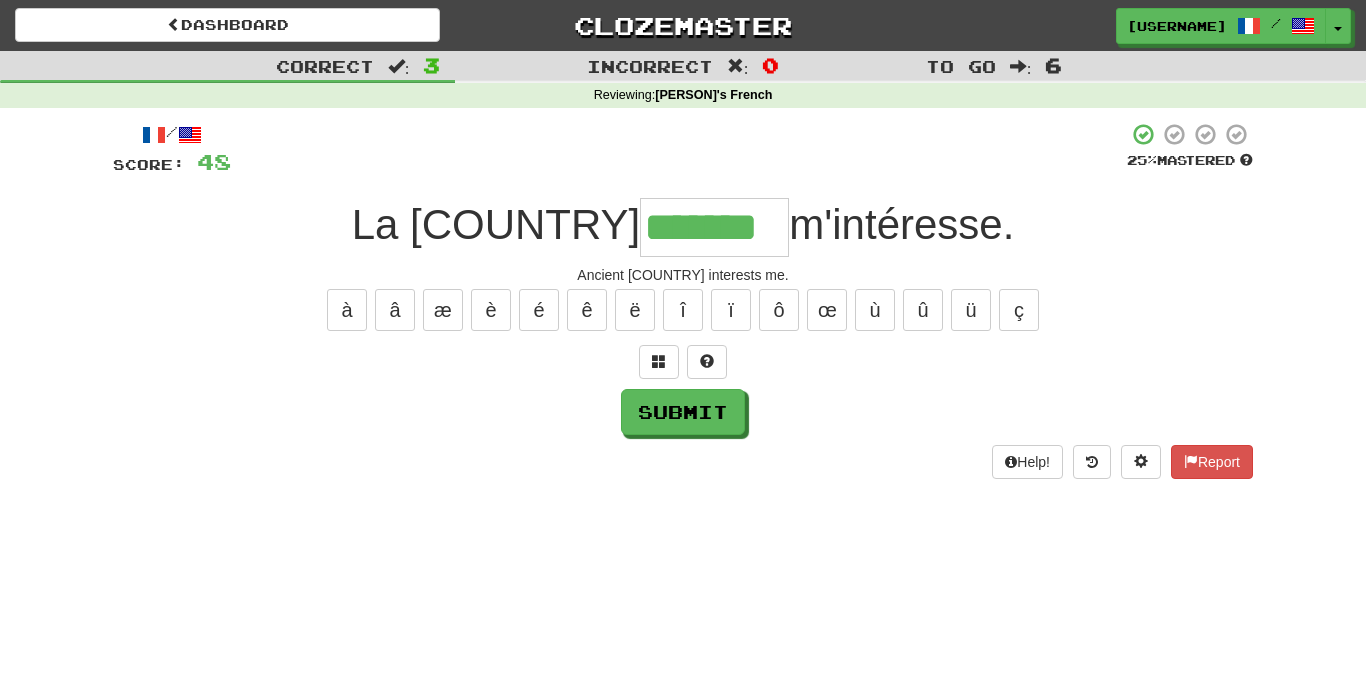 type on "*******" 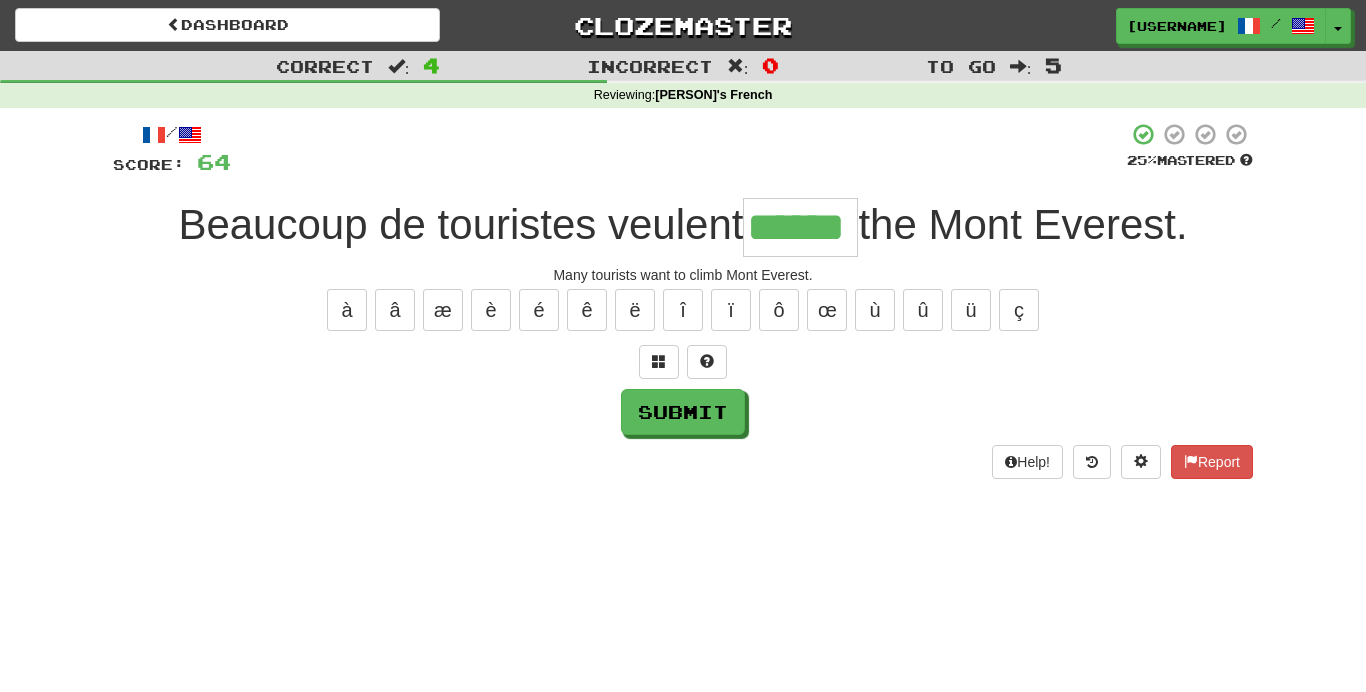type on "******" 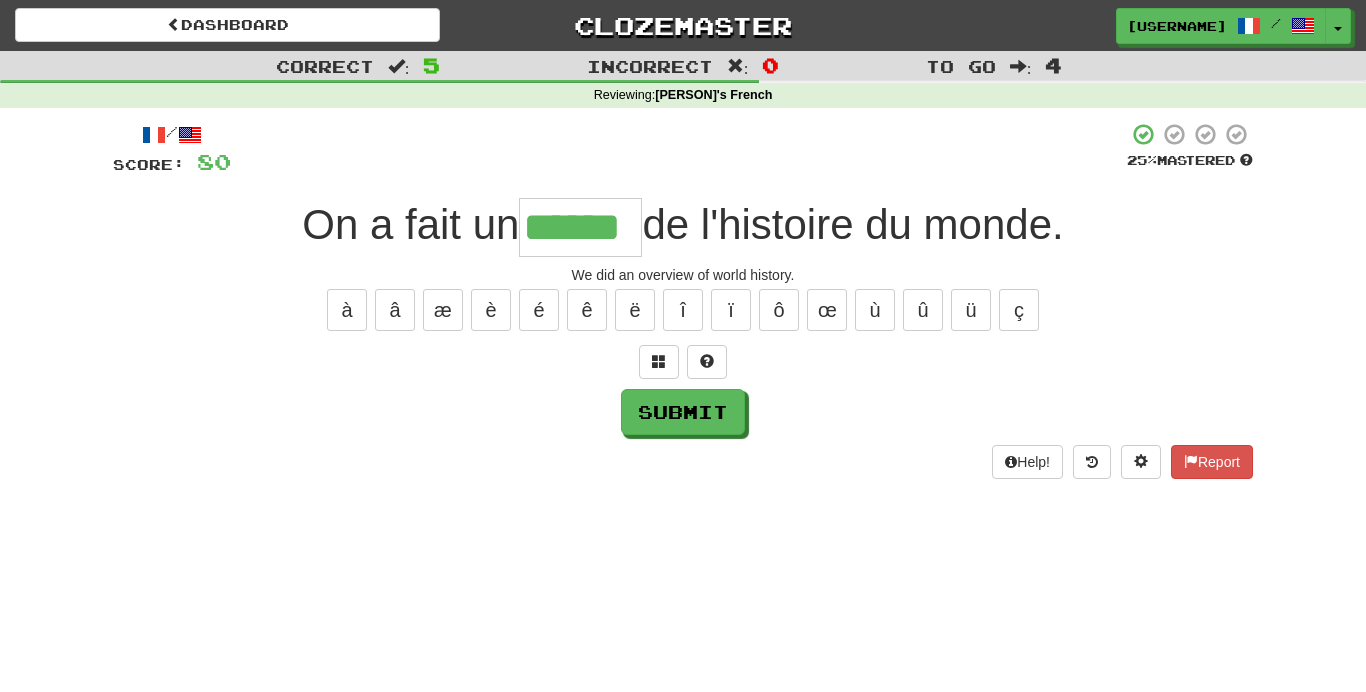 type on "******" 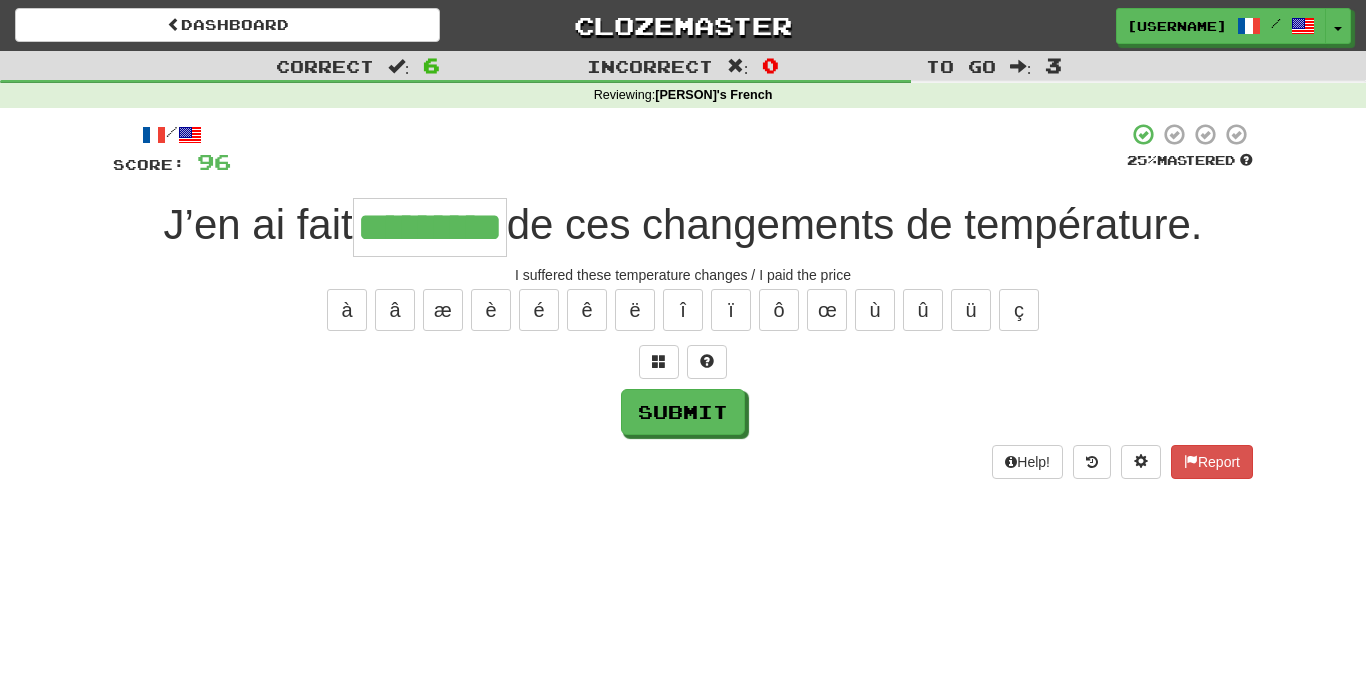 type on "*********" 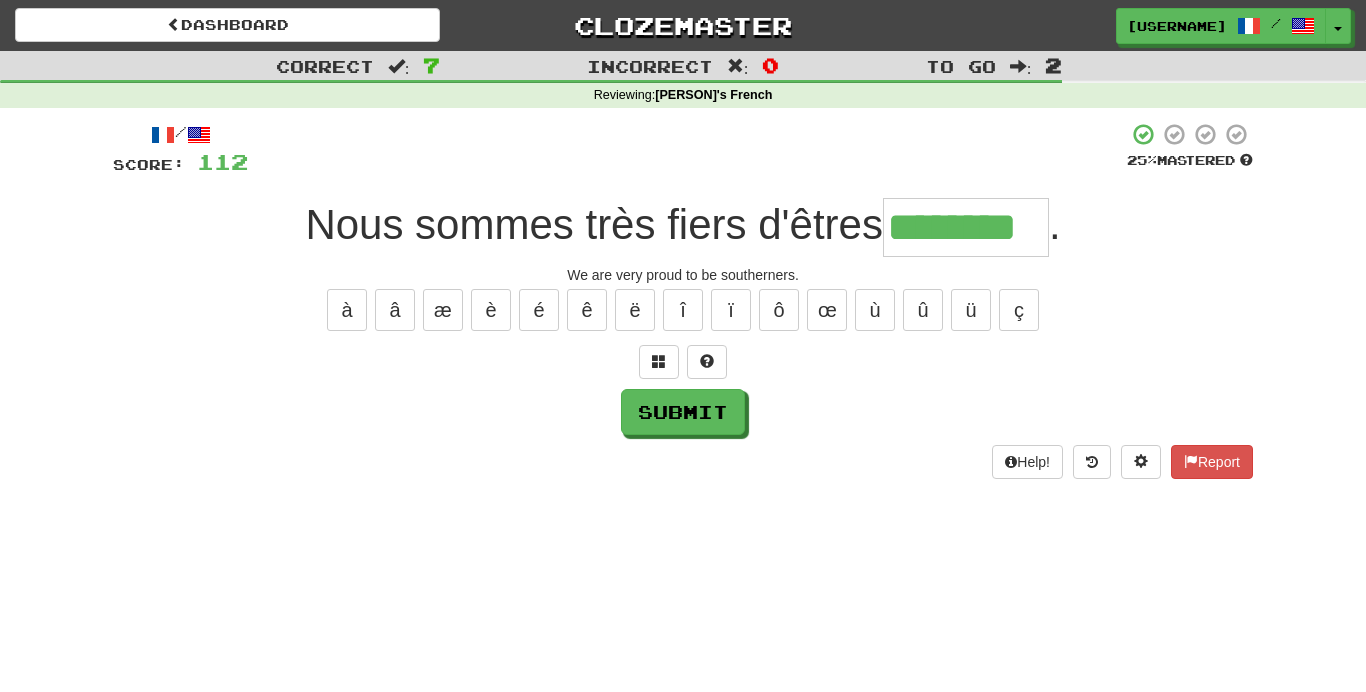 type on "********" 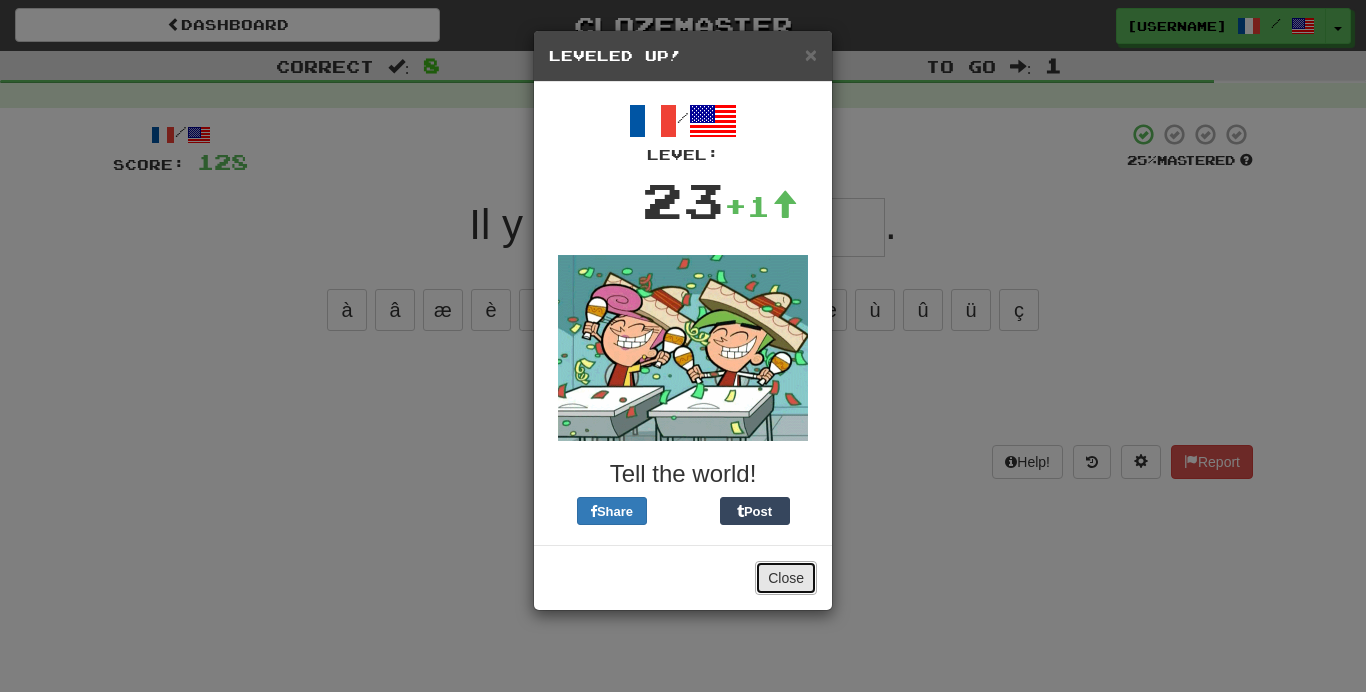 click on "Close" at bounding box center [786, 578] 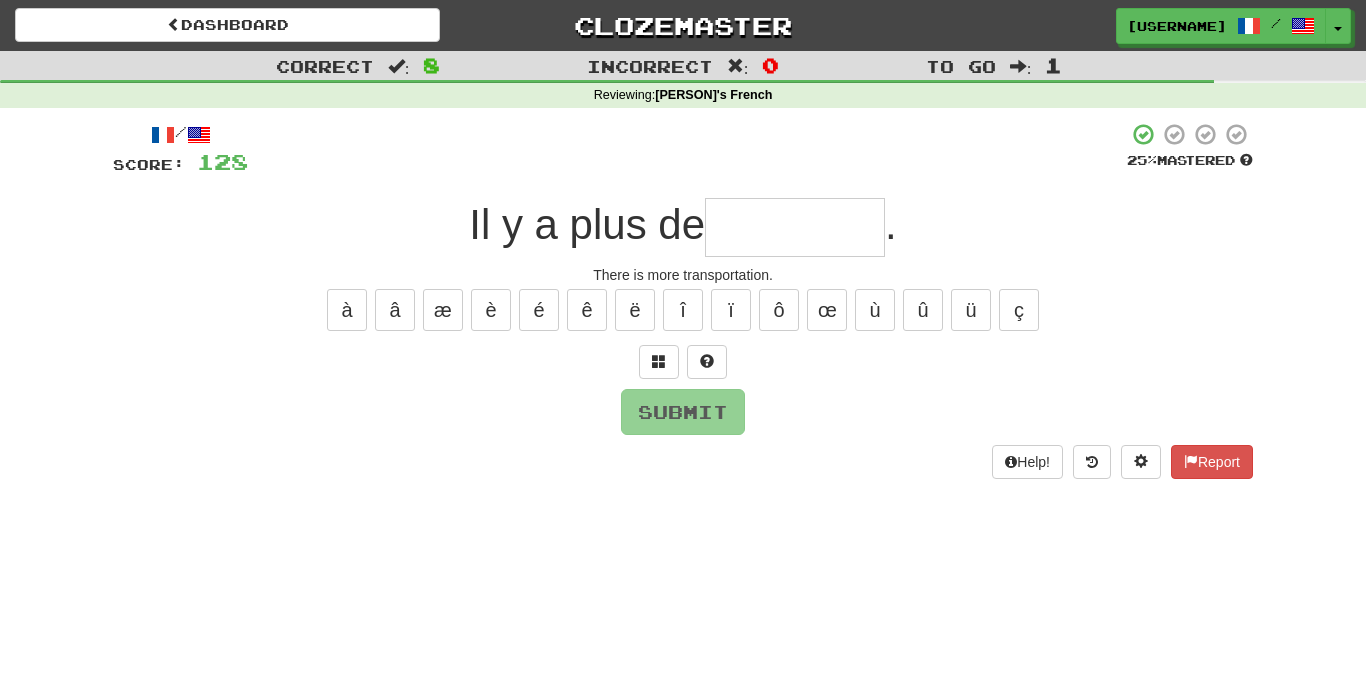 click at bounding box center [795, 227] 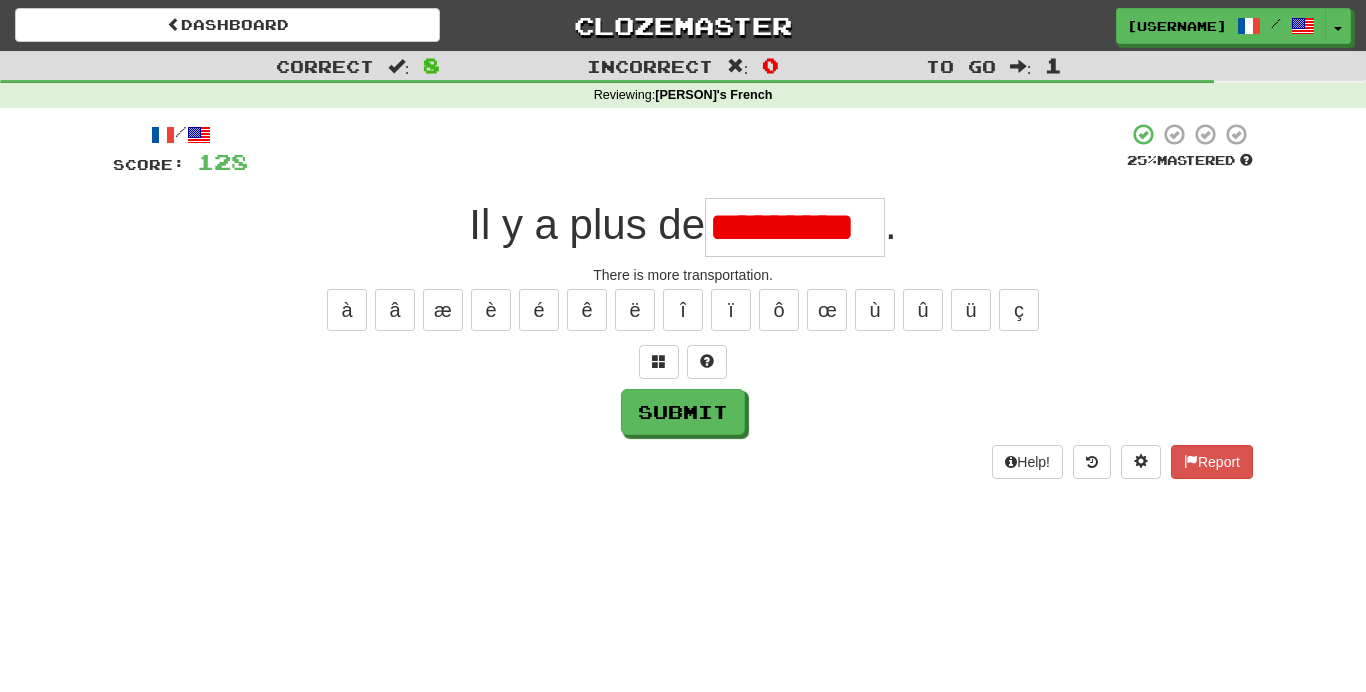scroll, scrollTop: 0, scrollLeft: 0, axis: both 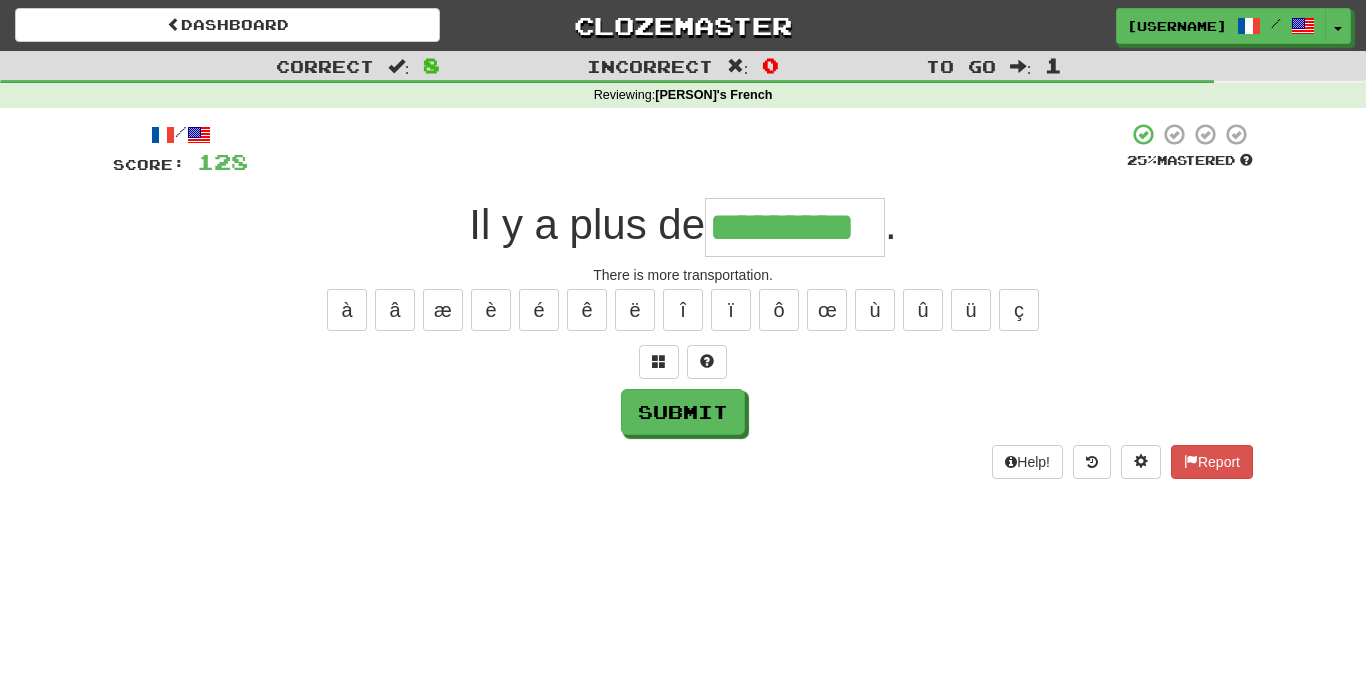 type on "*********" 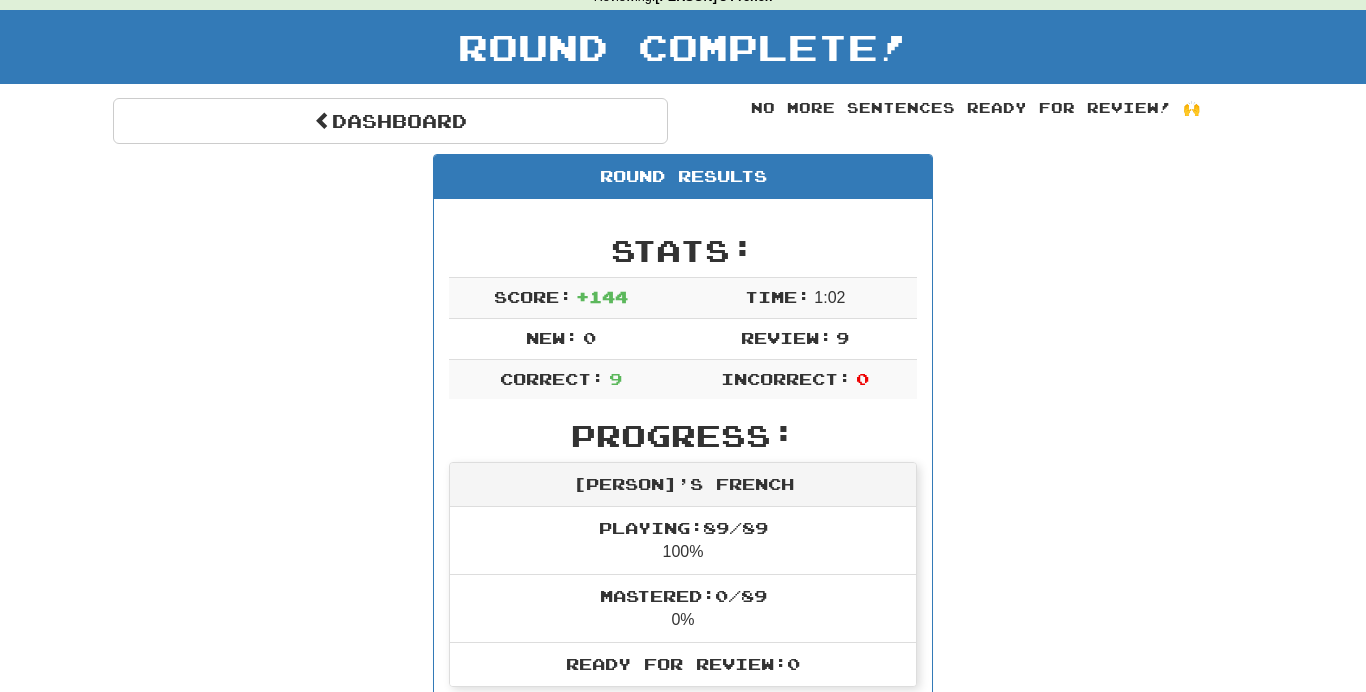 scroll, scrollTop: 0, scrollLeft: 0, axis: both 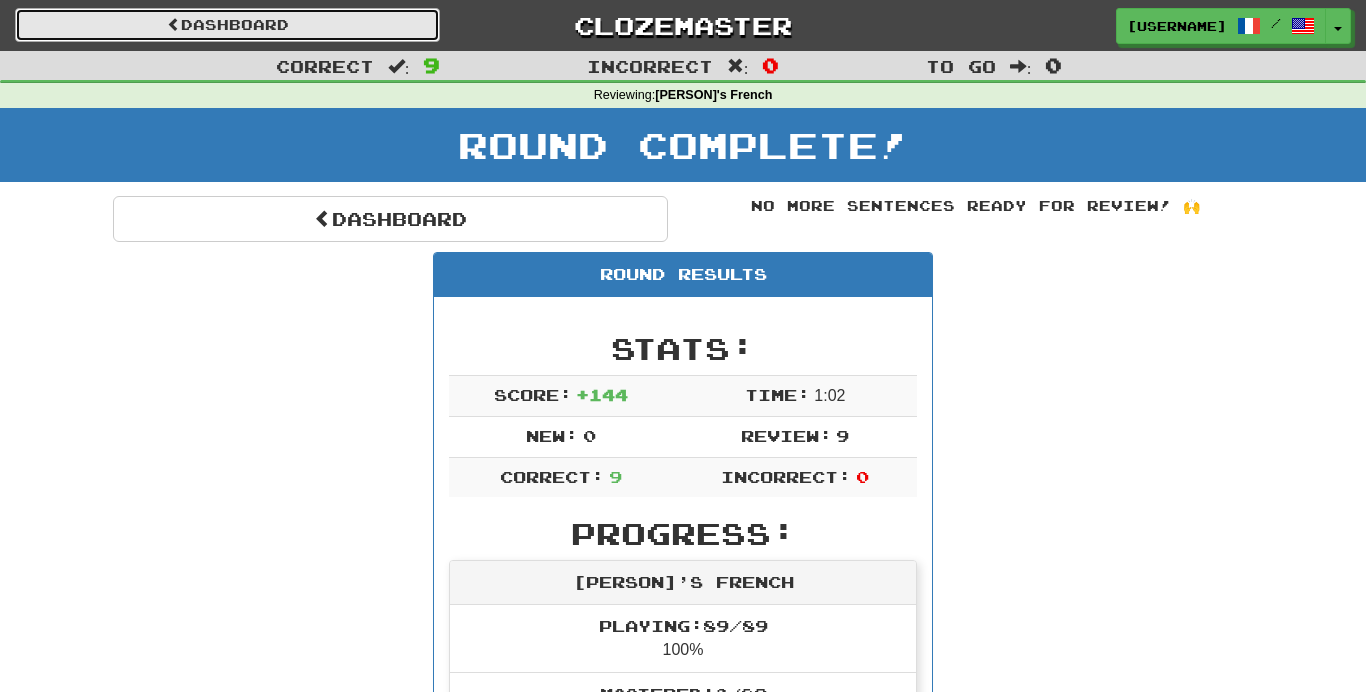 click on "Dashboard" at bounding box center [227, 25] 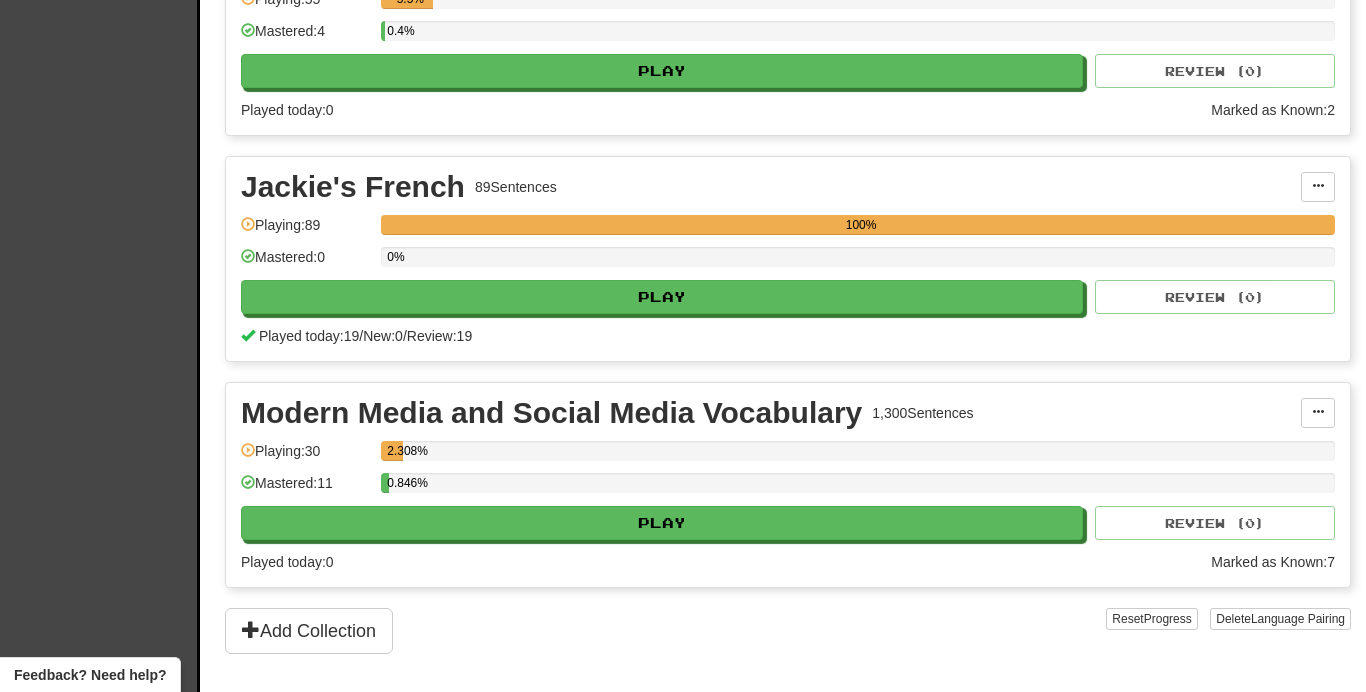 scroll, scrollTop: 543, scrollLeft: 0, axis: vertical 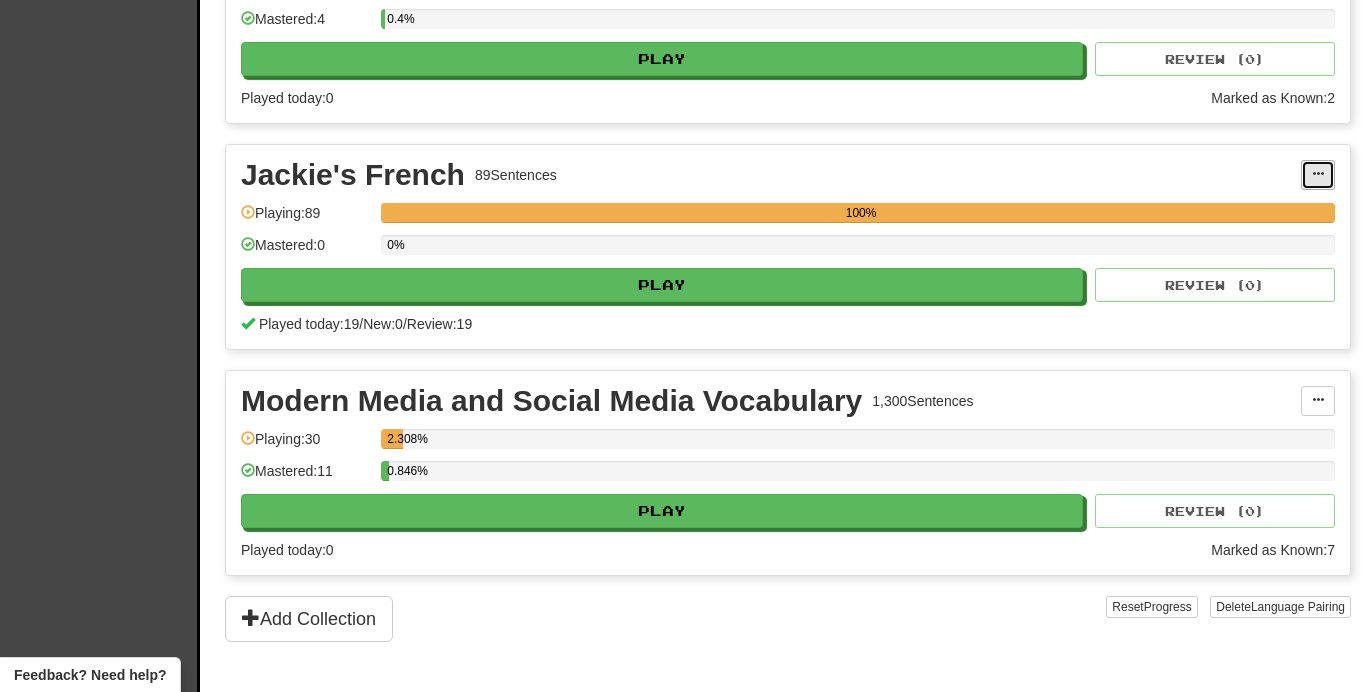 click at bounding box center (1318, 175) 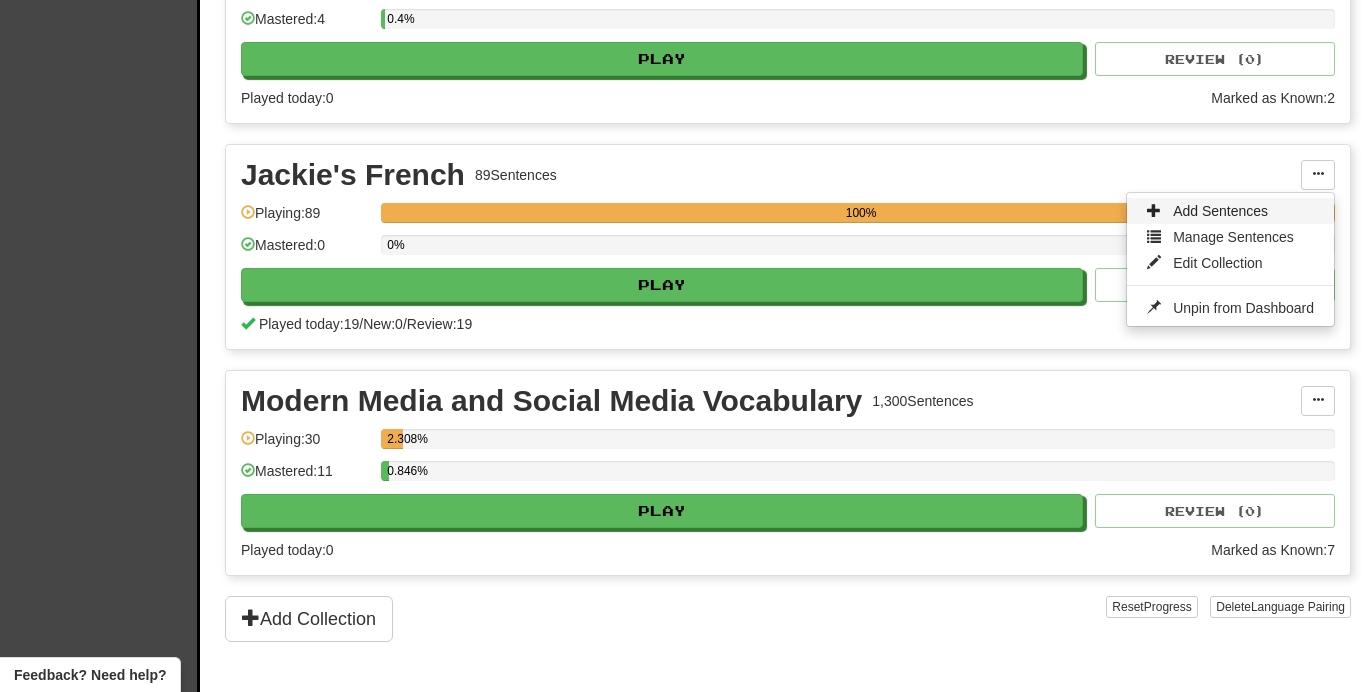 click on "Add Sentences" at bounding box center [1230, 211] 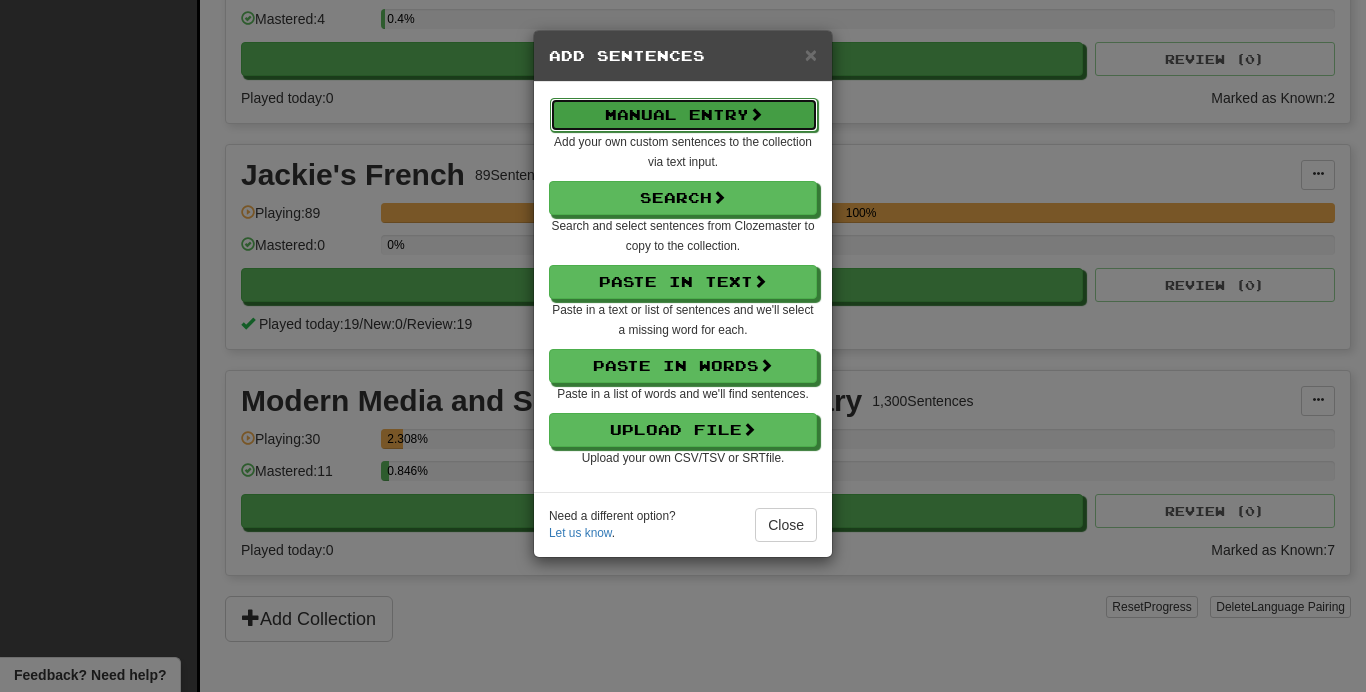 click on "Manual Entry" at bounding box center [684, 115] 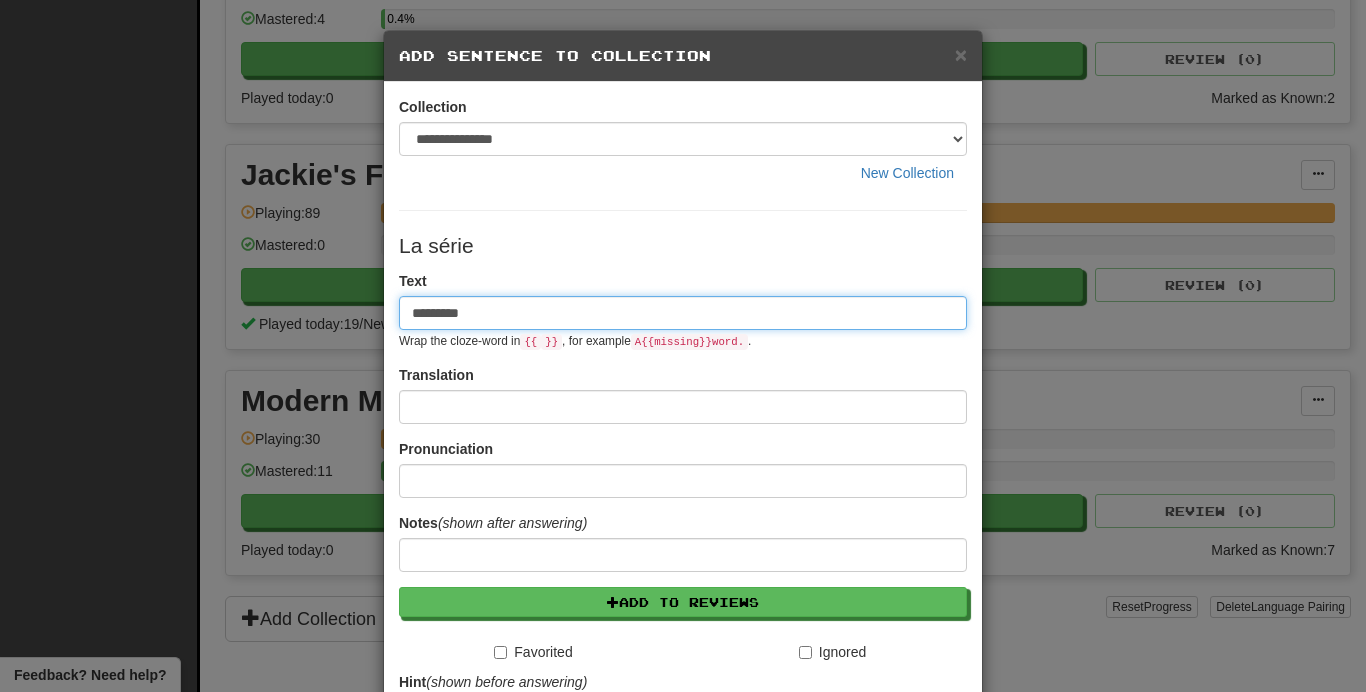 drag, startPoint x: 507, startPoint y: 322, endPoint x: 269, endPoint y: 277, distance: 242.21684 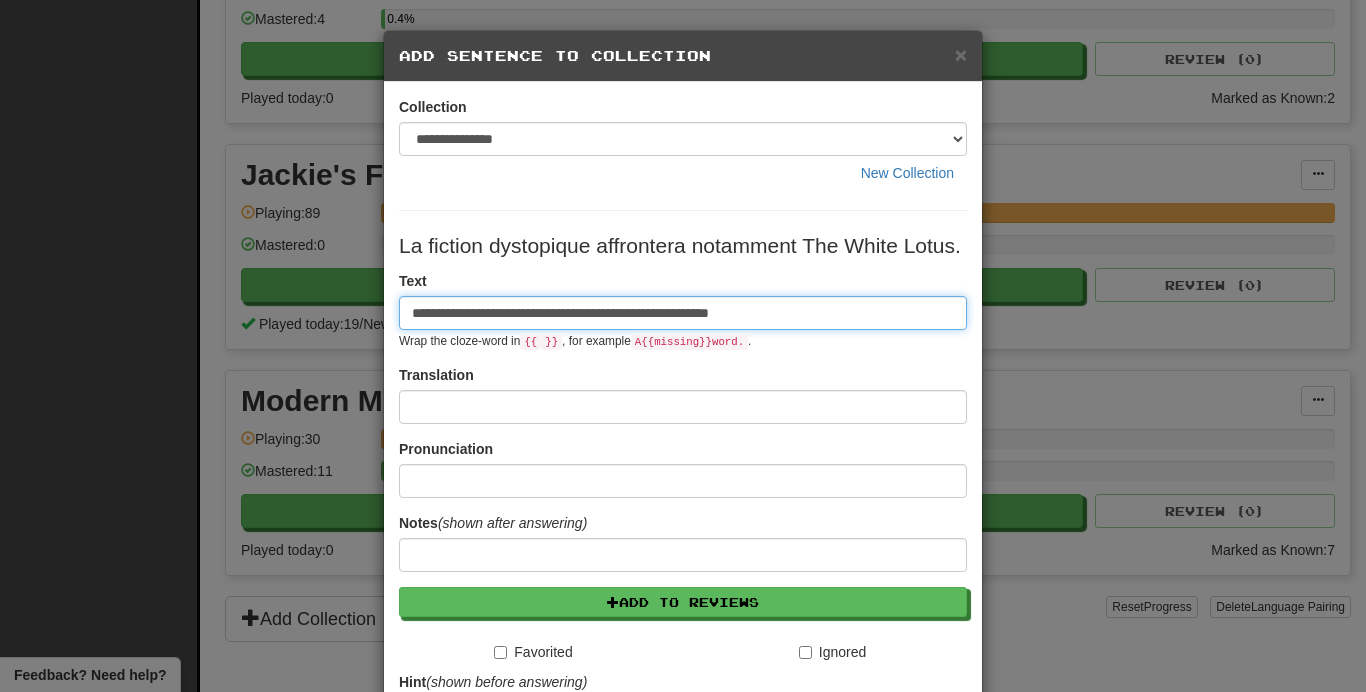 click on "**********" at bounding box center [683, 313] 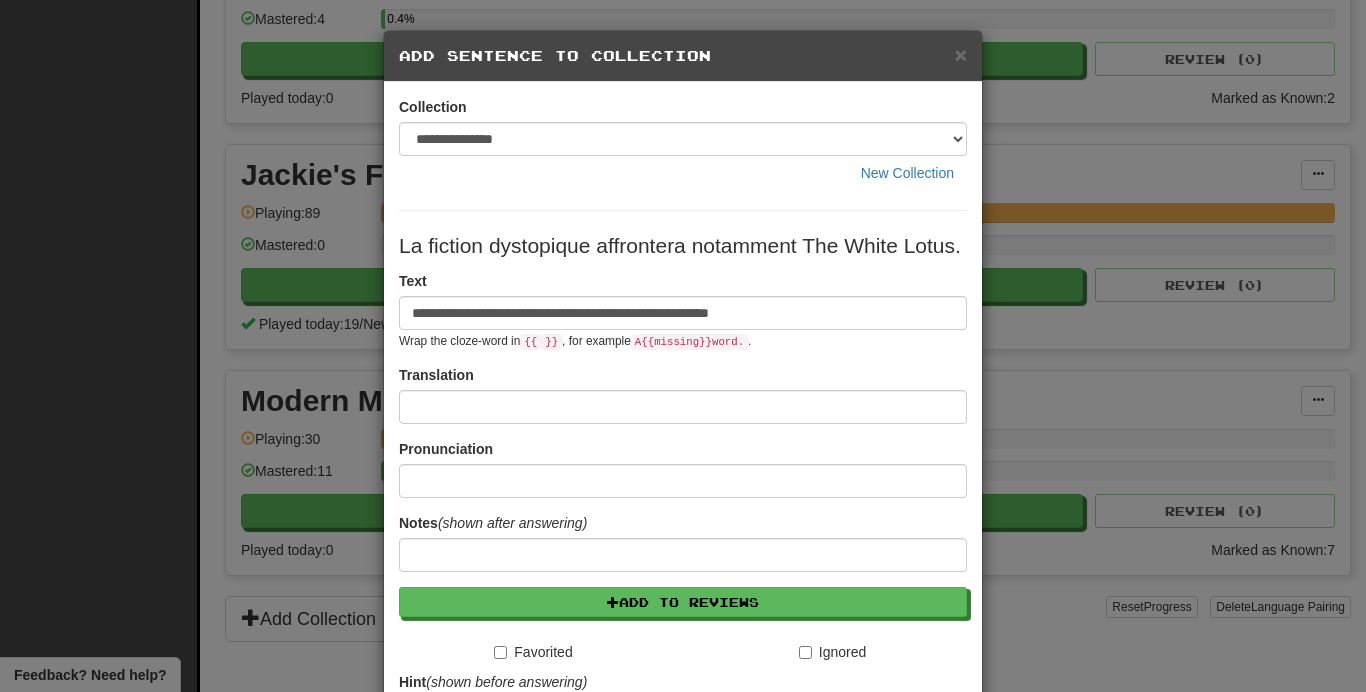 click on "La fiction dystopique affrontera notamment The White Lotus." at bounding box center [683, 246] 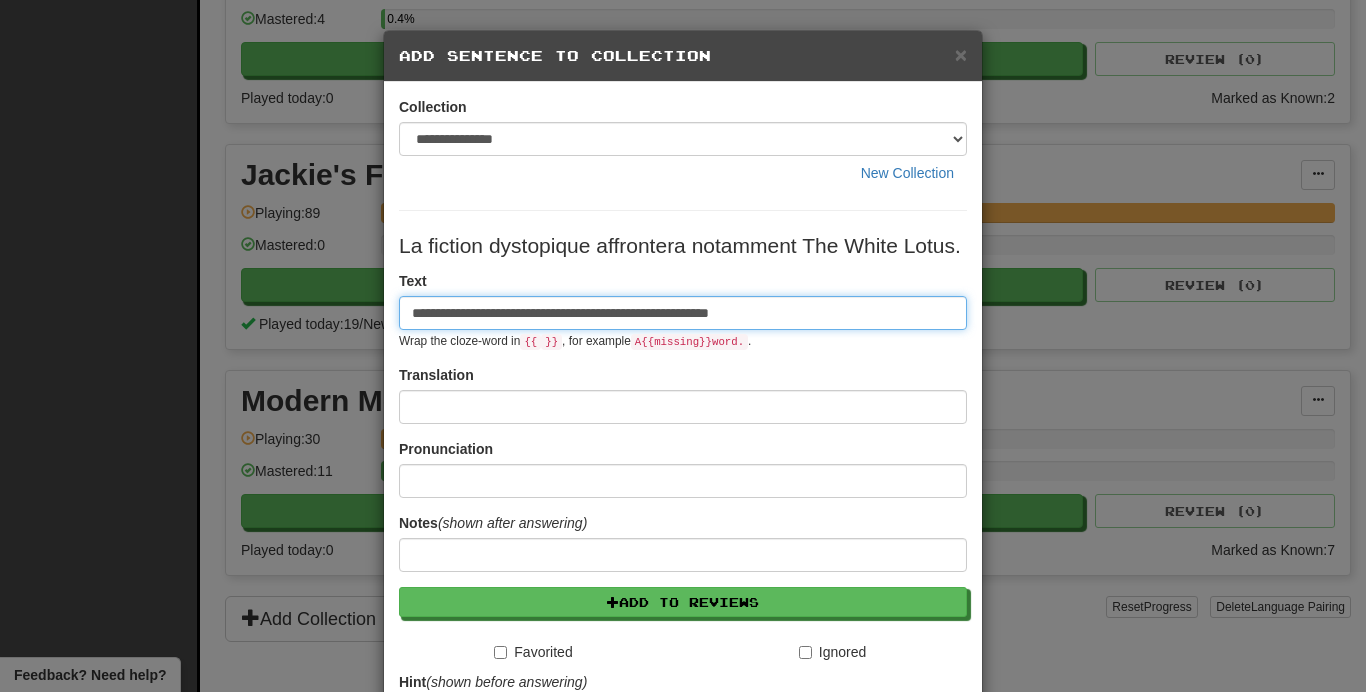 click on "**********" at bounding box center (683, 313) 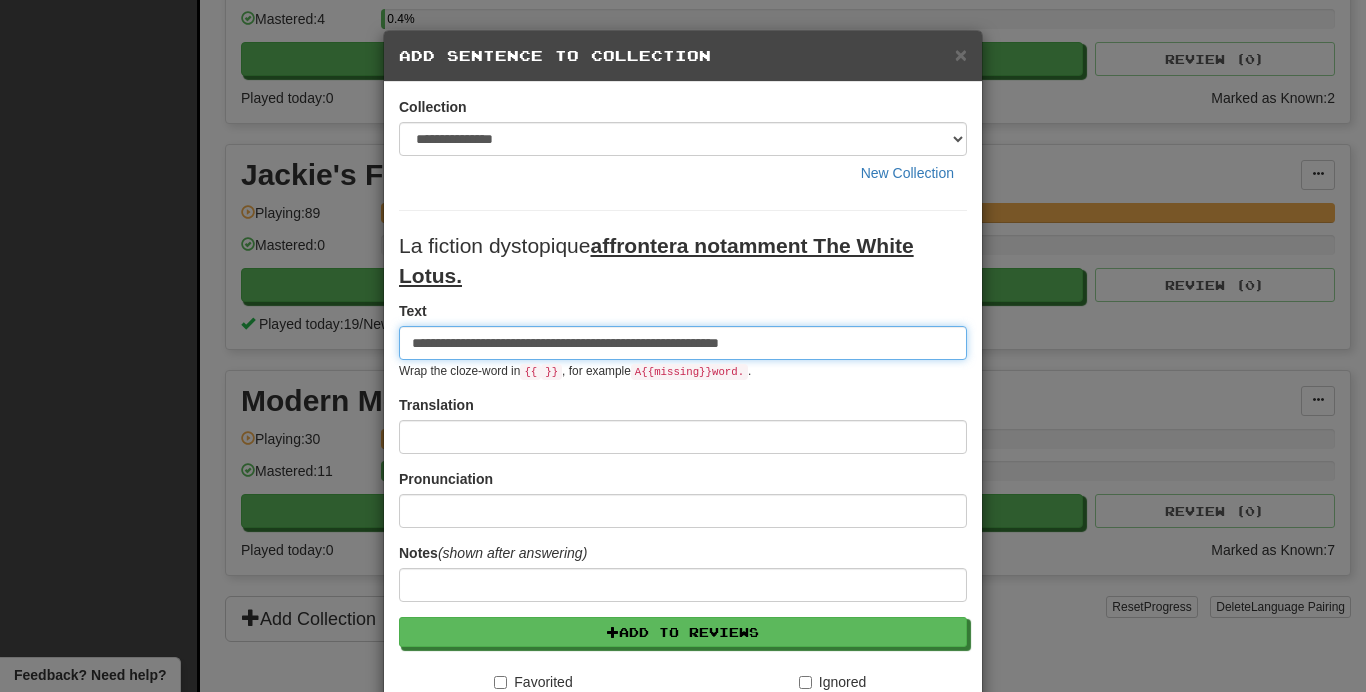 click on "**********" at bounding box center (683, 343) 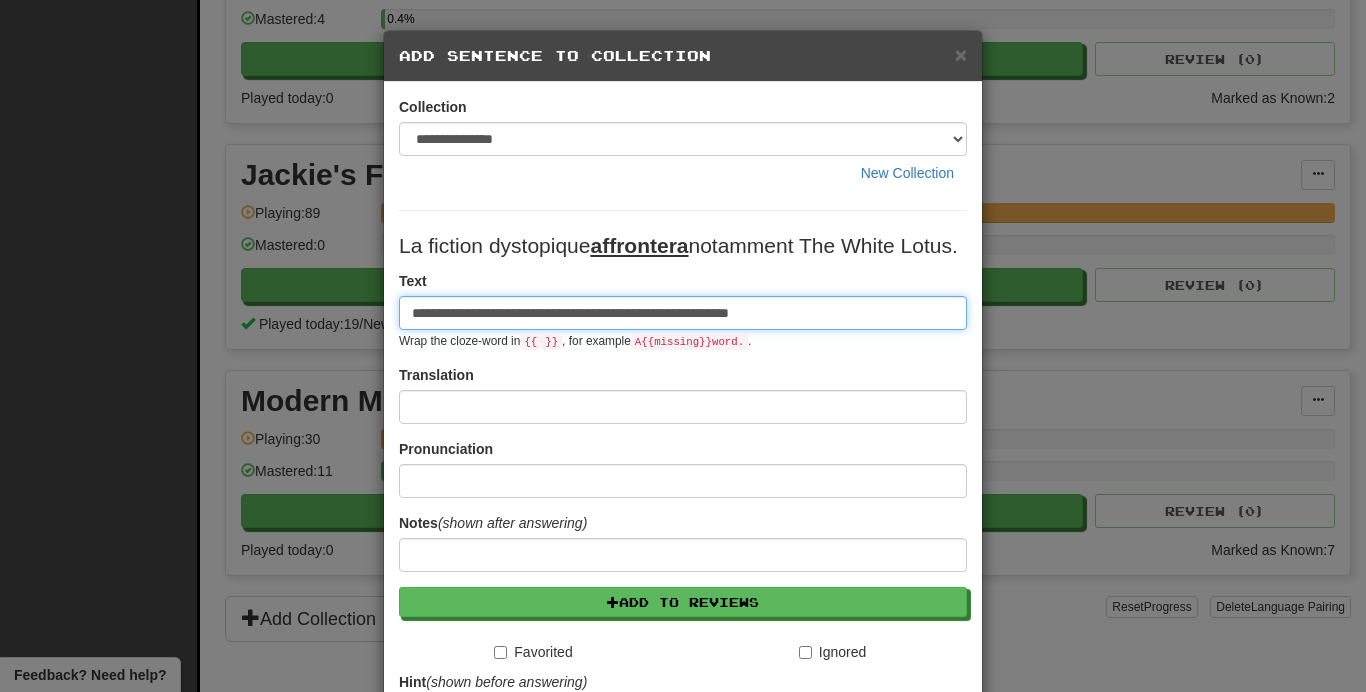 type on "**********" 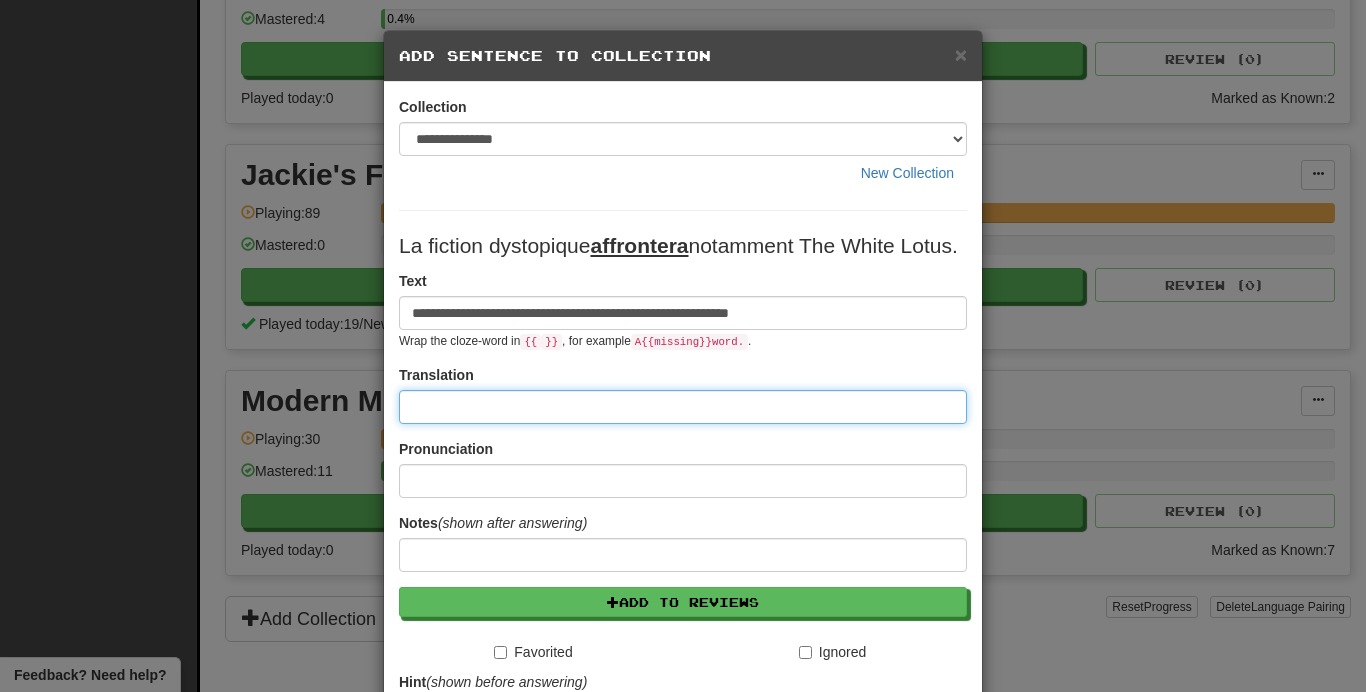 click at bounding box center (683, 407) 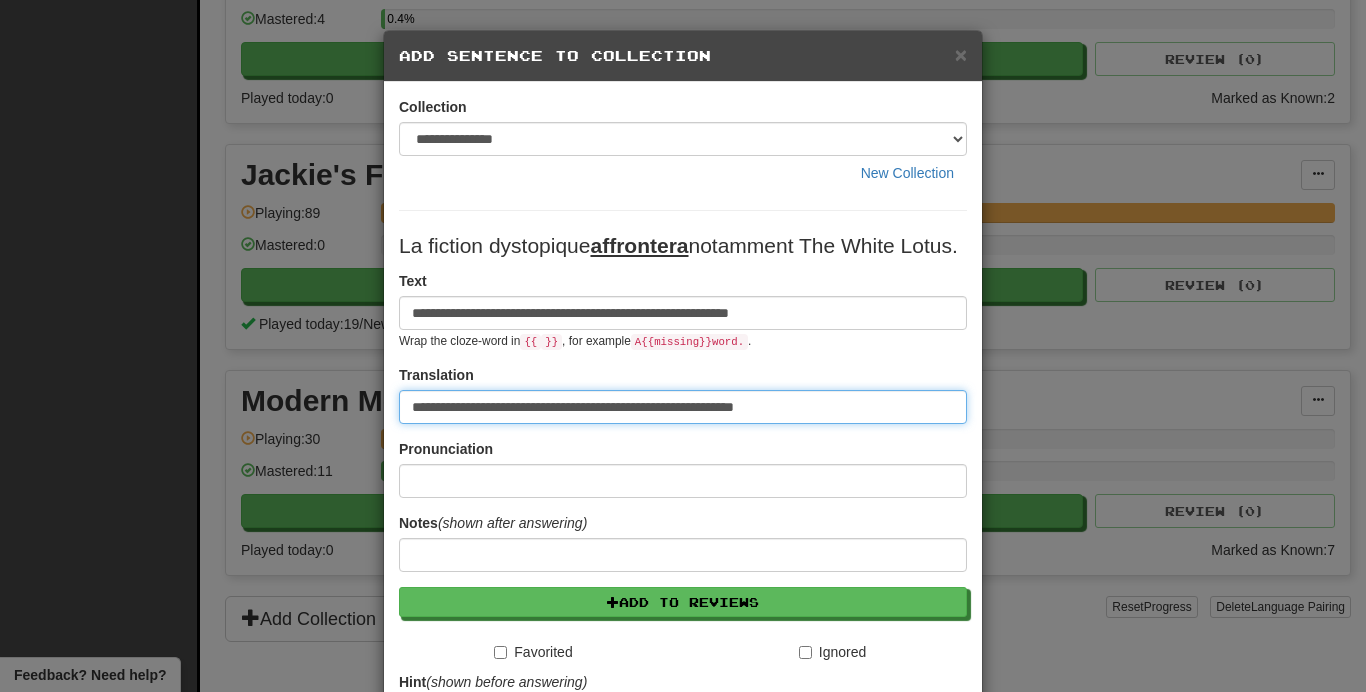 drag, startPoint x: 629, startPoint y: 438, endPoint x: 571, endPoint y: 438, distance: 58 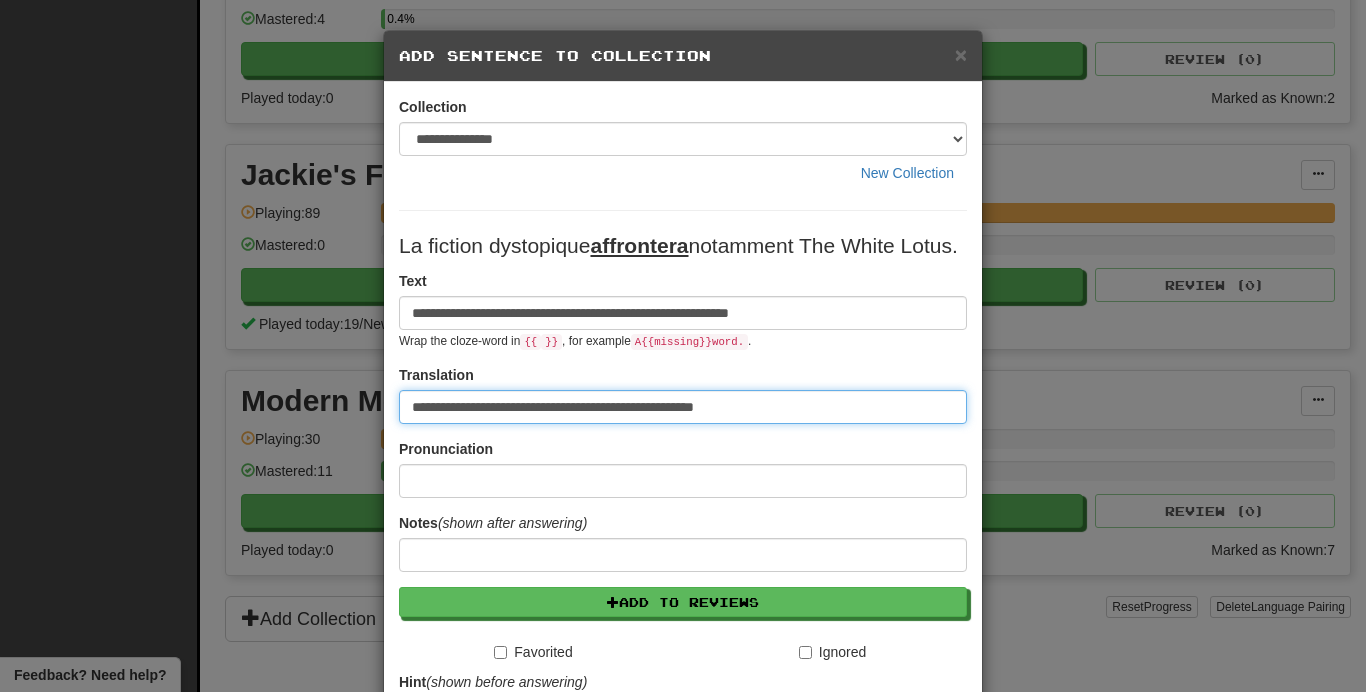 type on "**********" 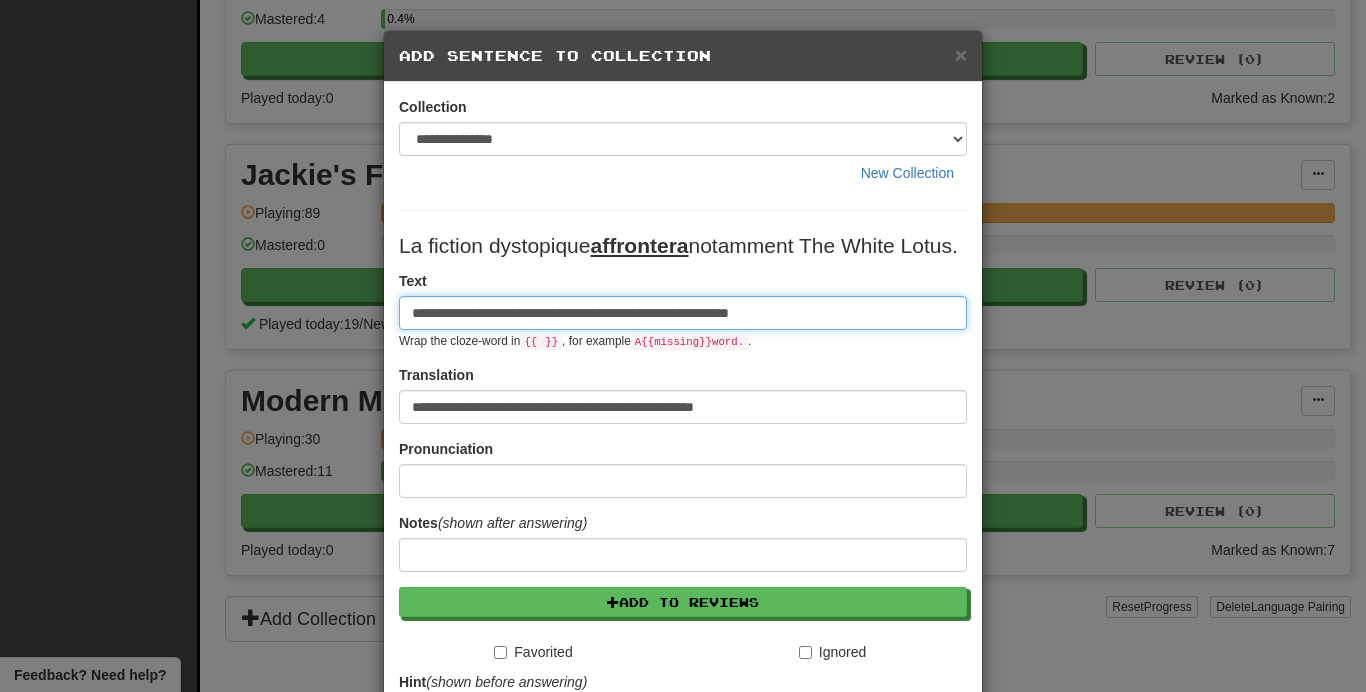 drag, startPoint x: 705, startPoint y: 345, endPoint x: 621, endPoint y: 345, distance: 84 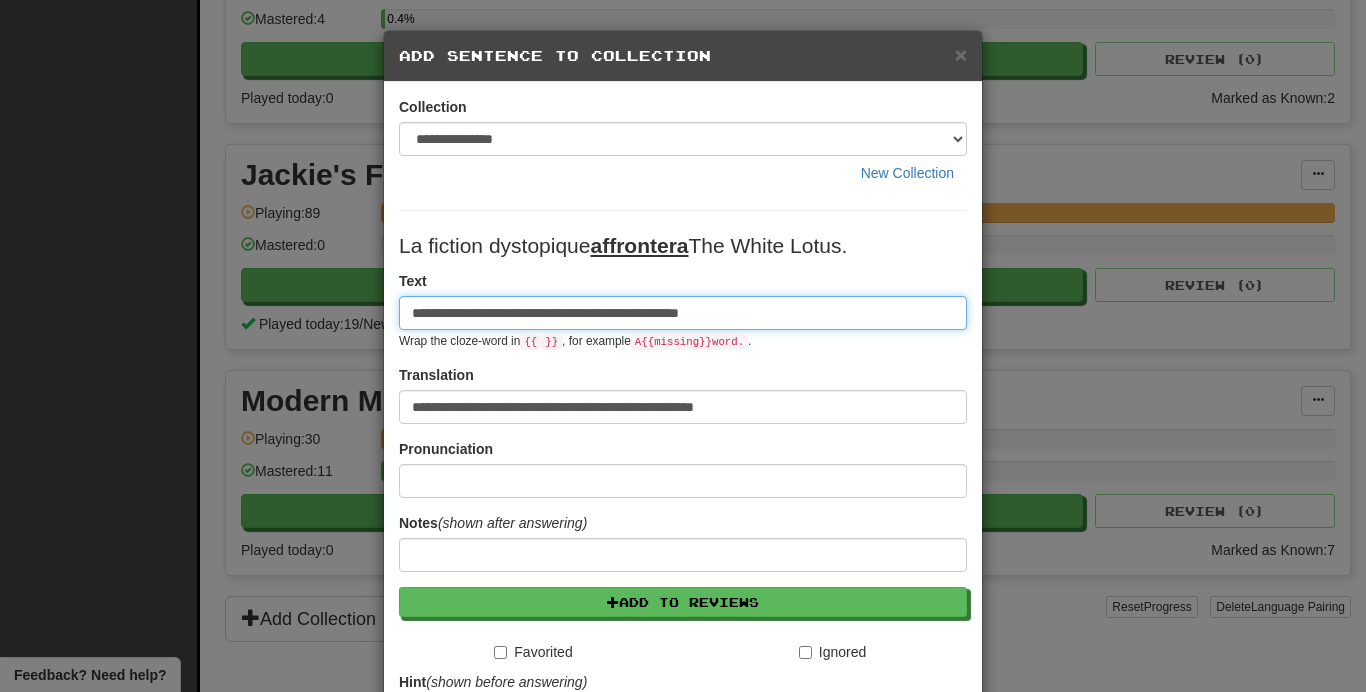 click on "**********" at bounding box center (683, 313) 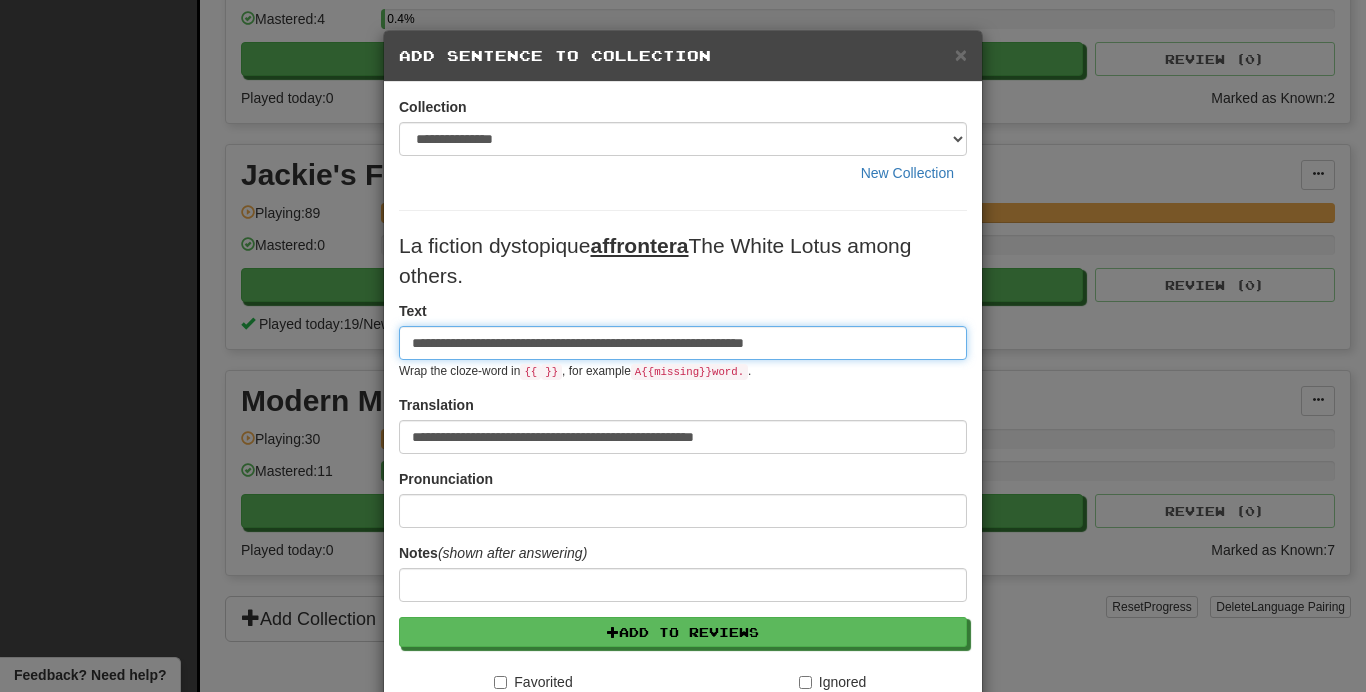 scroll, scrollTop: 16, scrollLeft: 0, axis: vertical 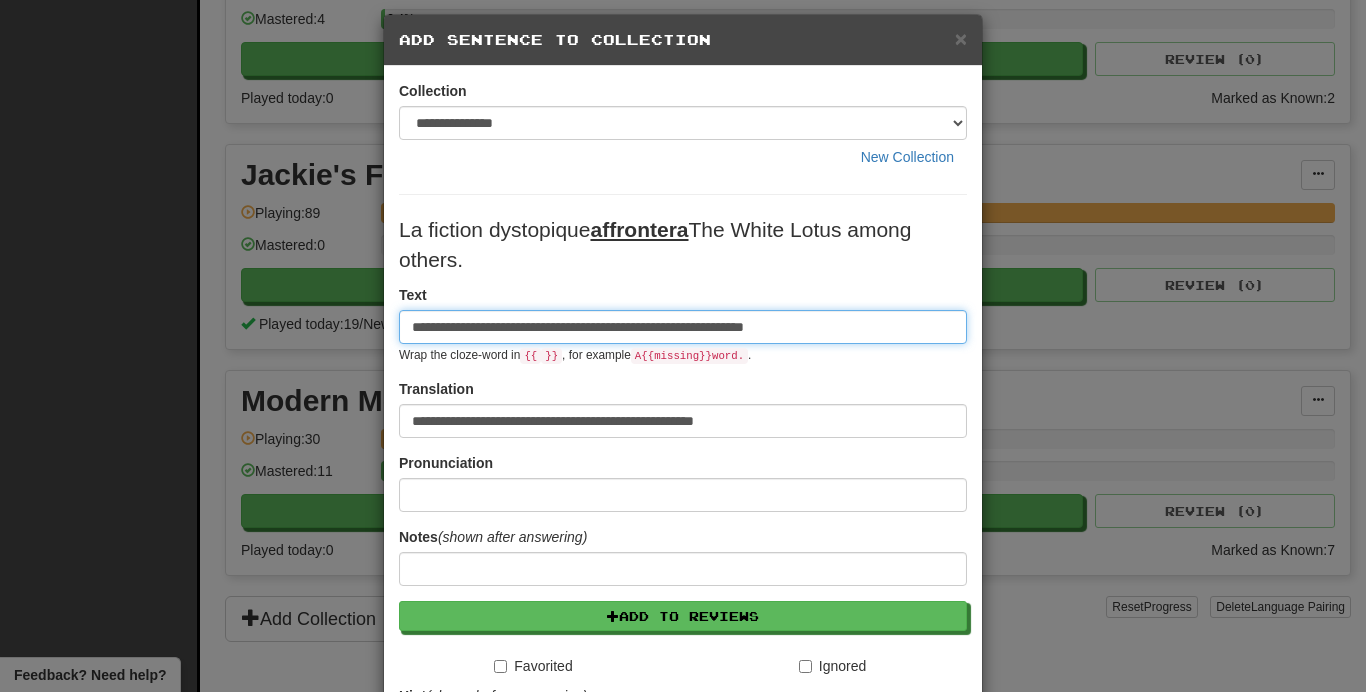 drag, startPoint x: 840, startPoint y: 330, endPoint x: 773, endPoint y: 330, distance: 67 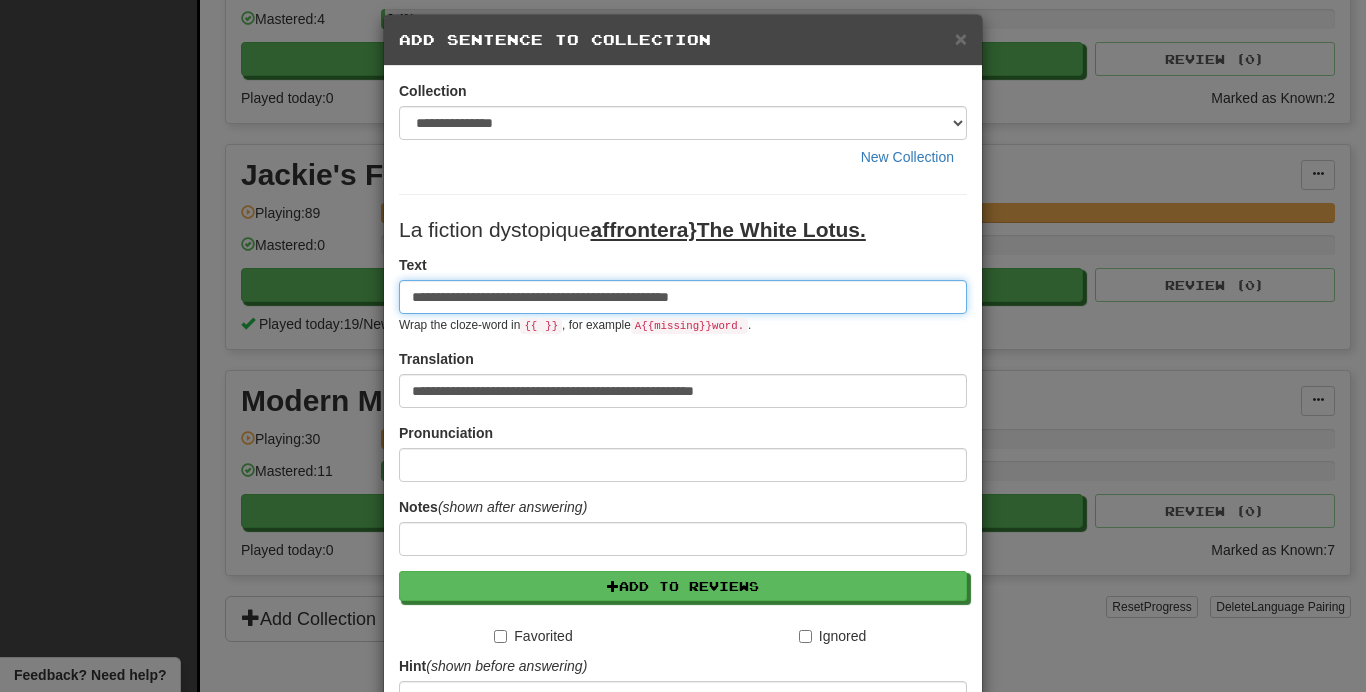 type on "**********" 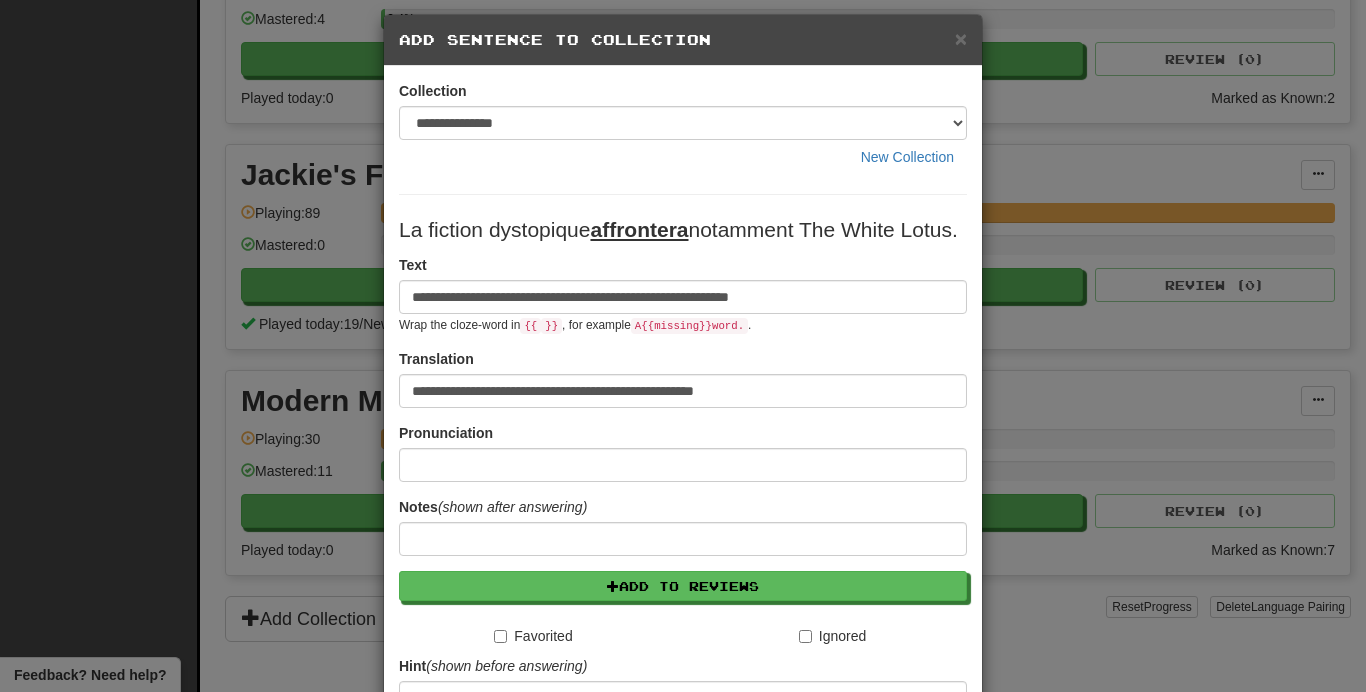 click on "**********" at bounding box center (683, 532) 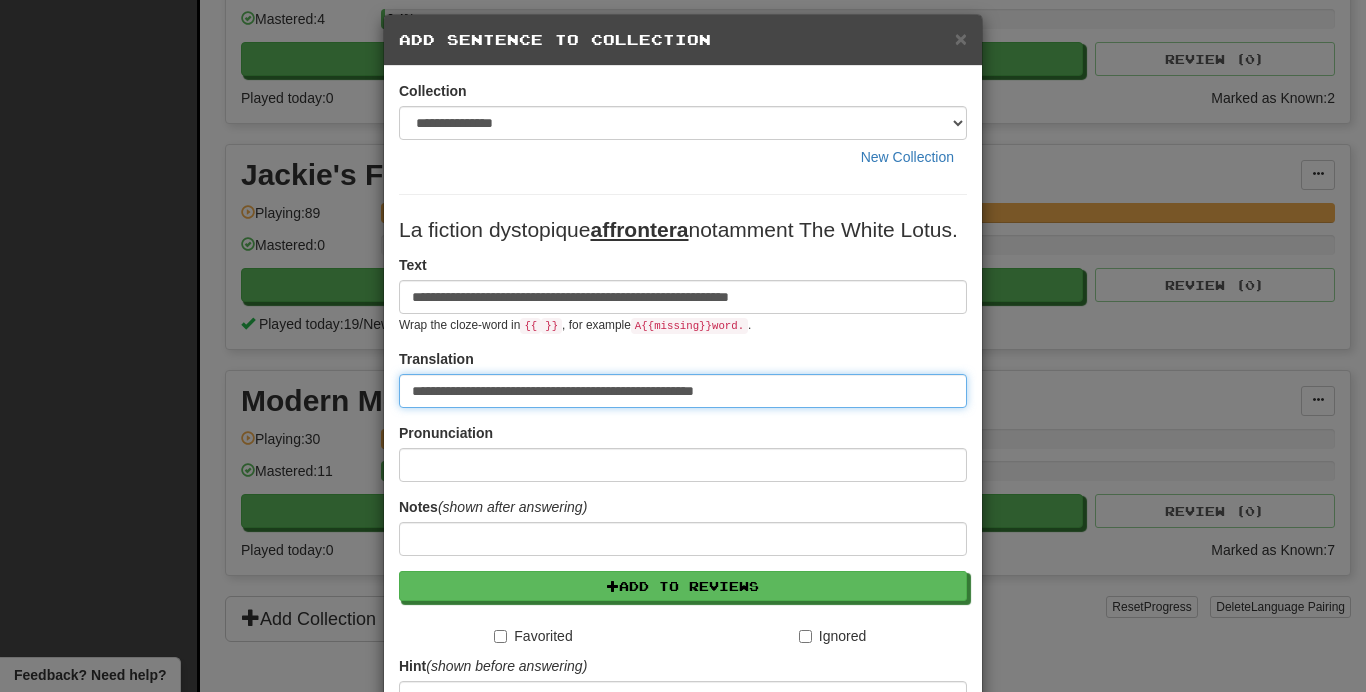 click on "**********" at bounding box center [683, 391] 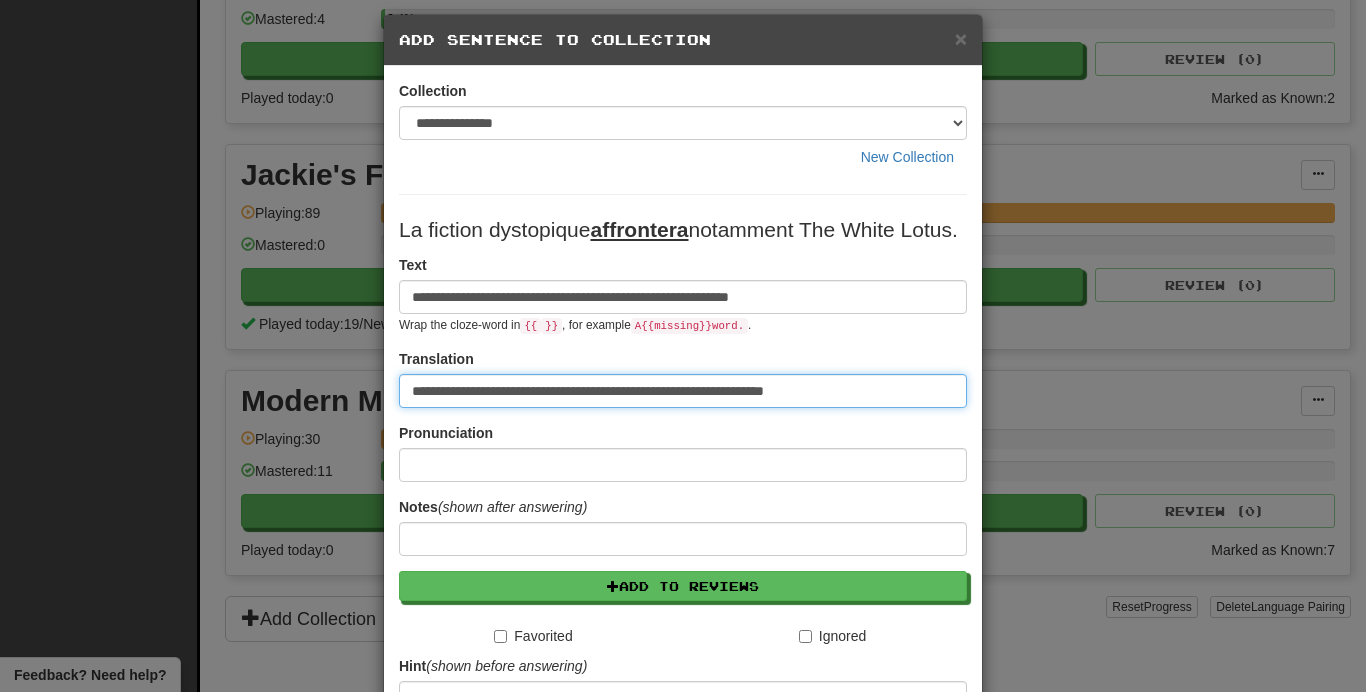 scroll, scrollTop: 315, scrollLeft: 0, axis: vertical 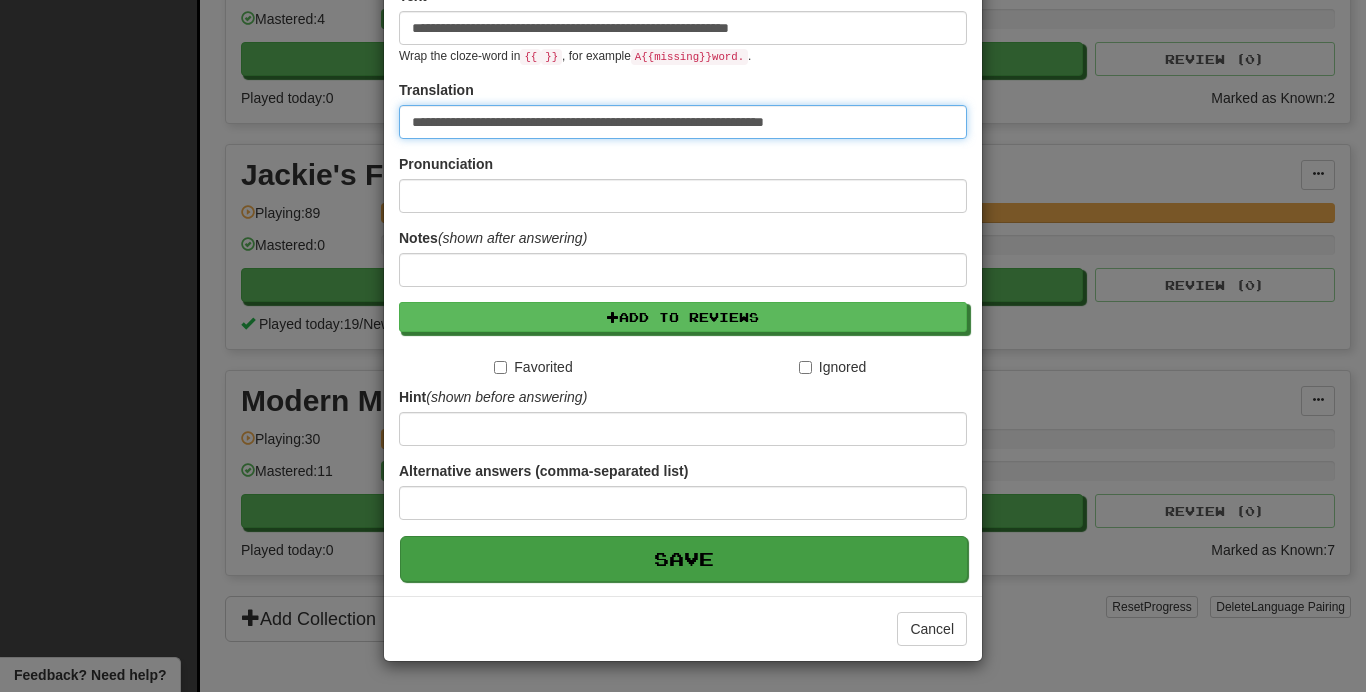 type on "**********" 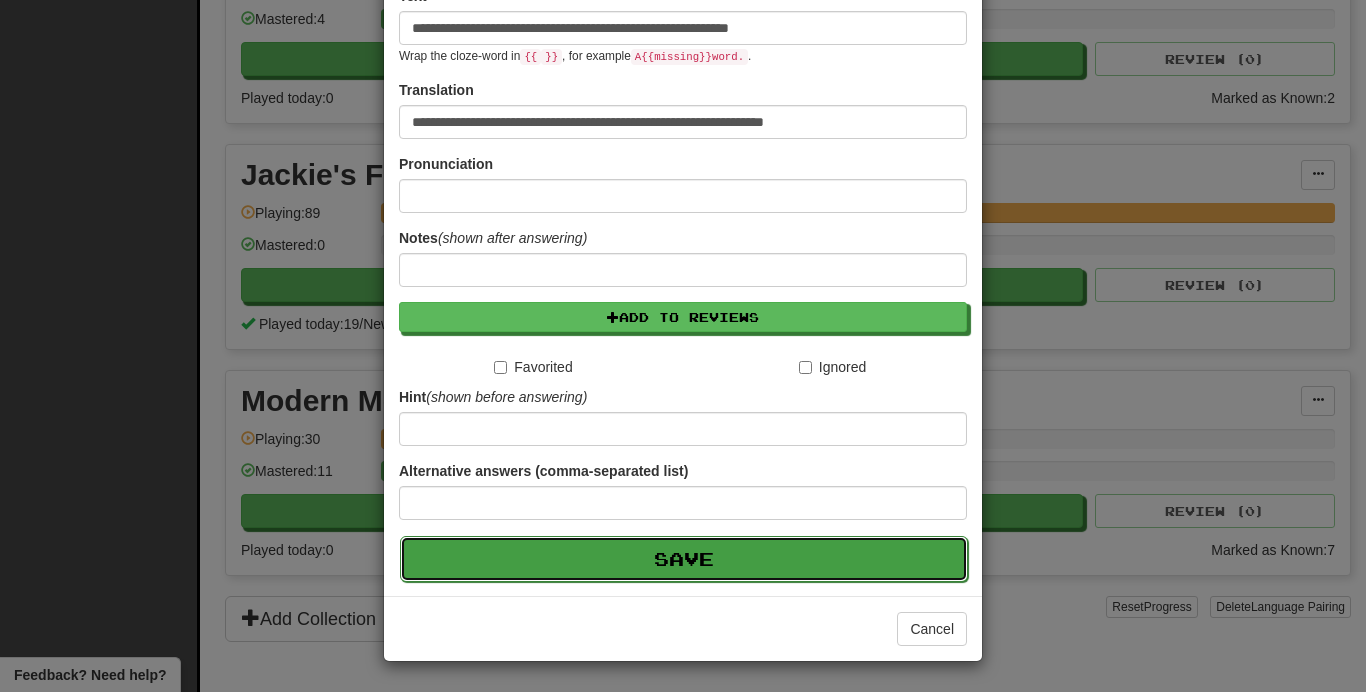 click on "Save" at bounding box center [684, 559] 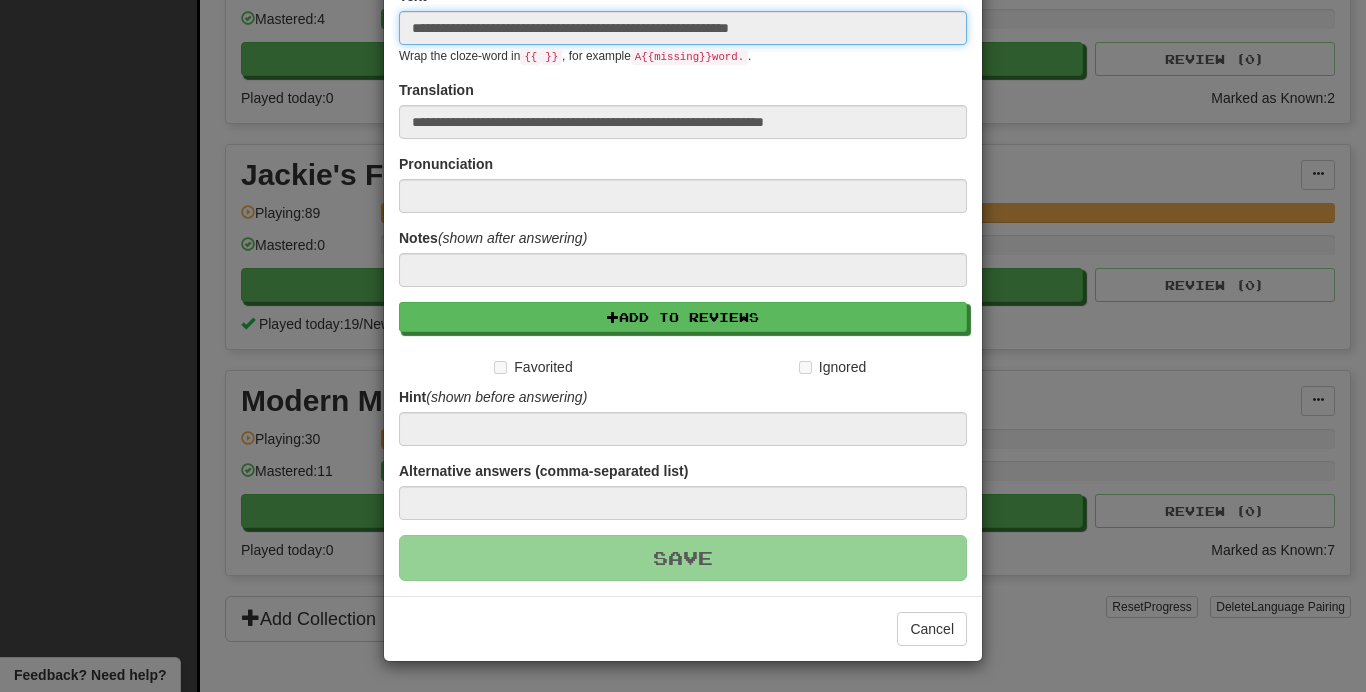 type 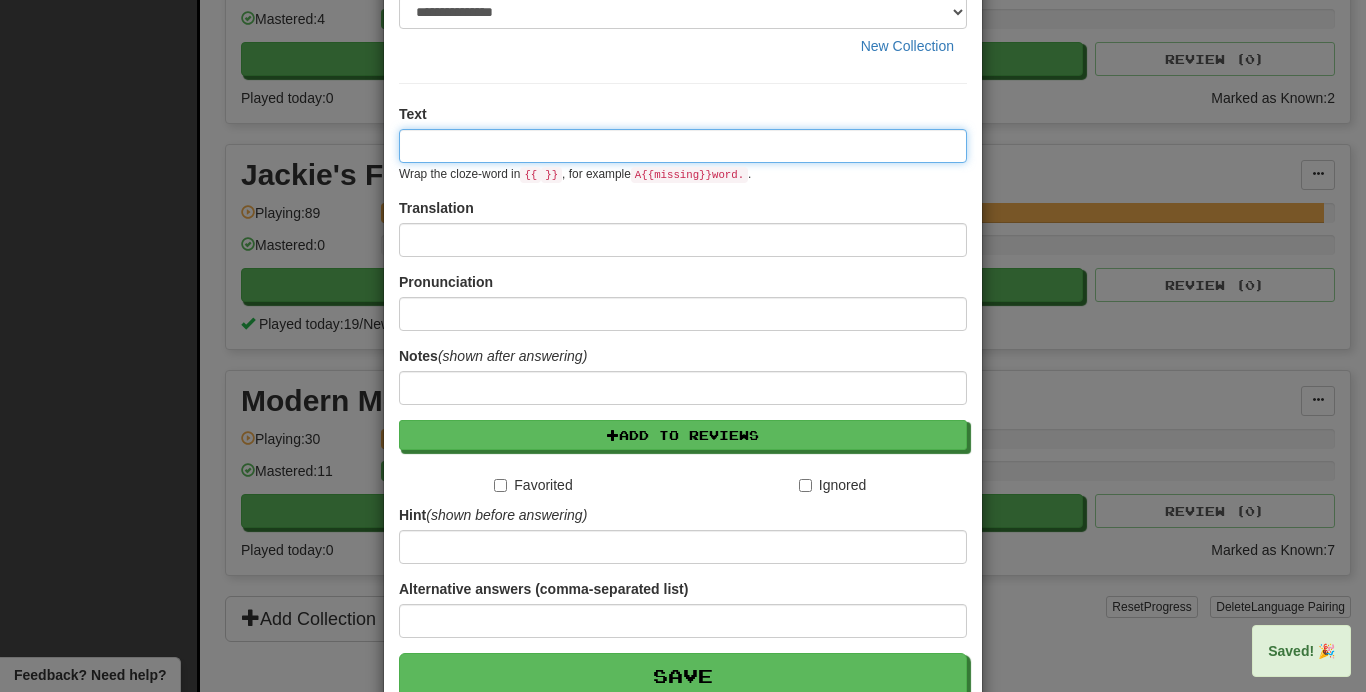 scroll, scrollTop: 0, scrollLeft: 0, axis: both 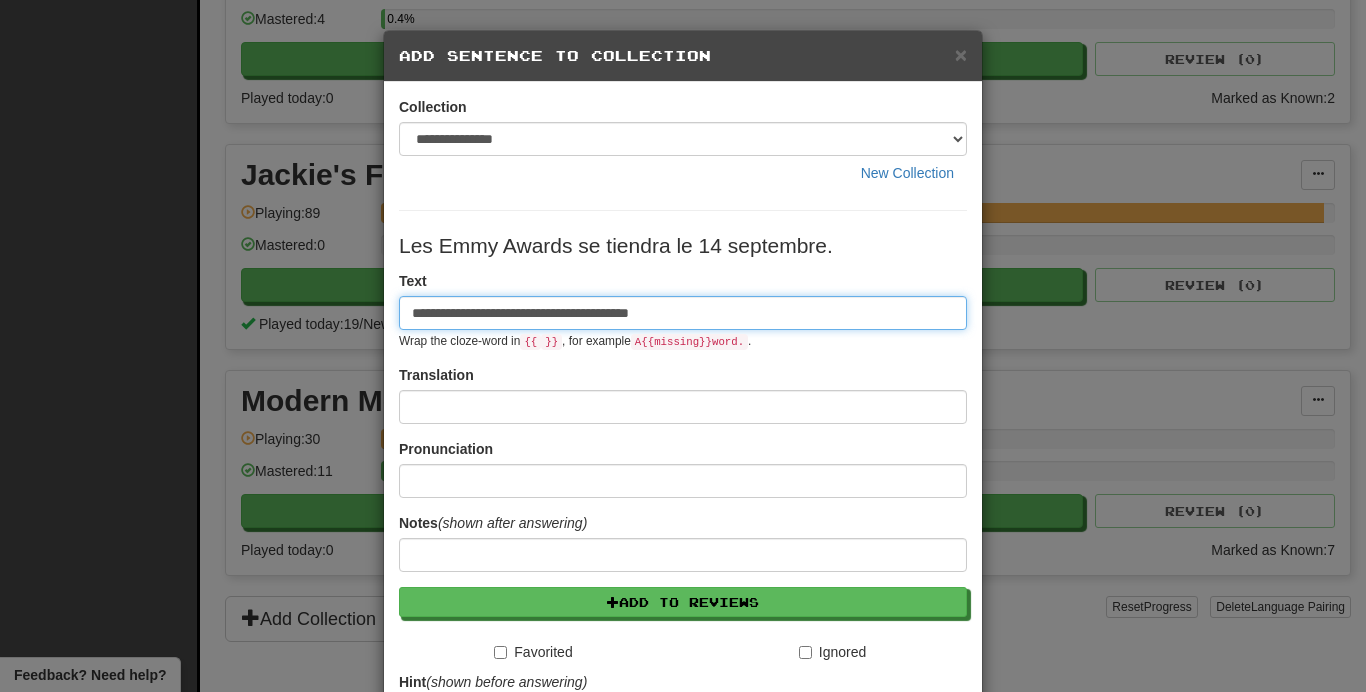 type on "**********" 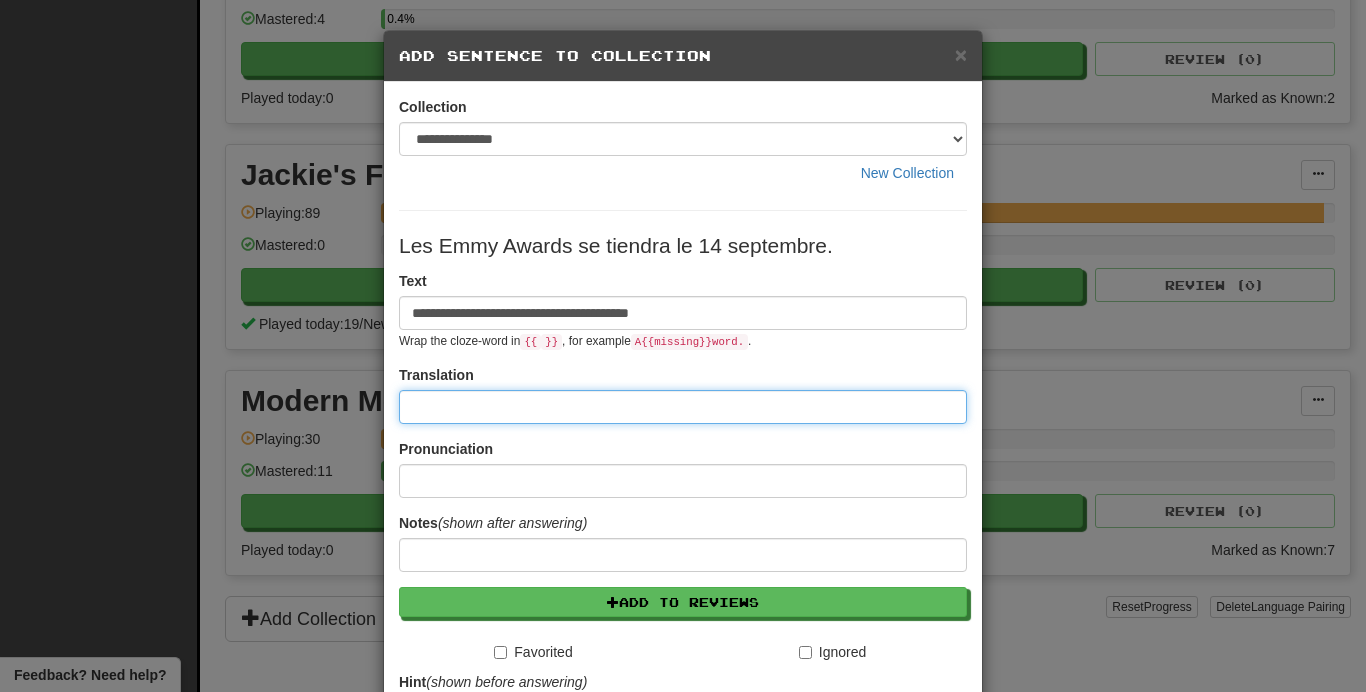 click at bounding box center [683, 407] 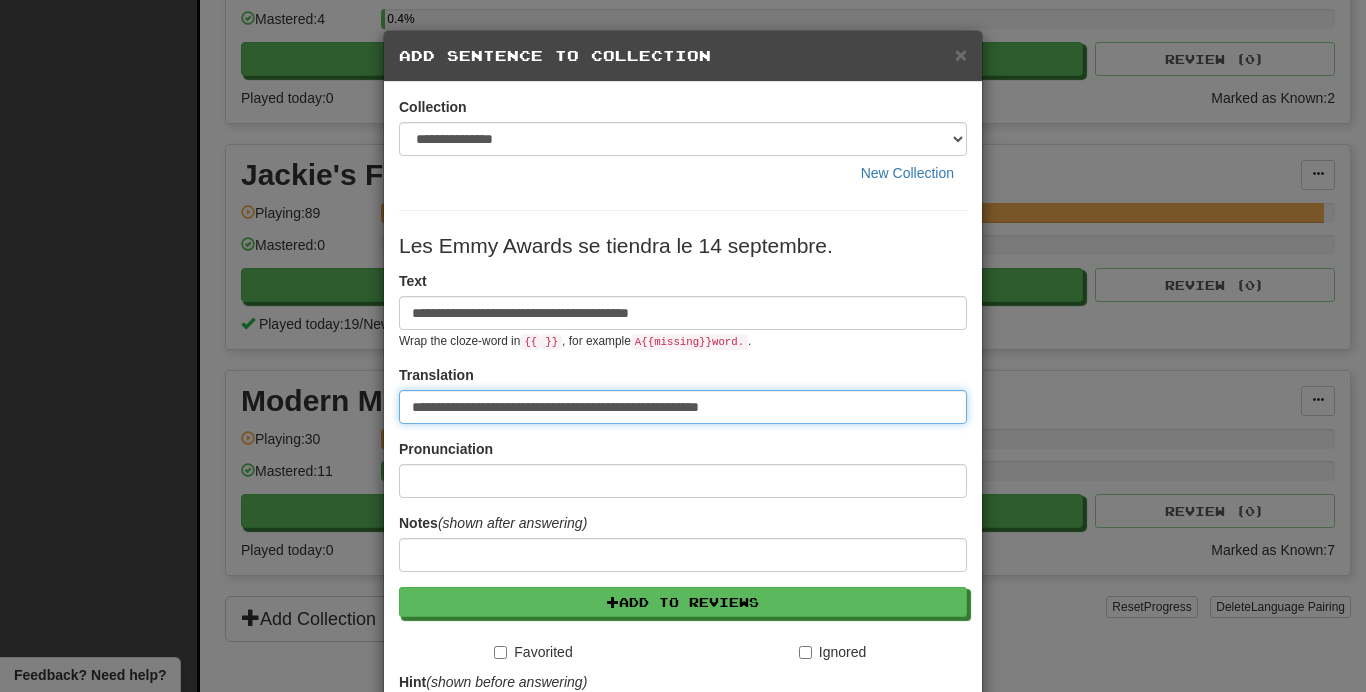 type on "**********" 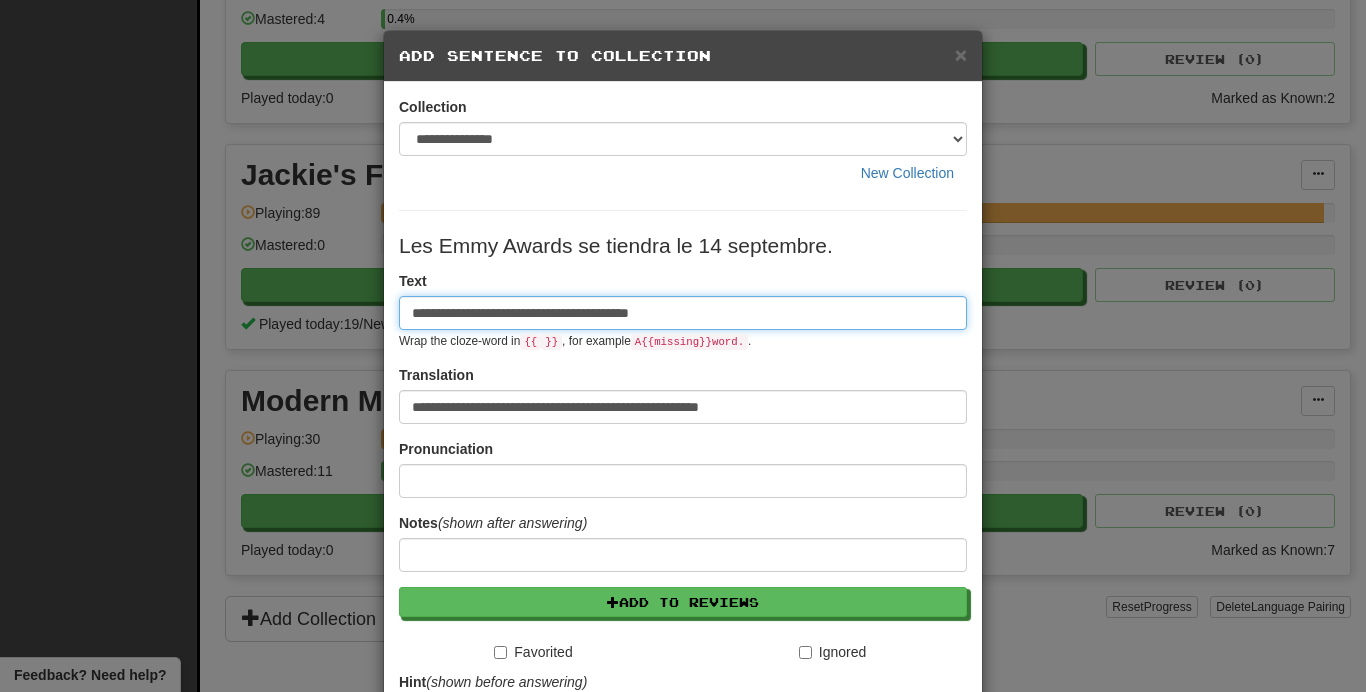 click on "**********" at bounding box center (683, 313) 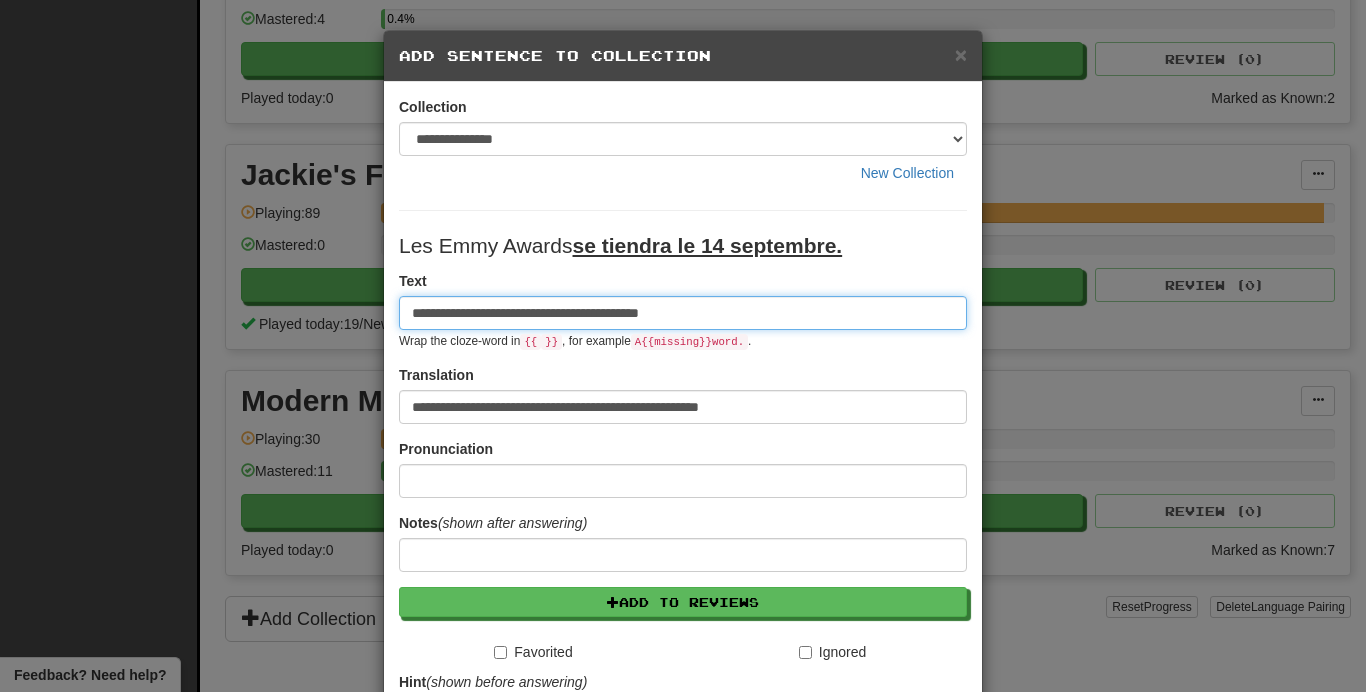 click on "**********" at bounding box center (683, 313) 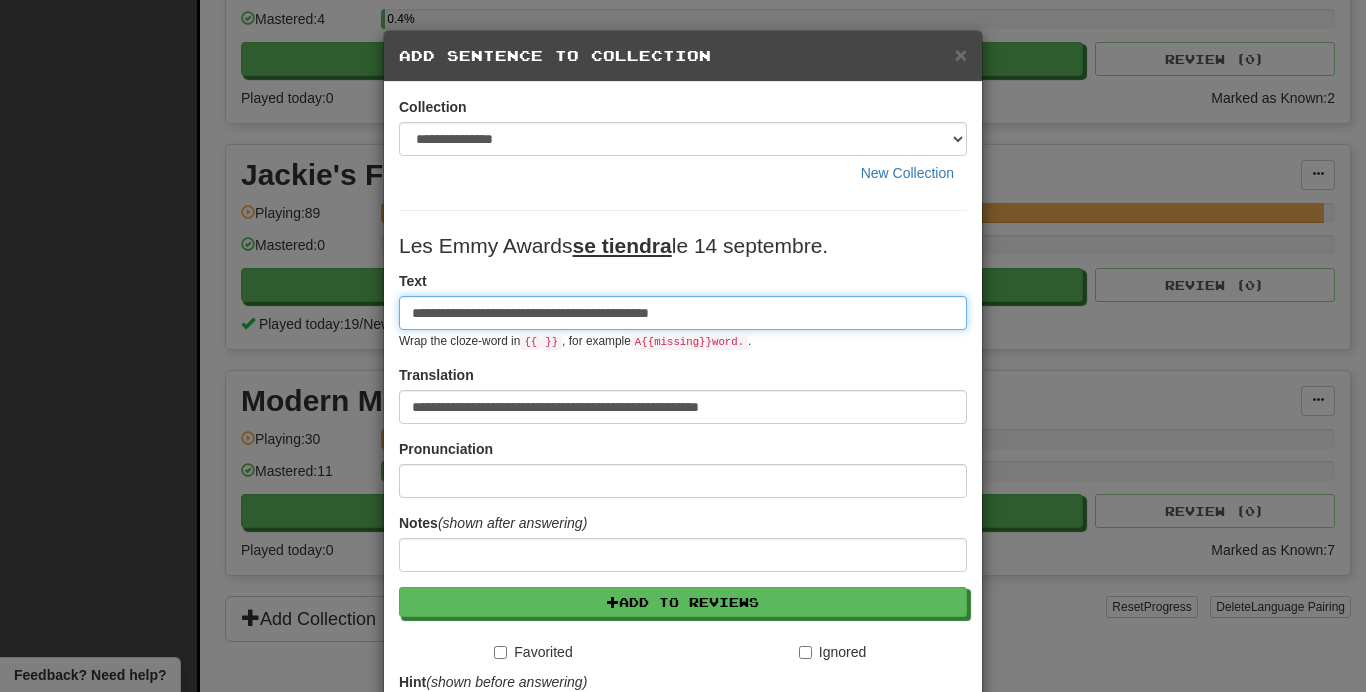 type on "**********" 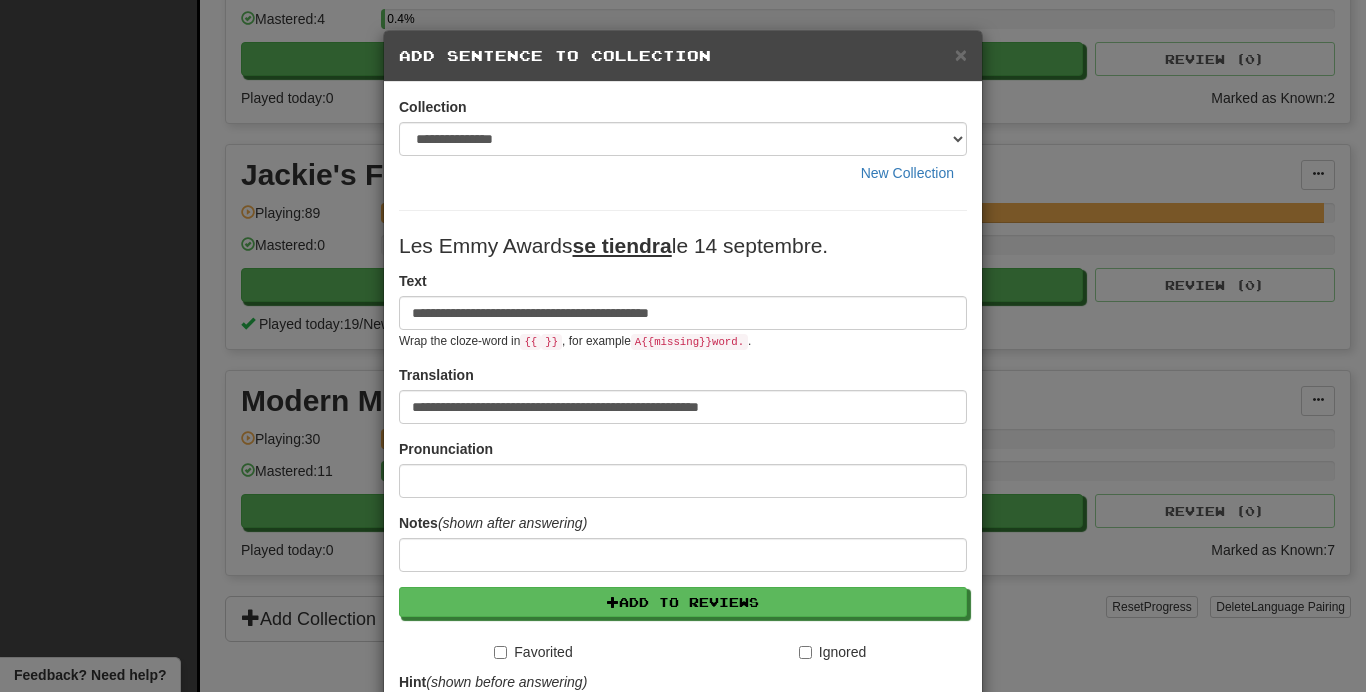 click on "**********" at bounding box center (683, 310) 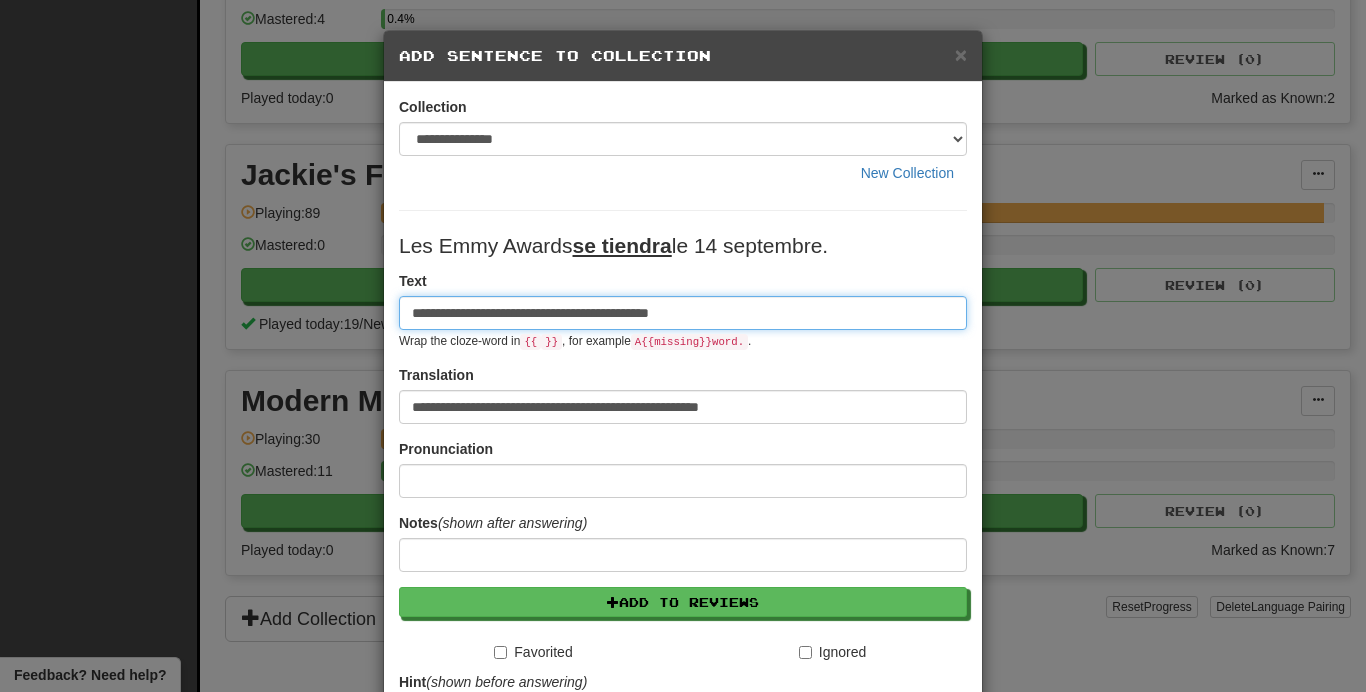 click on "**********" at bounding box center (683, 313) 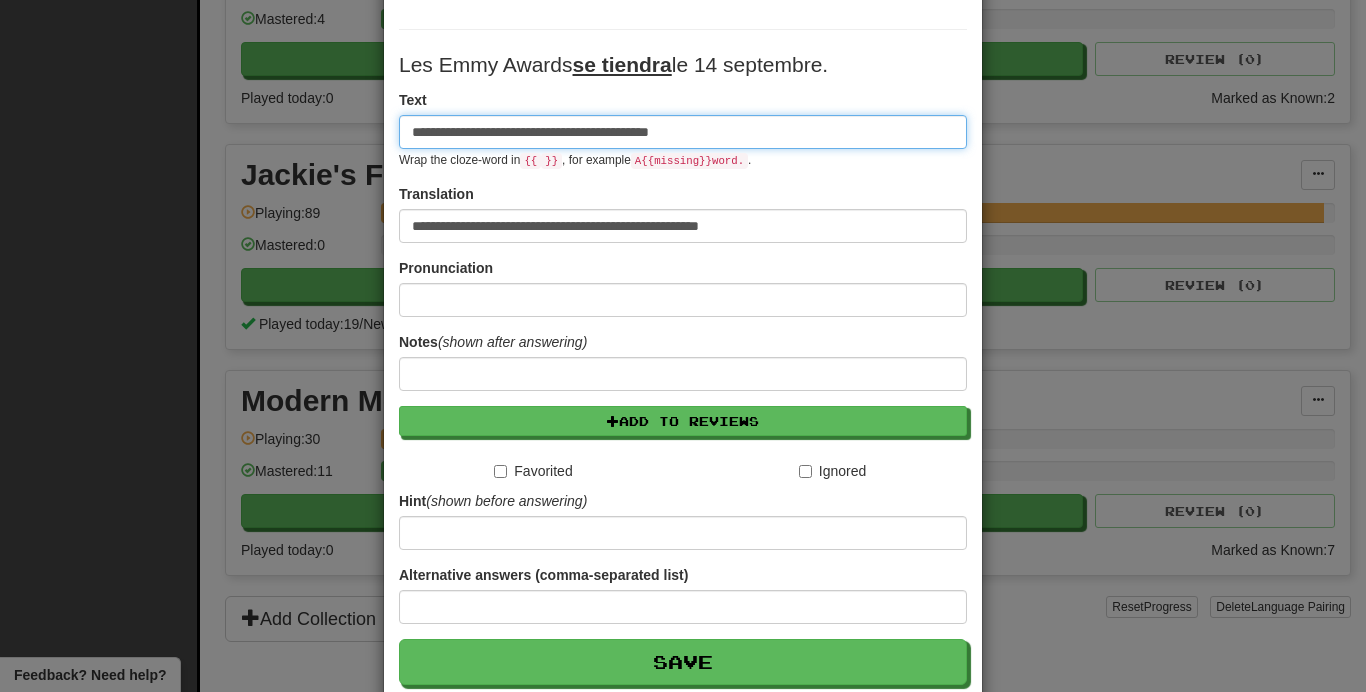 scroll, scrollTop: 191, scrollLeft: 0, axis: vertical 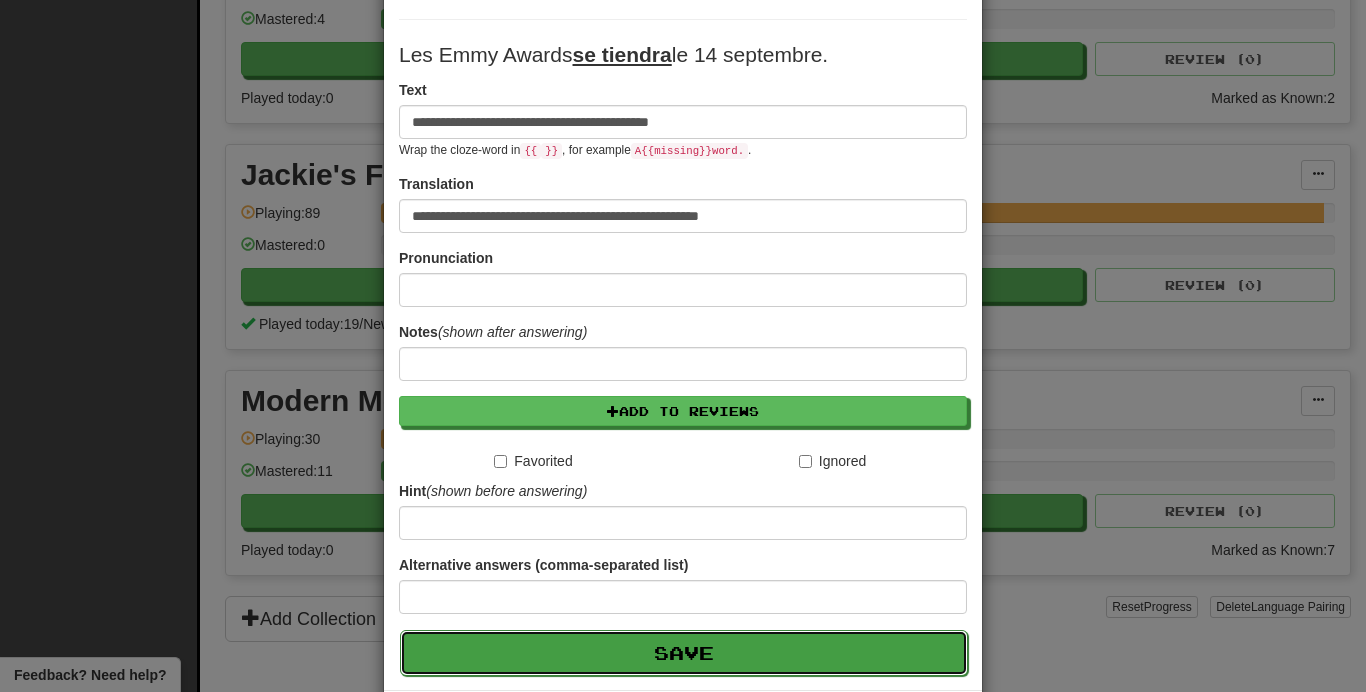 click on "Save" at bounding box center (684, 653) 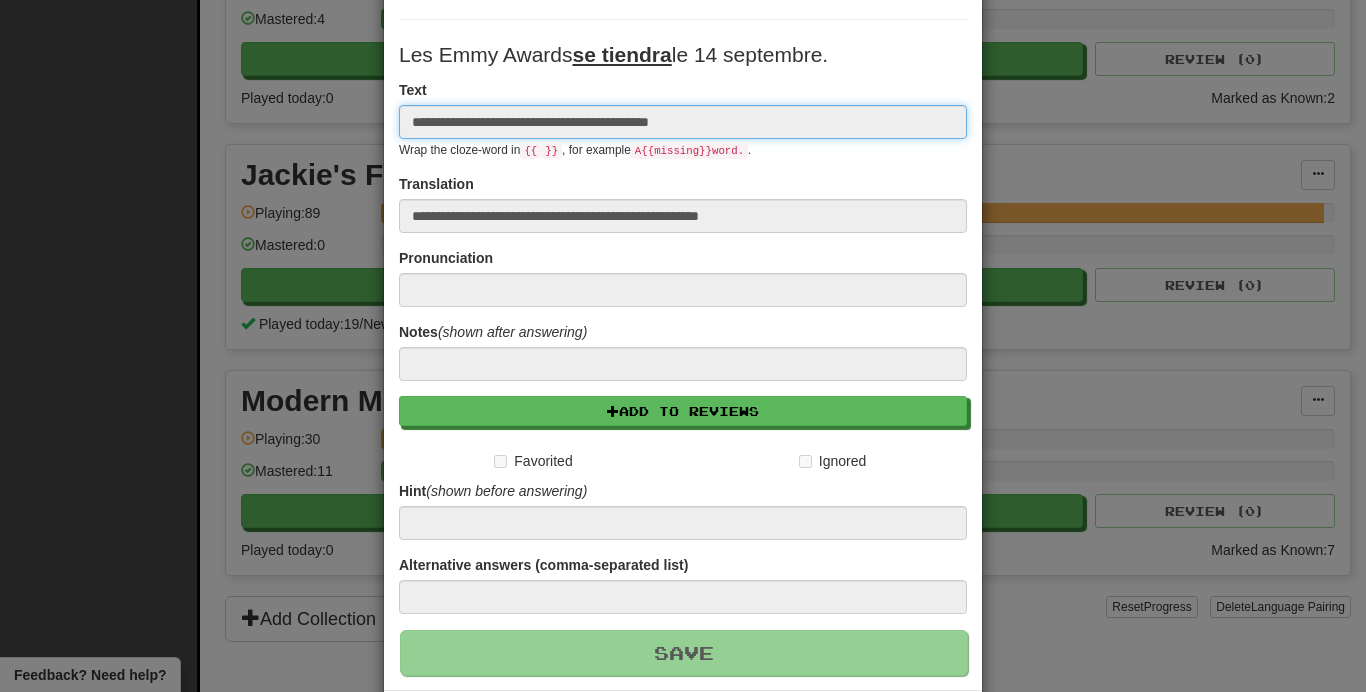 type 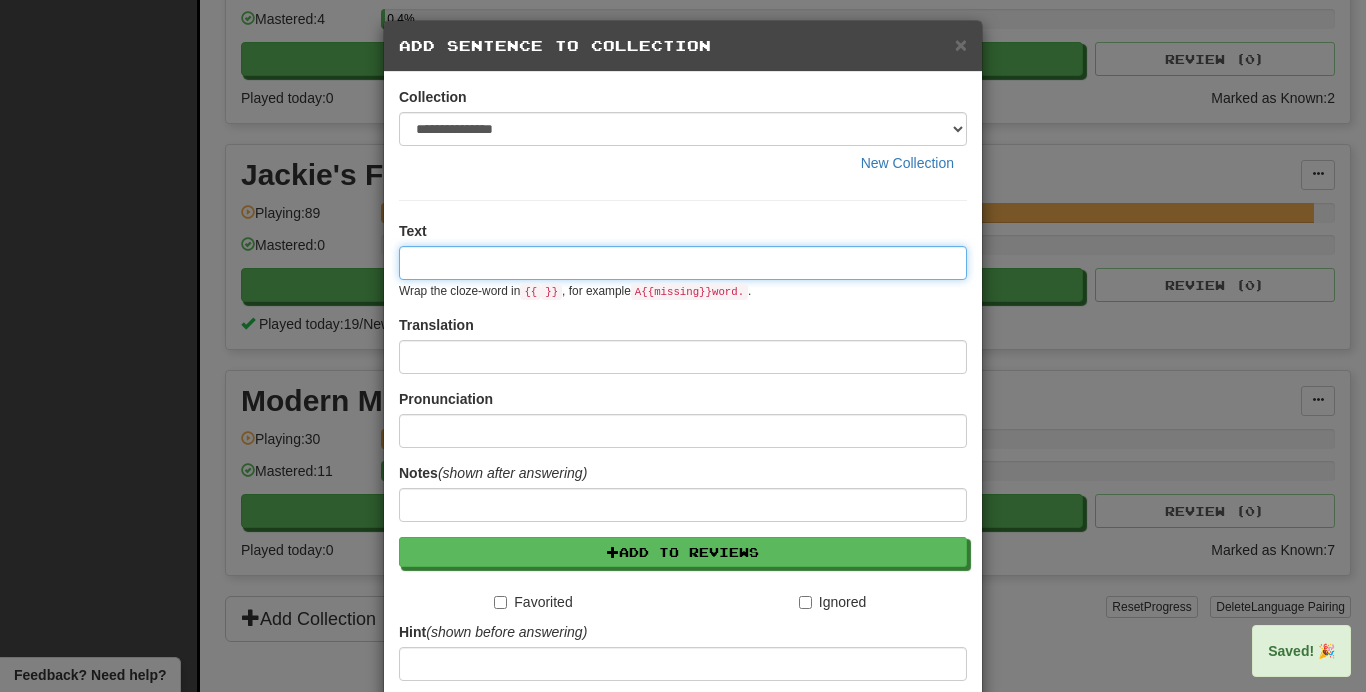 scroll, scrollTop: 0, scrollLeft: 0, axis: both 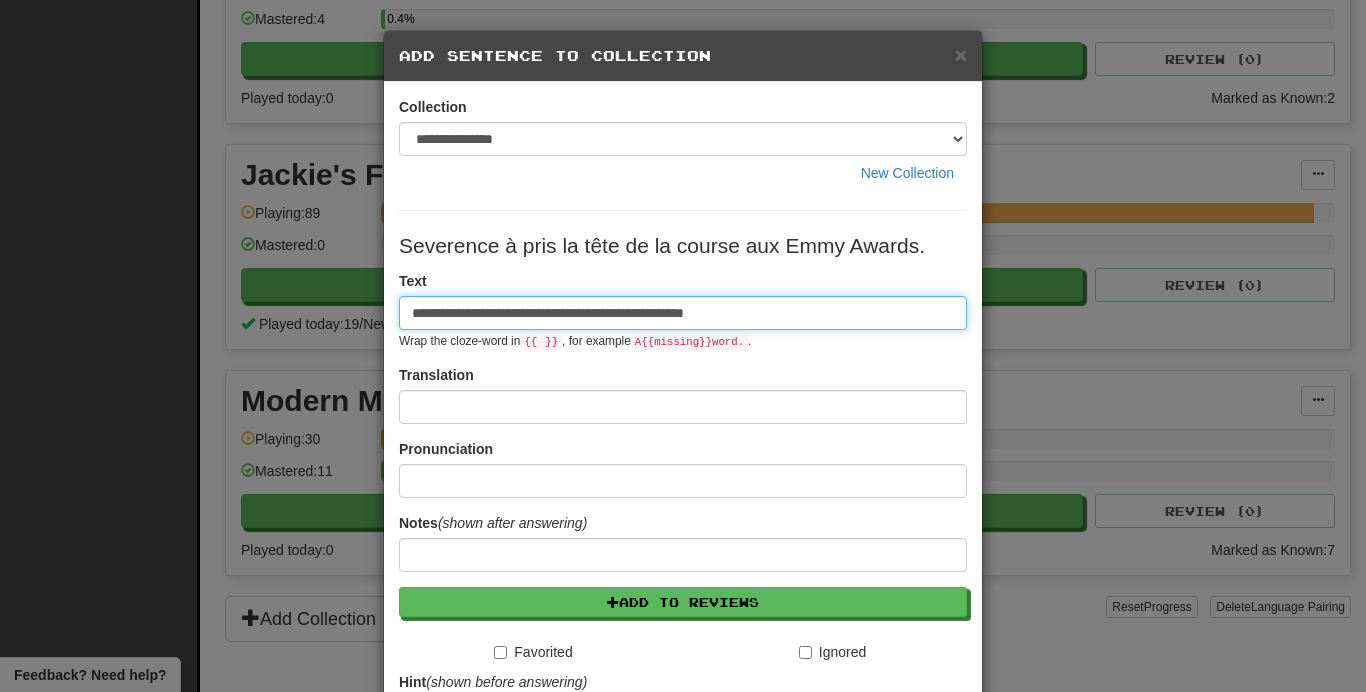 click on "**********" at bounding box center [683, 313] 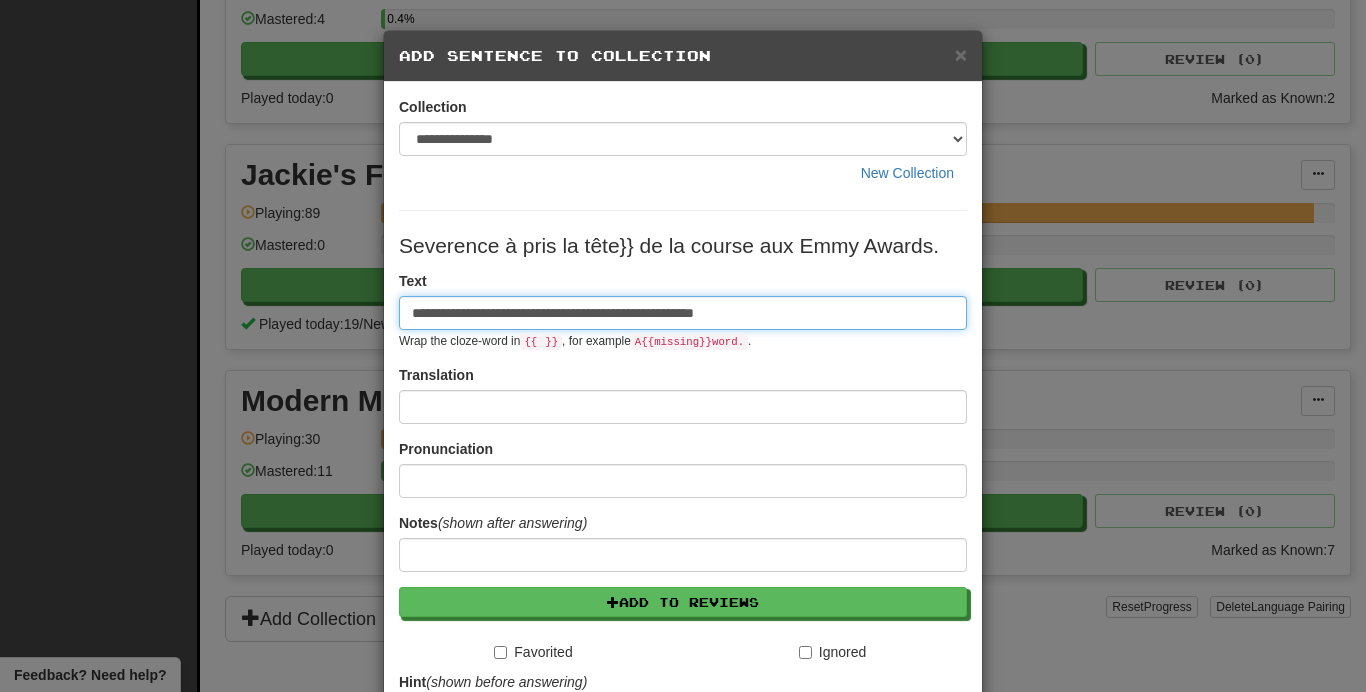 click on "**********" at bounding box center (683, 313) 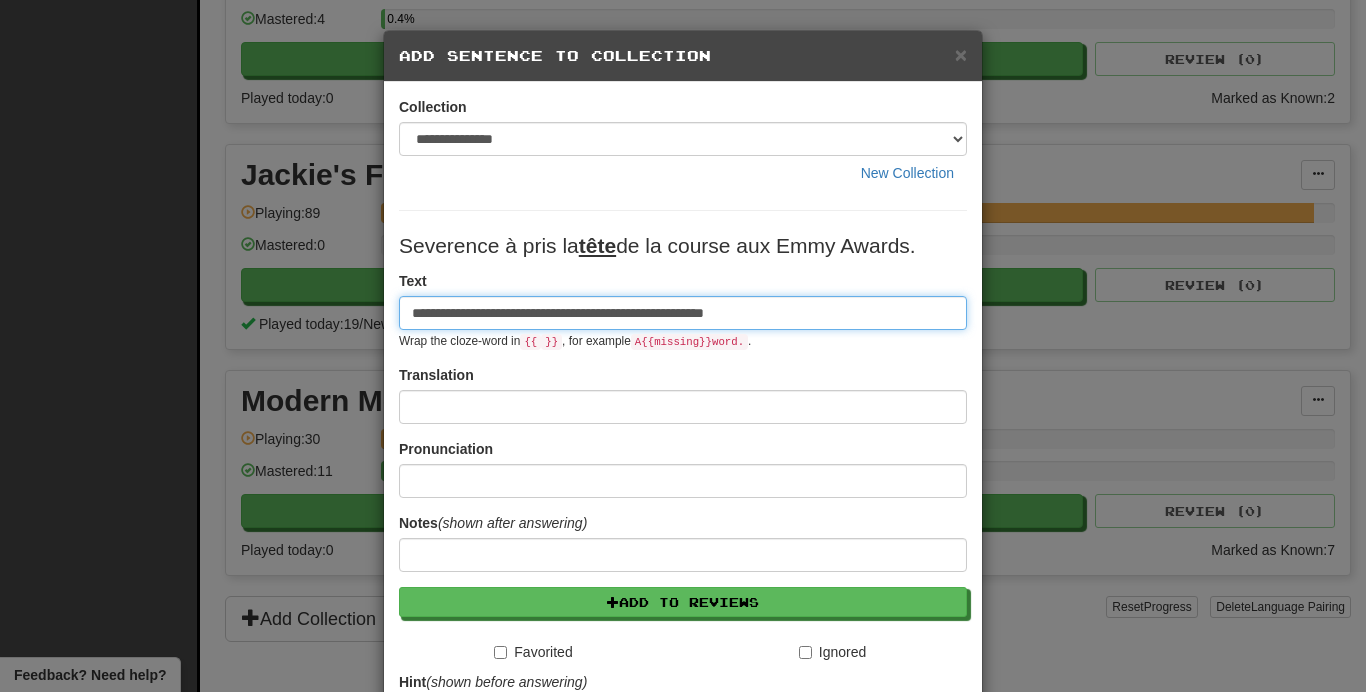 type on "**********" 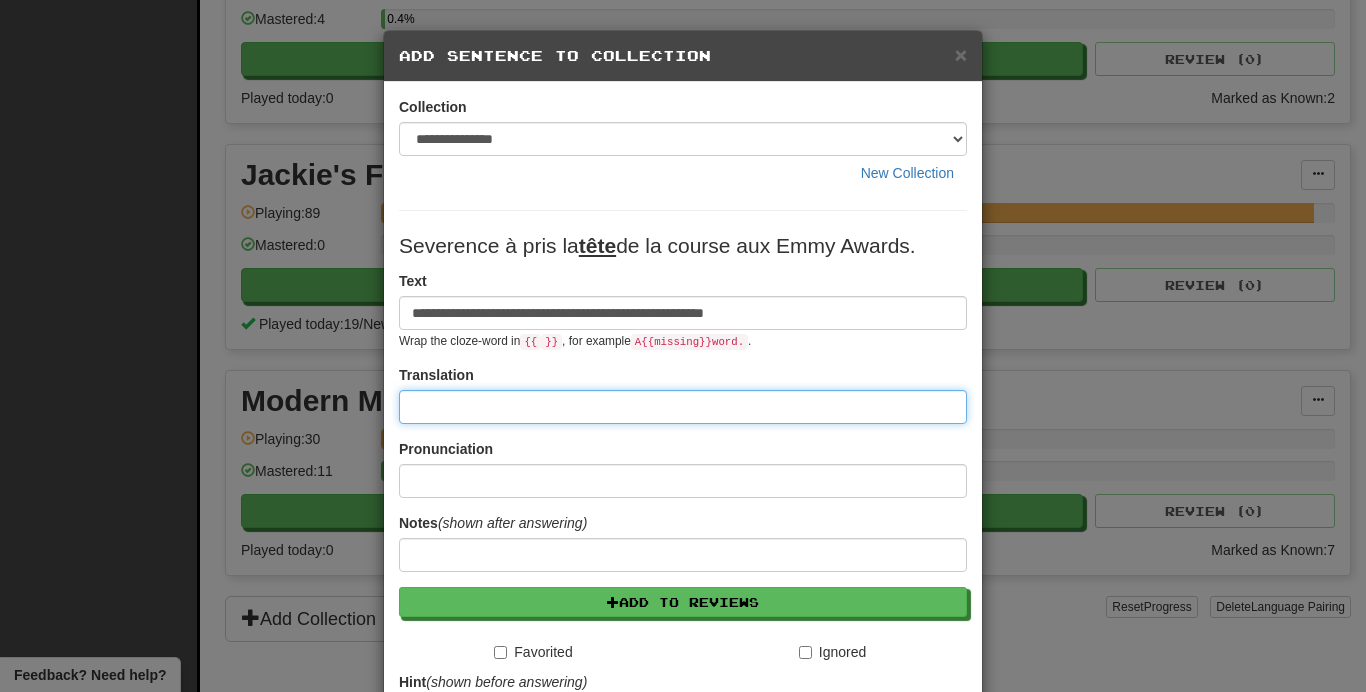 click at bounding box center [683, 407] 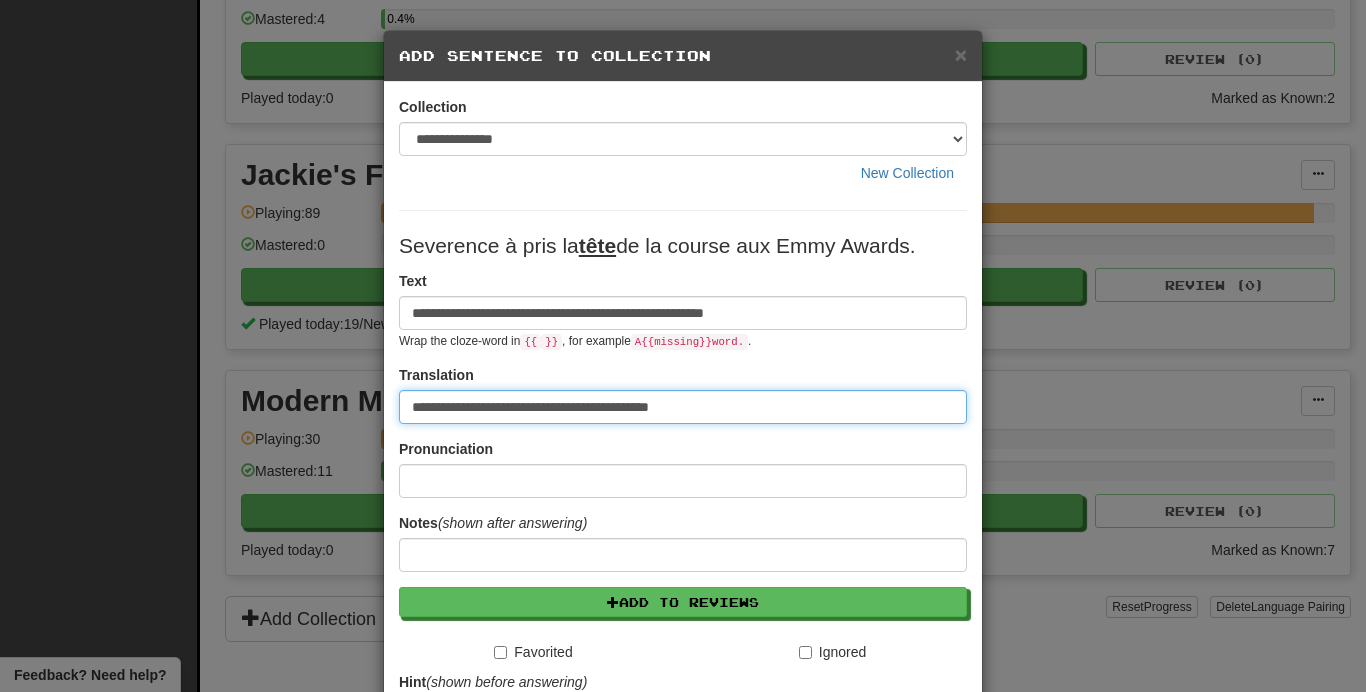 click on "**********" at bounding box center (683, 407) 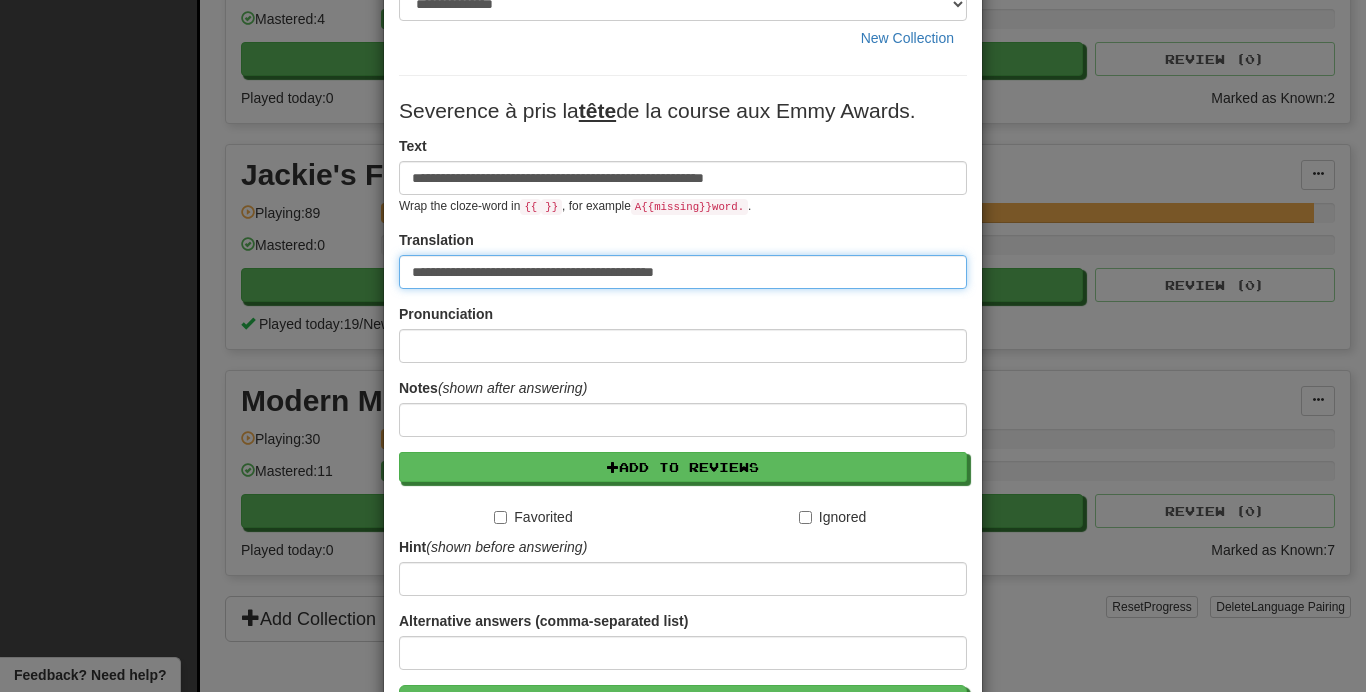 scroll, scrollTop: 285, scrollLeft: 0, axis: vertical 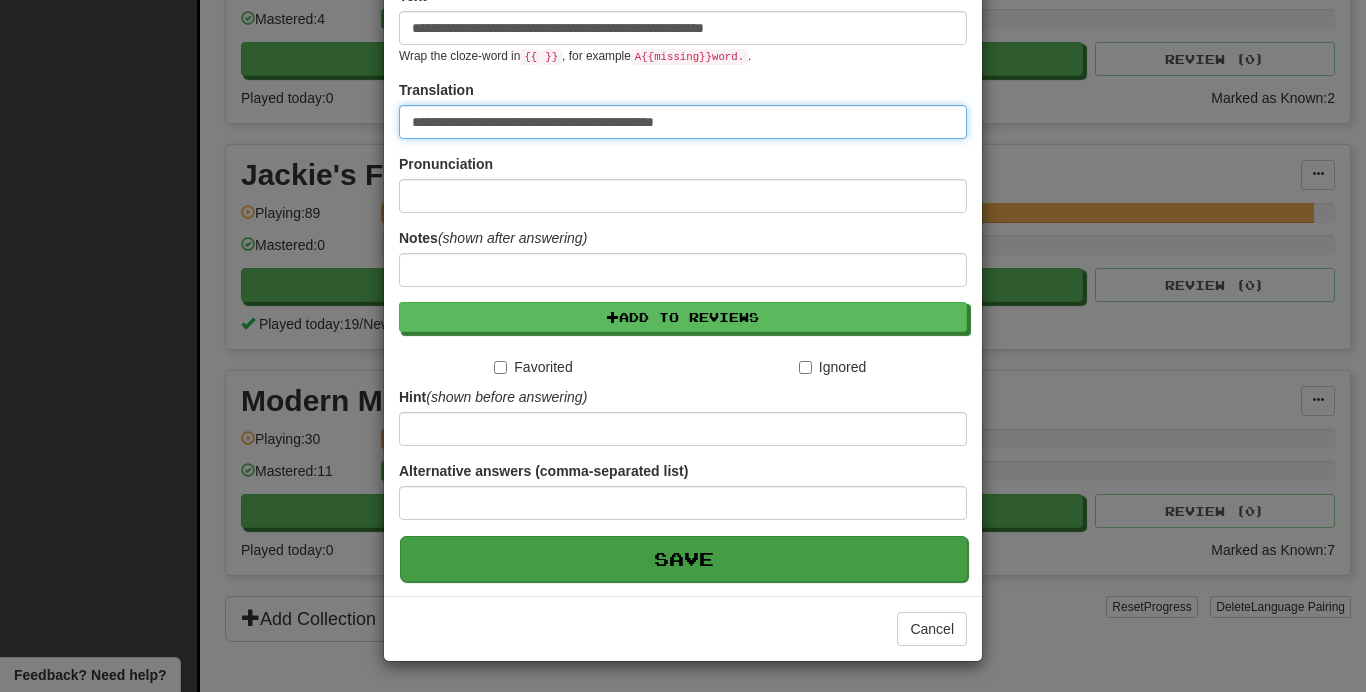 type on "**********" 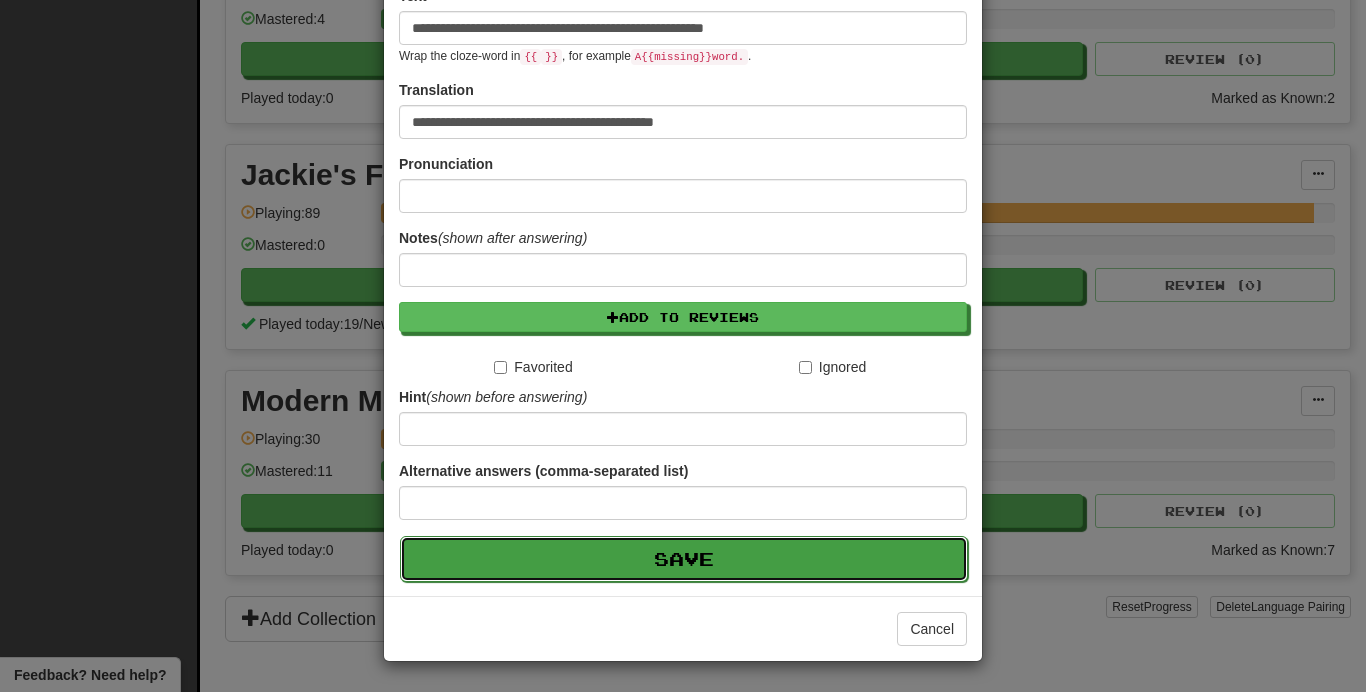 click on "Save" at bounding box center [684, 559] 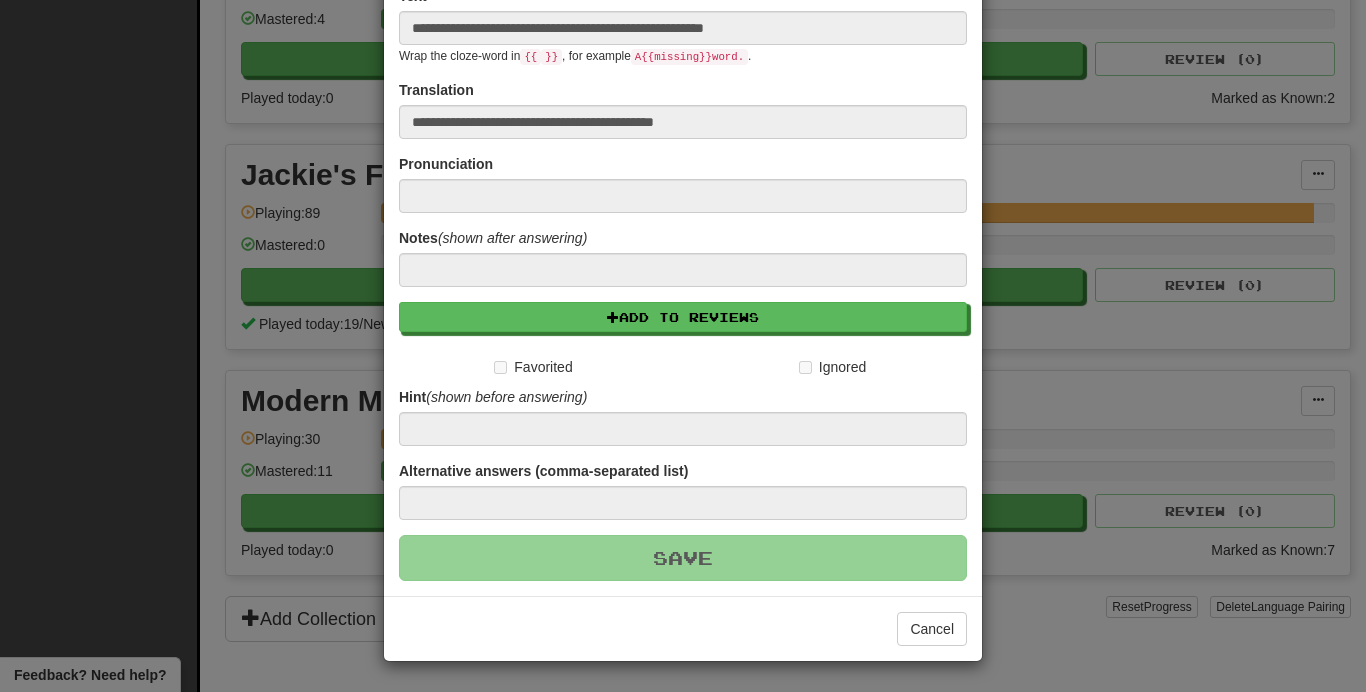 type 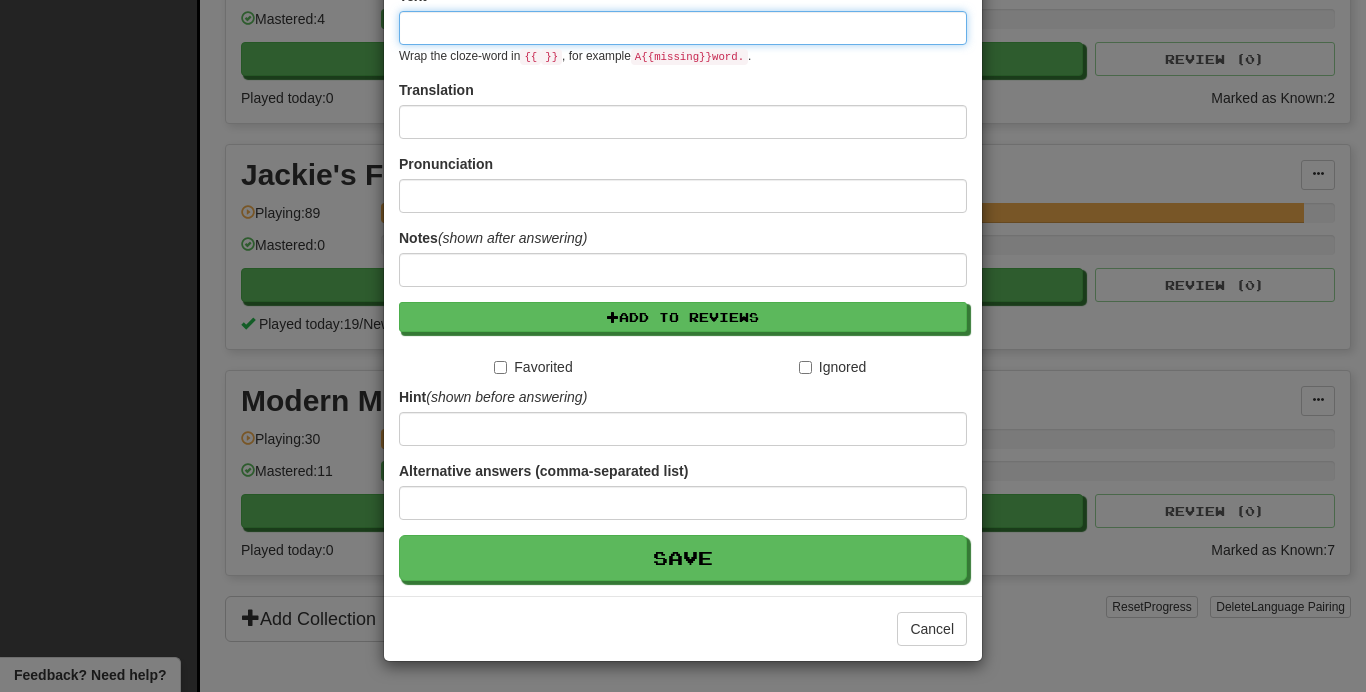 scroll, scrollTop: 0, scrollLeft: 0, axis: both 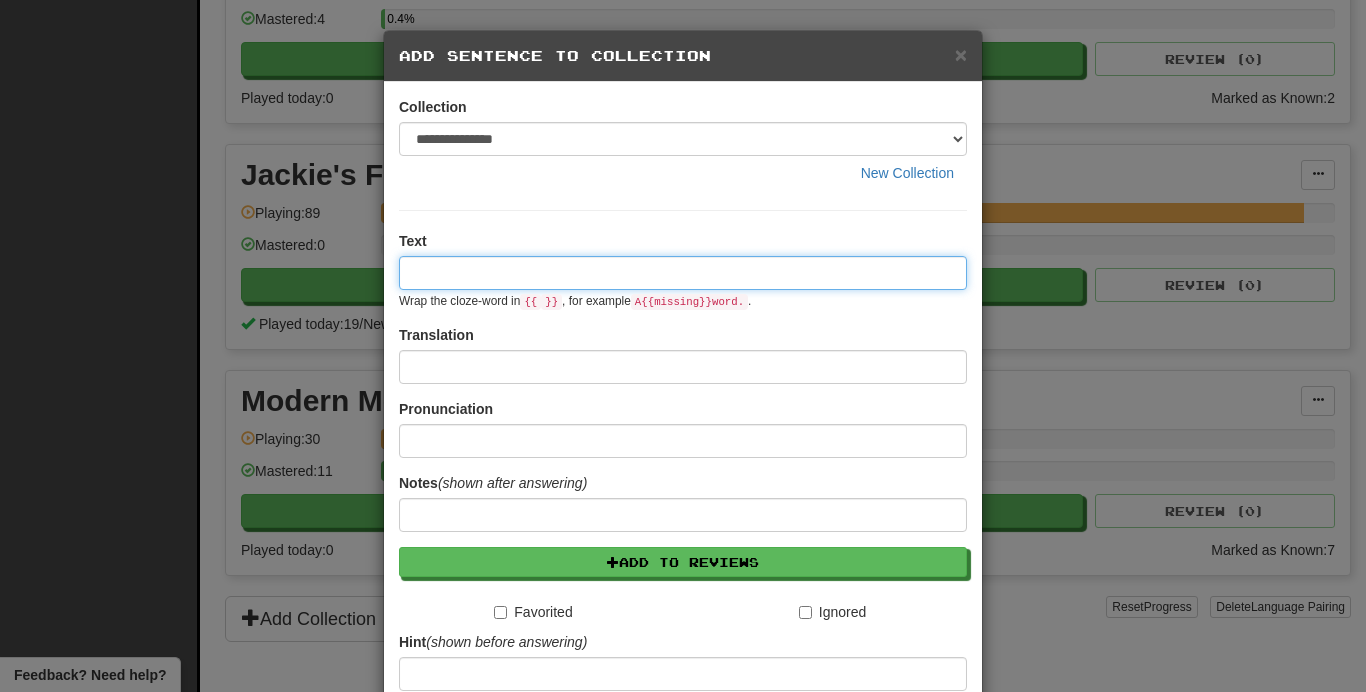 click at bounding box center (683, 273) 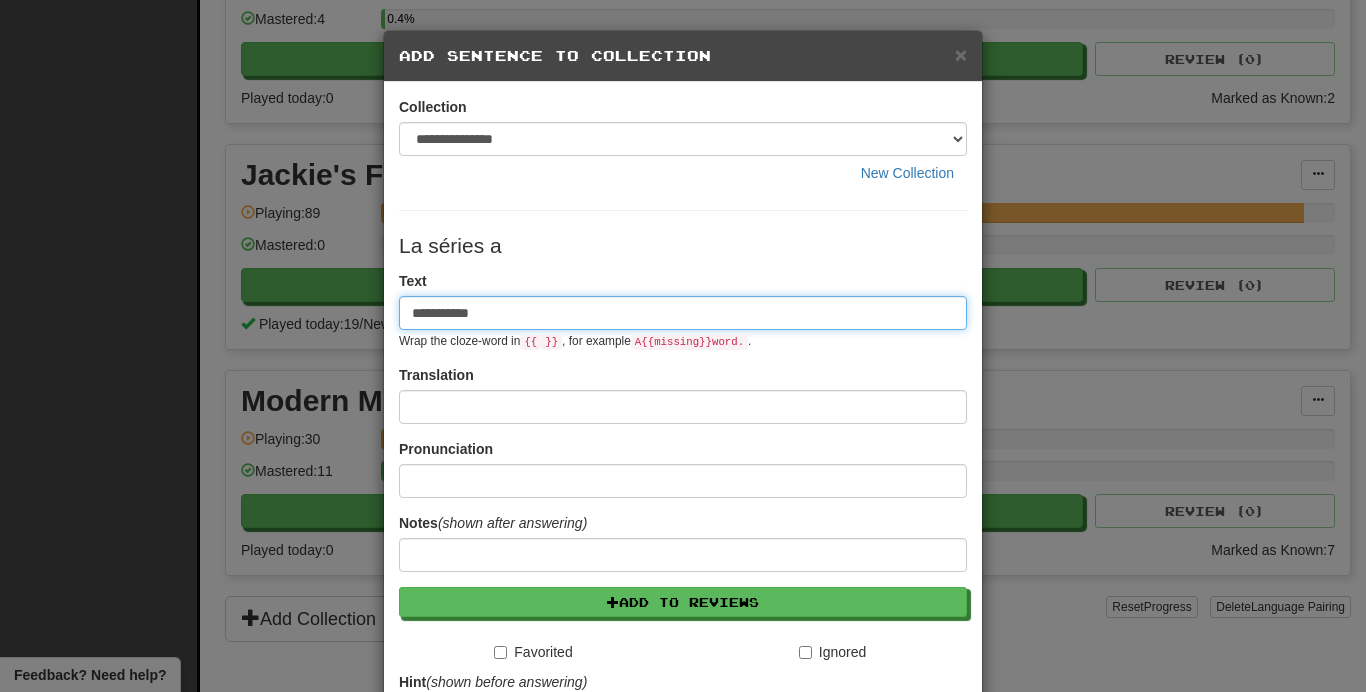 click on "**********" at bounding box center [683, 313] 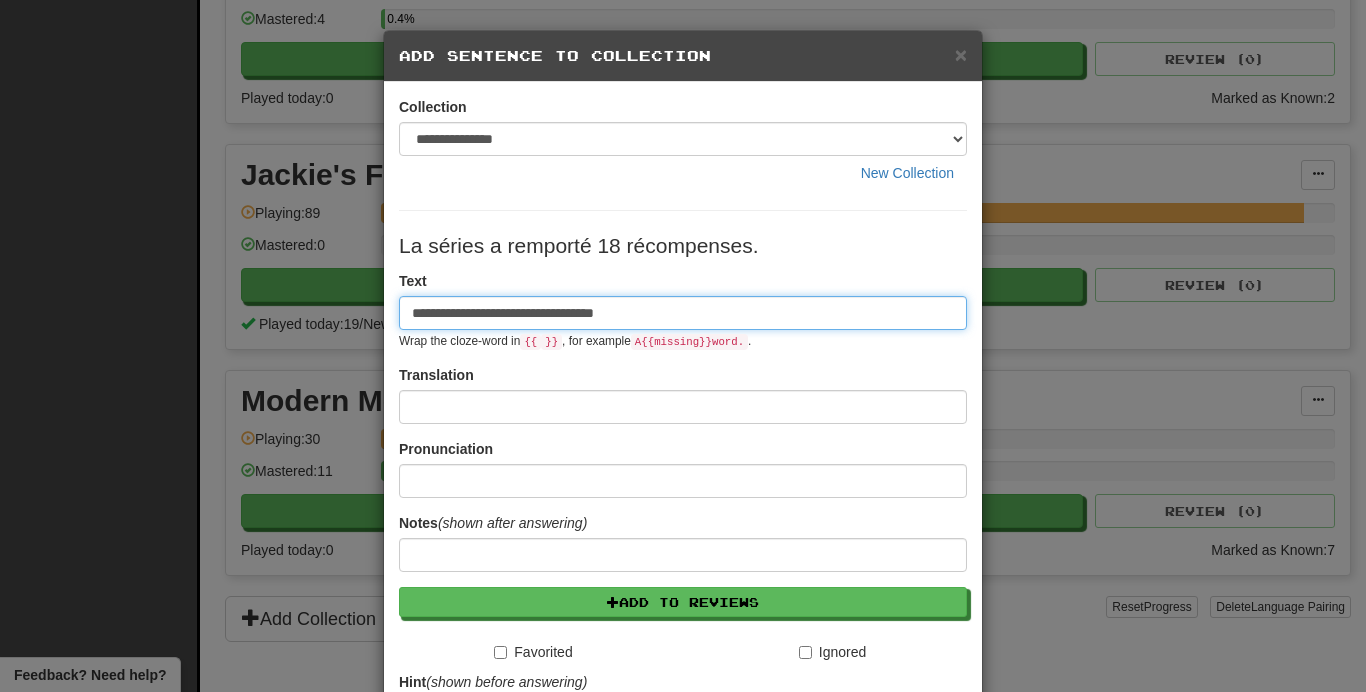 click on "**********" at bounding box center [683, 313] 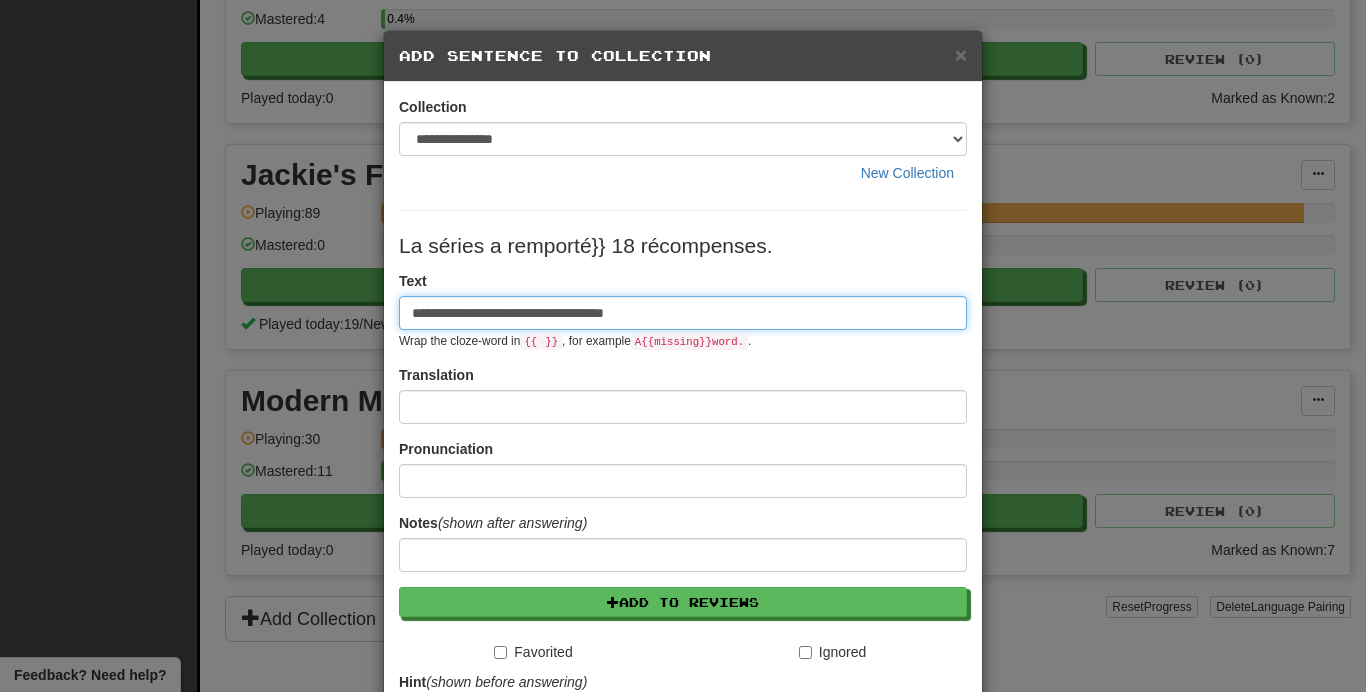click on "**********" at bounding box center (683, 313) 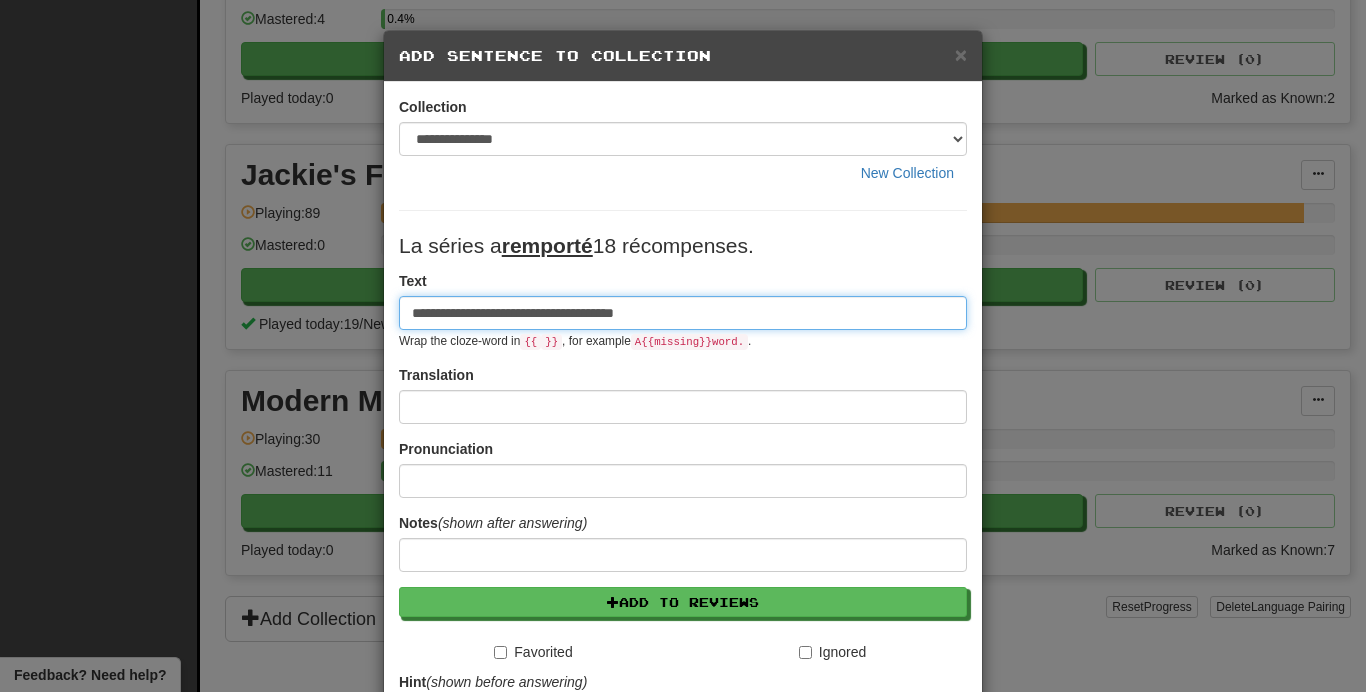 type on "**********" 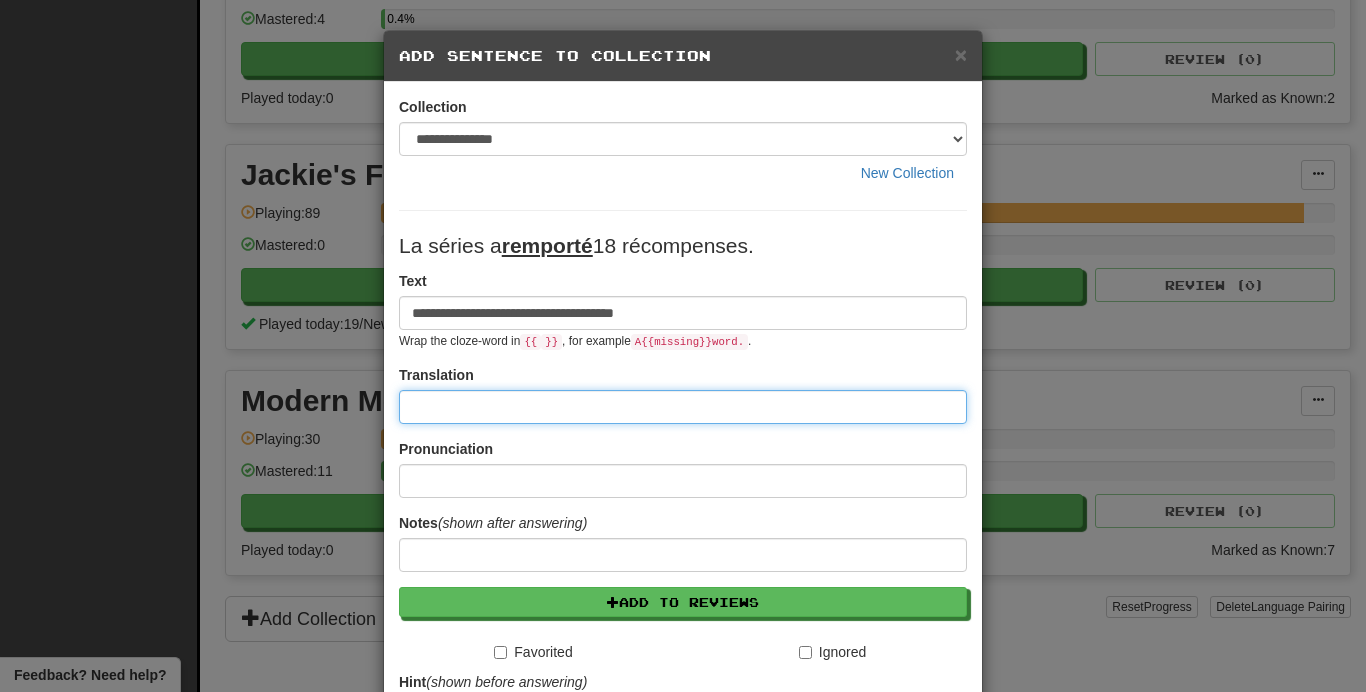 click at bounding box center [683, 407] 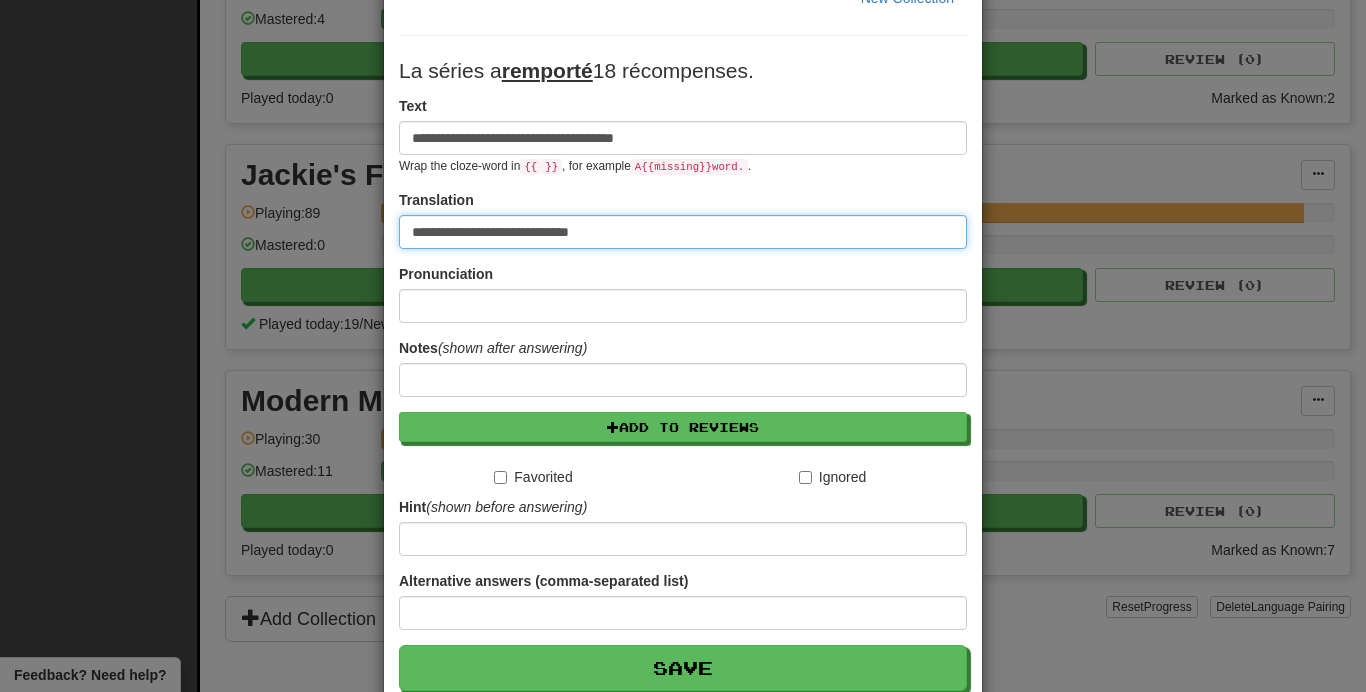 scroll, scrollTop: 285, scrollLeft: 0, axis: vertical 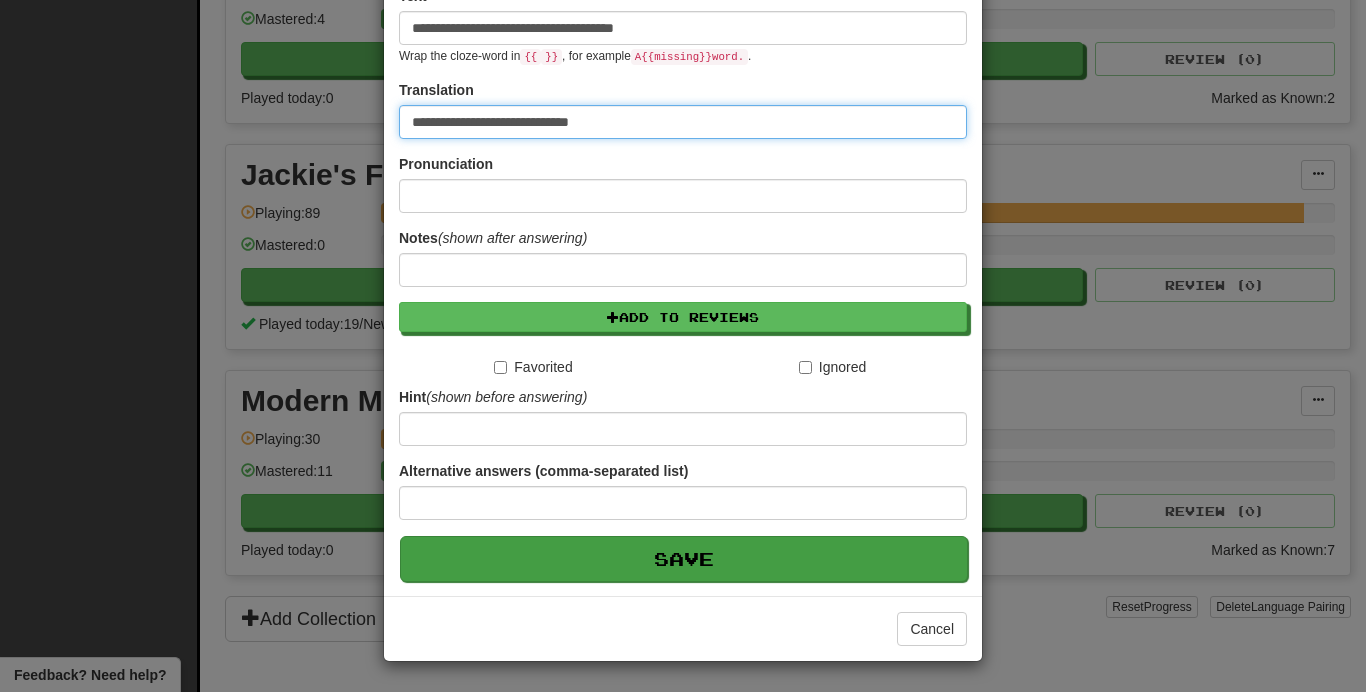 type on "**********" 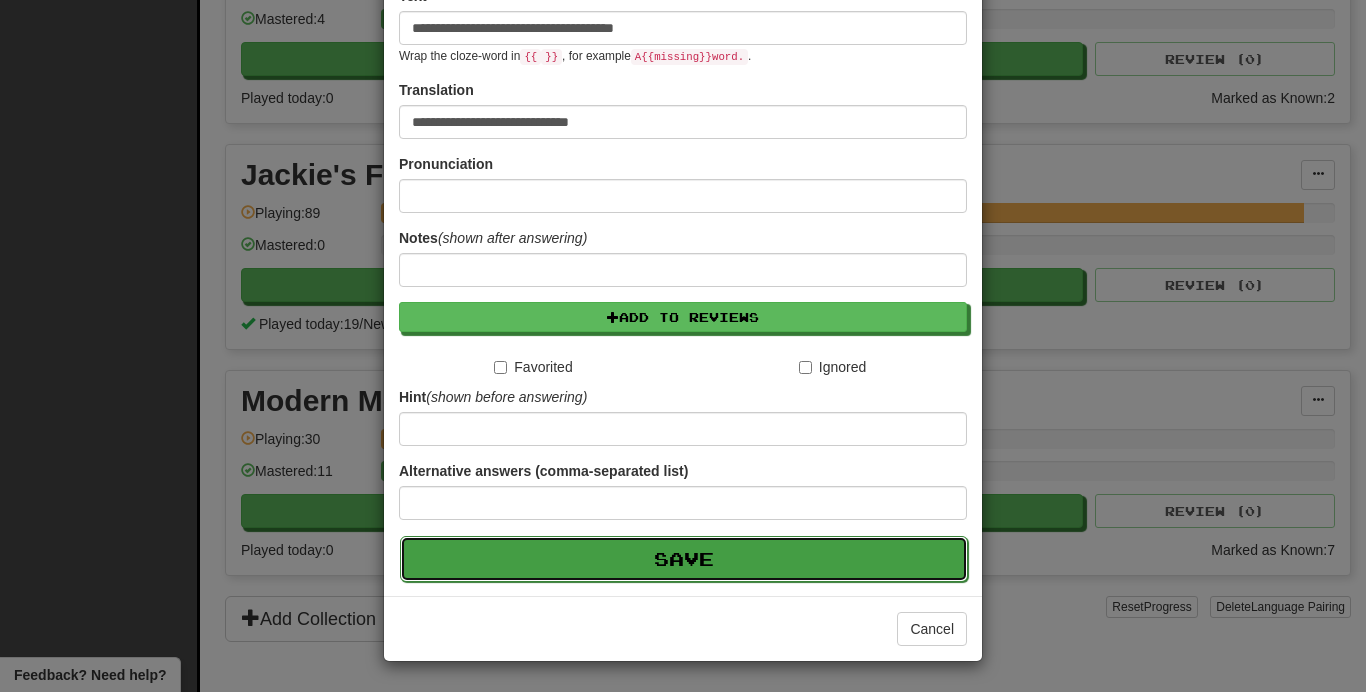 click on "Save" at bounding box center (684, 559) 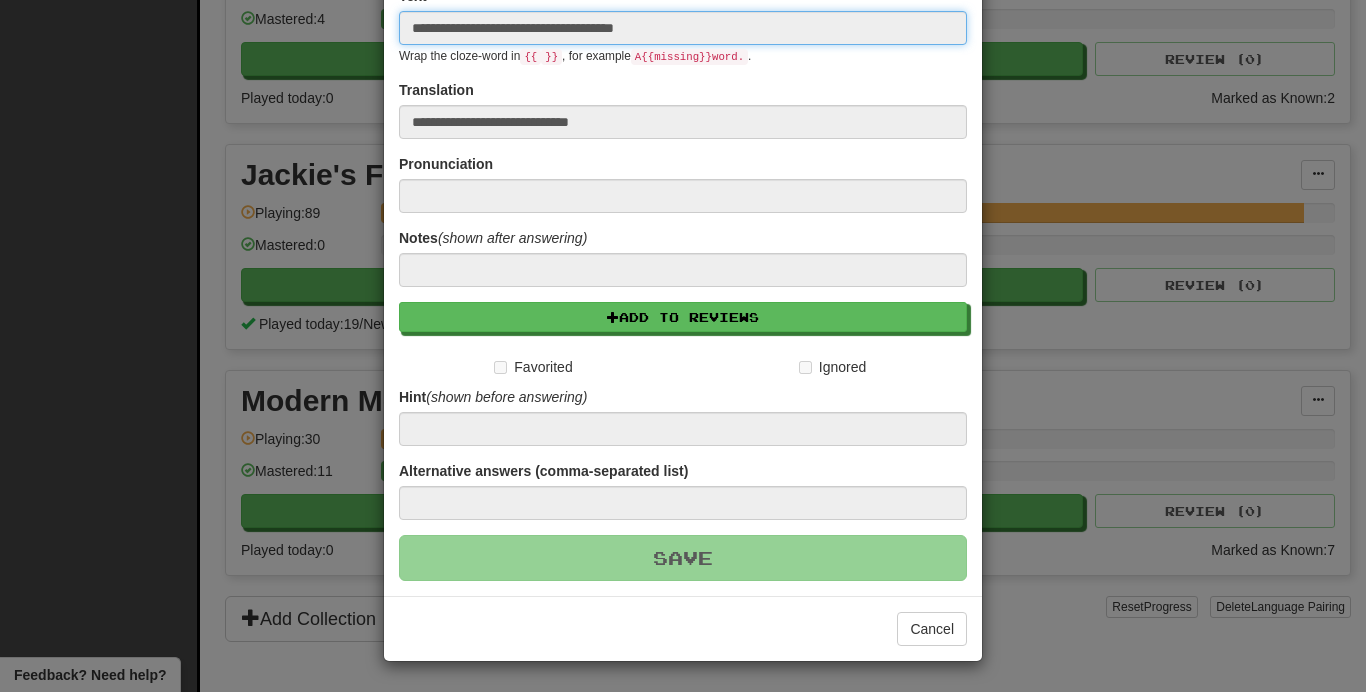 type 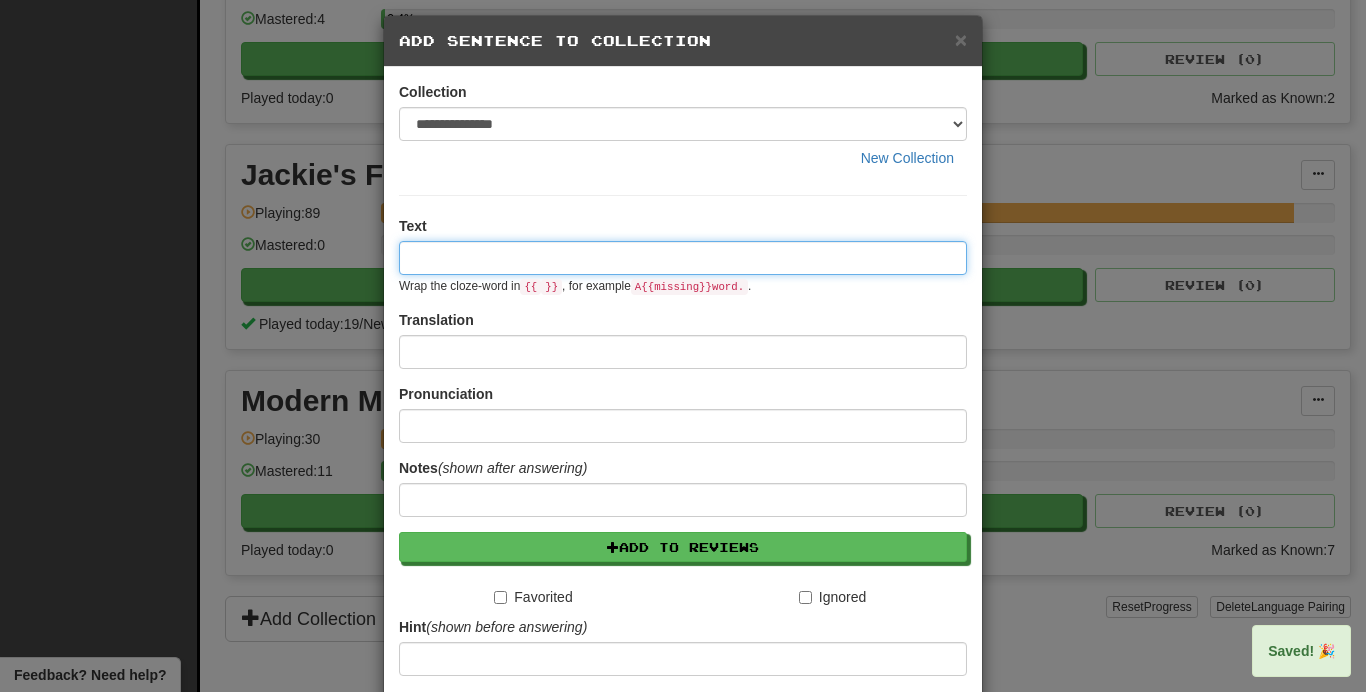 scroll, scrollTop: 0, scrollLeft: 0, axis: both 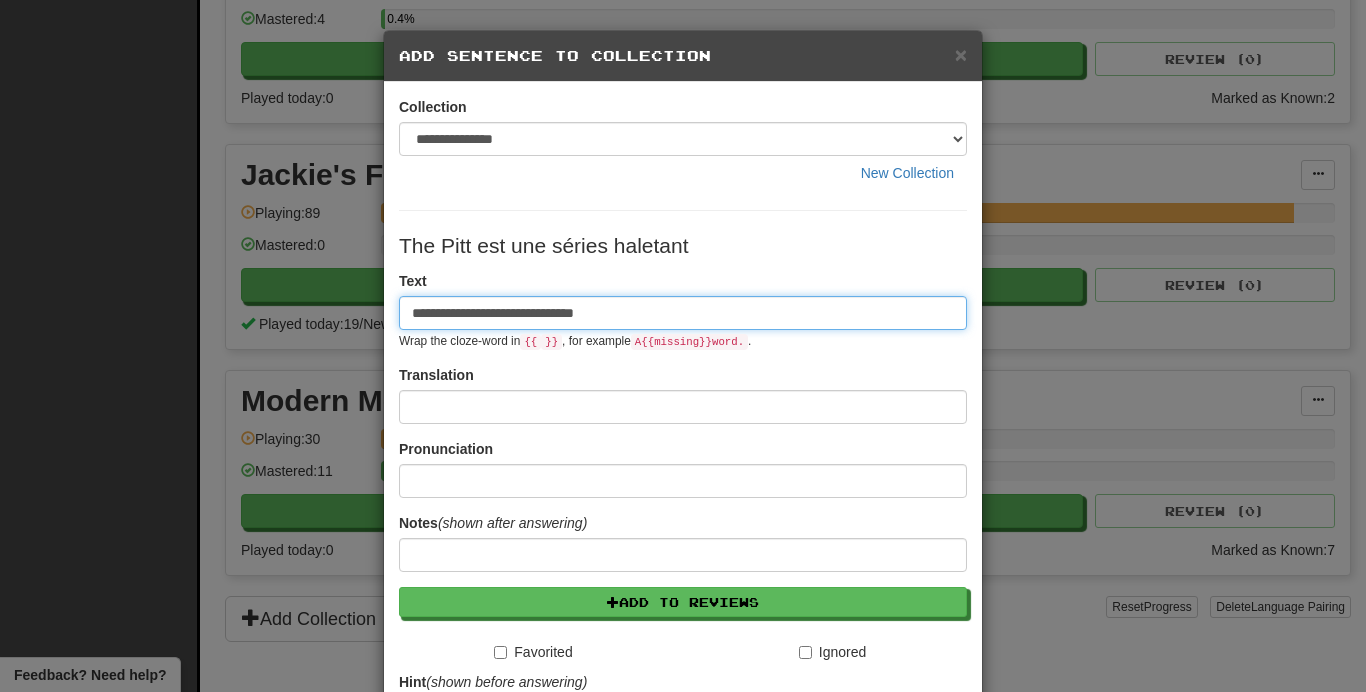 drag, startPoint x: 550, startPoint y: 311, endPoint x: 516, endPoint y: 311, distance: 34 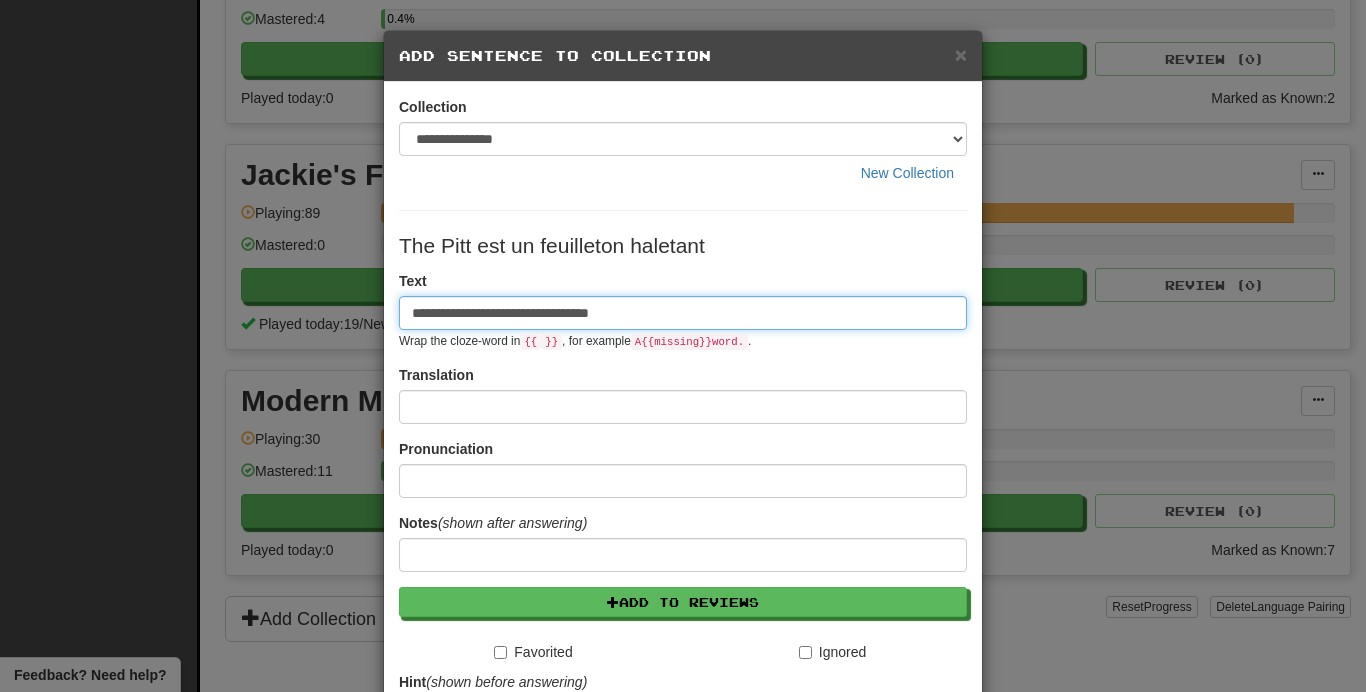 click on "**********" at bounding box center [683, 313] 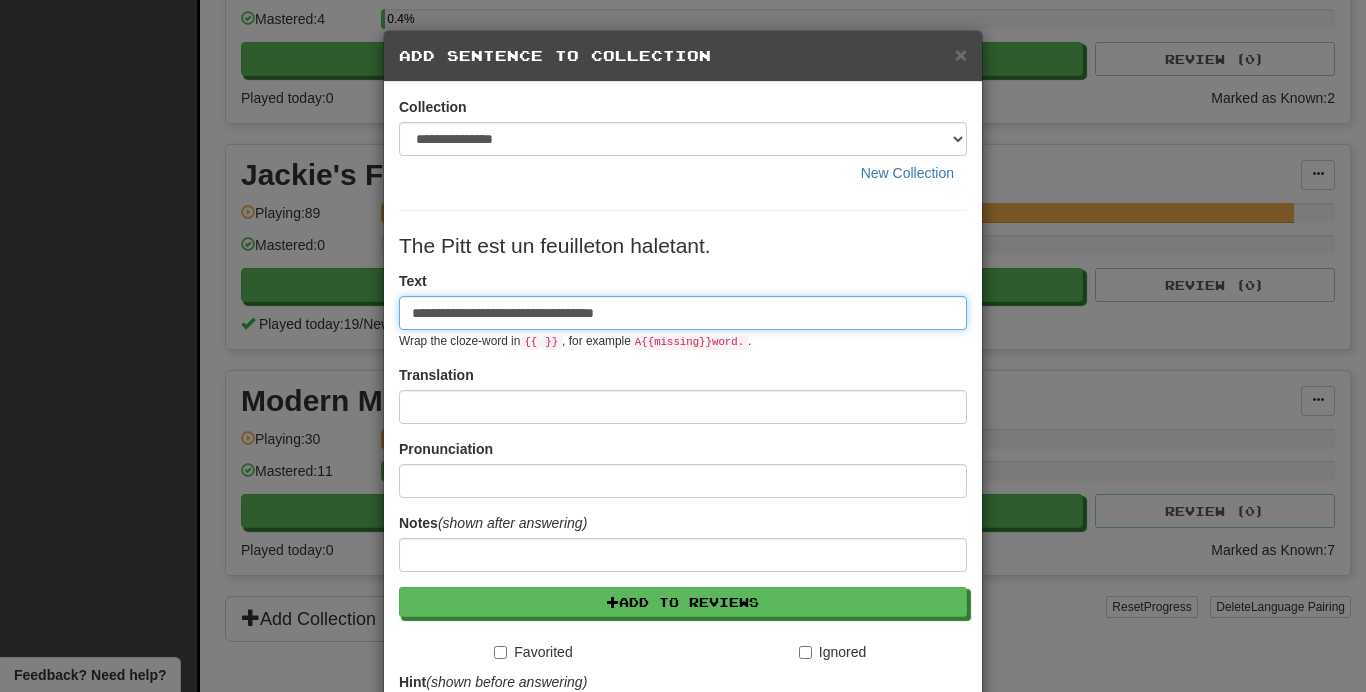 type on "**********" 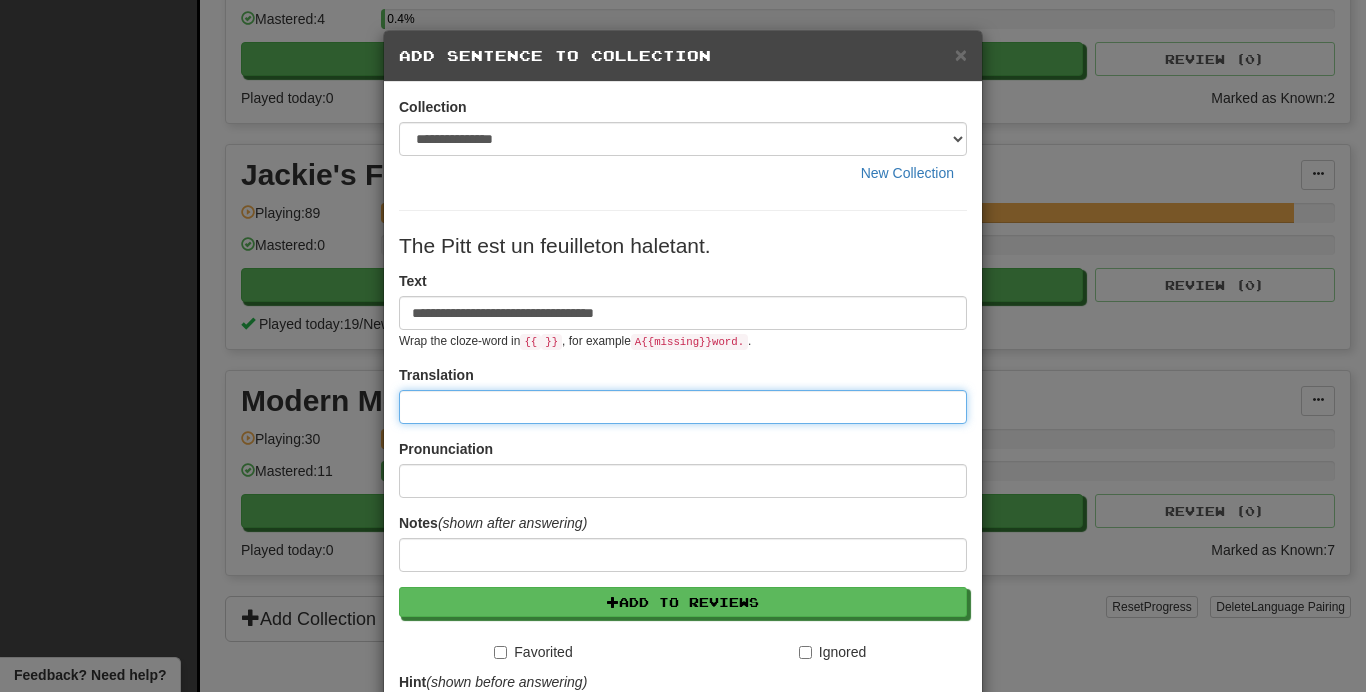 click at bounding box center (683, 407) 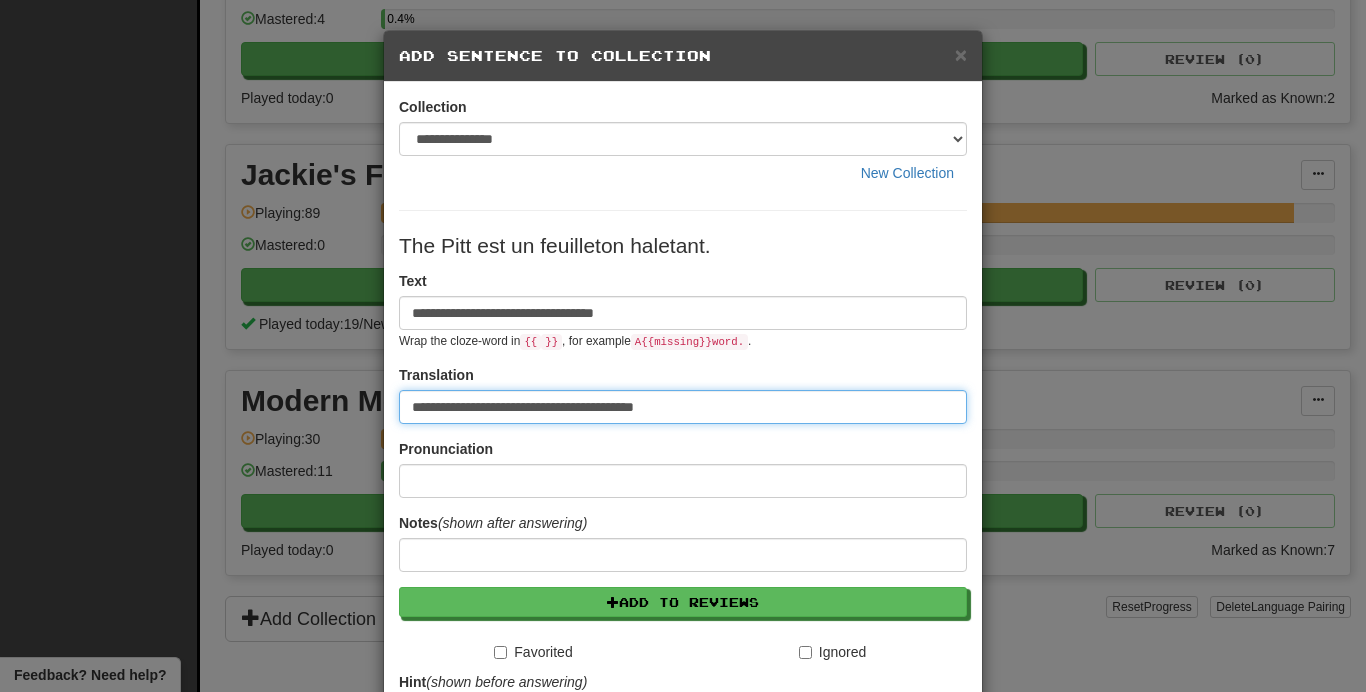 click on "**********" at bounding box center (683, 407) 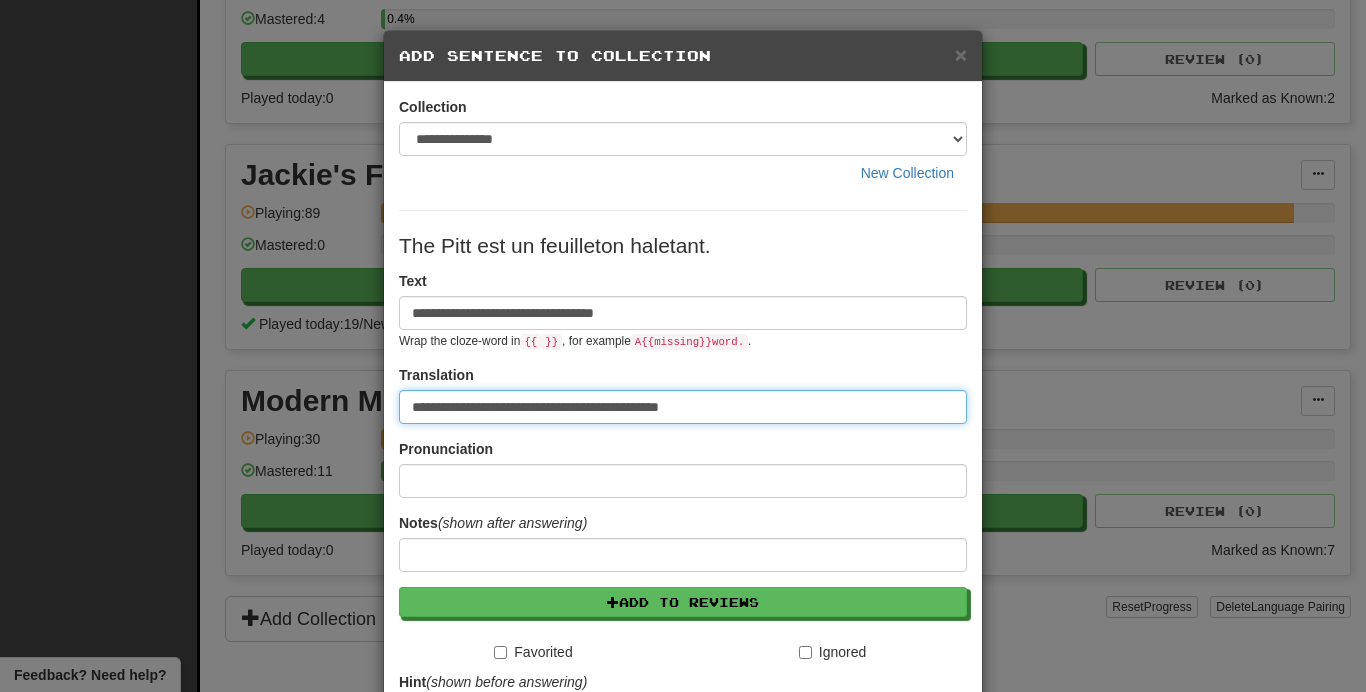 type on "**********" 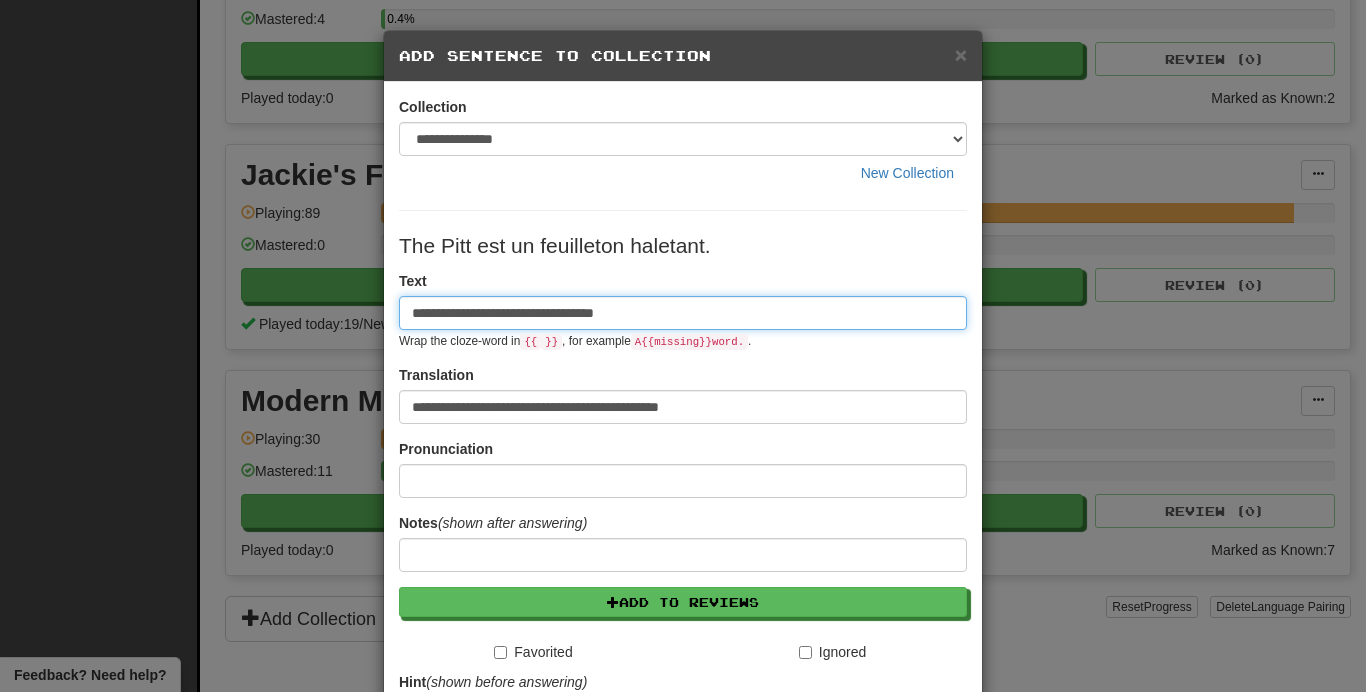 click on "**********" at bounding box center [683, 313] 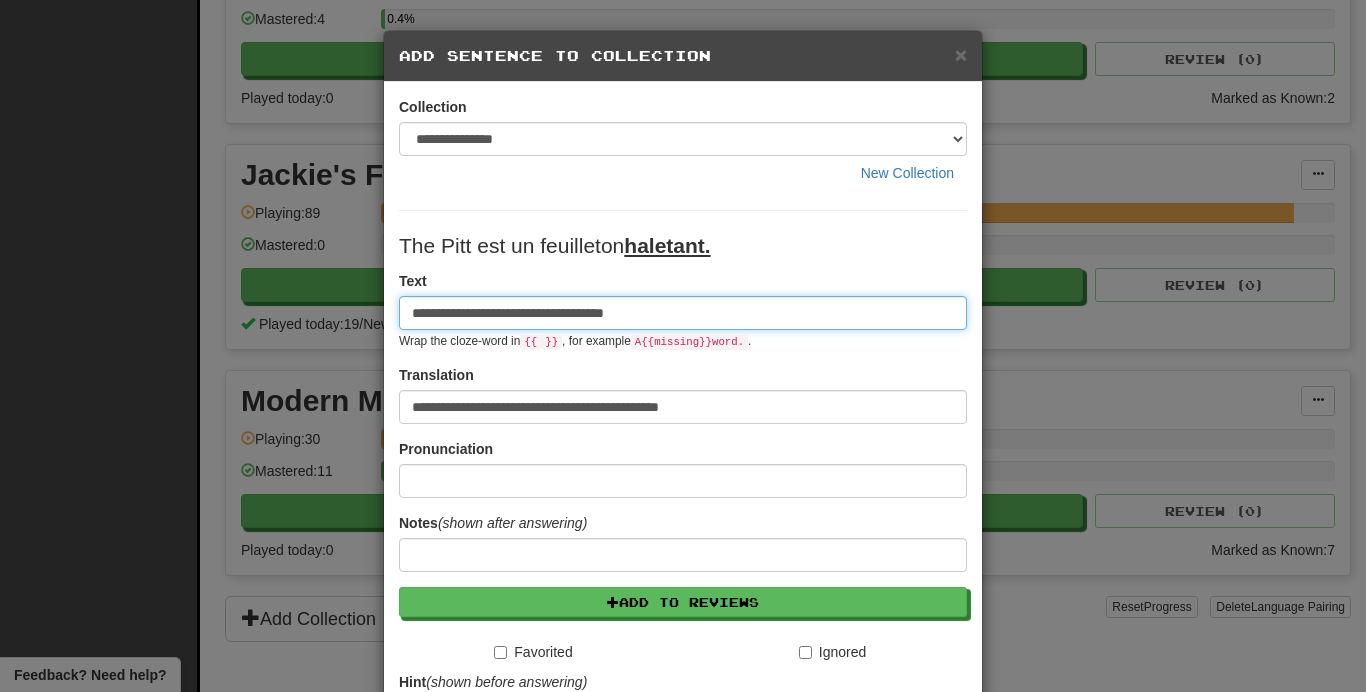 click on "**********" at bounding box center (683, 313) 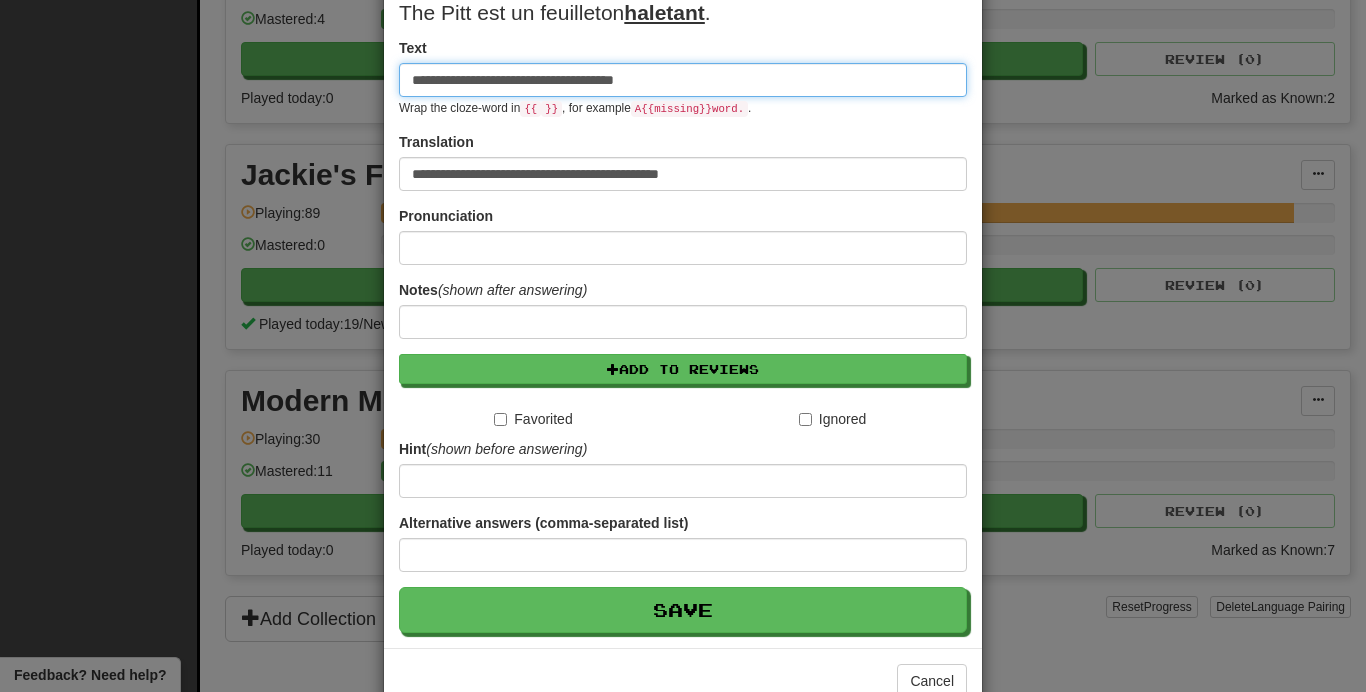 scroll, scrollTop: 285, scrollLeft: 0, axis: vertical 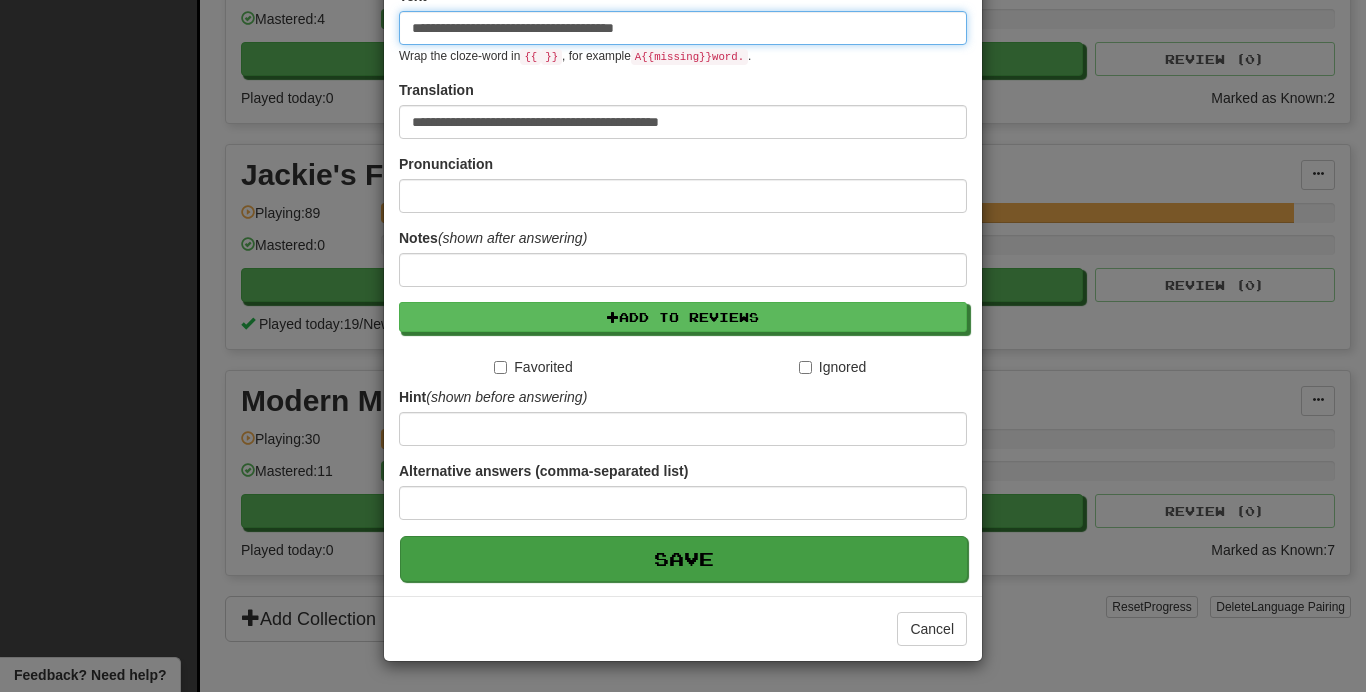 type on "**********" 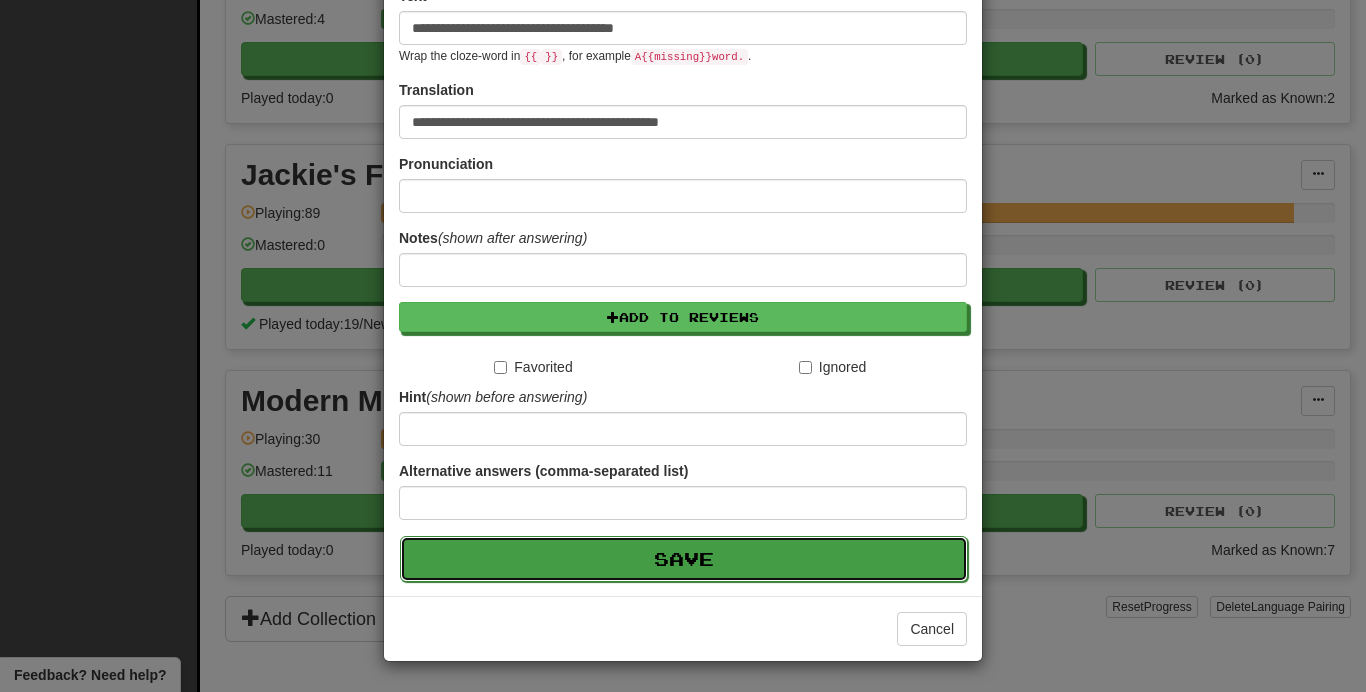 click on "Save" at bounding box center (684, 559) 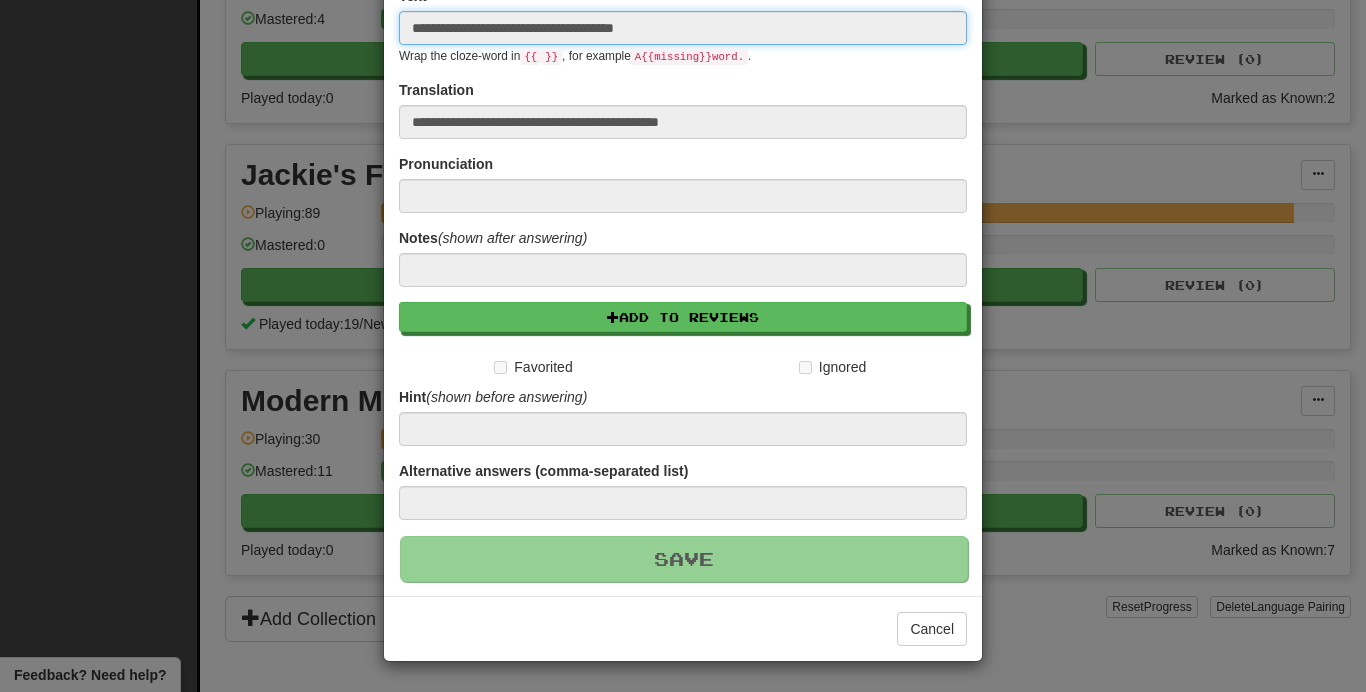 type 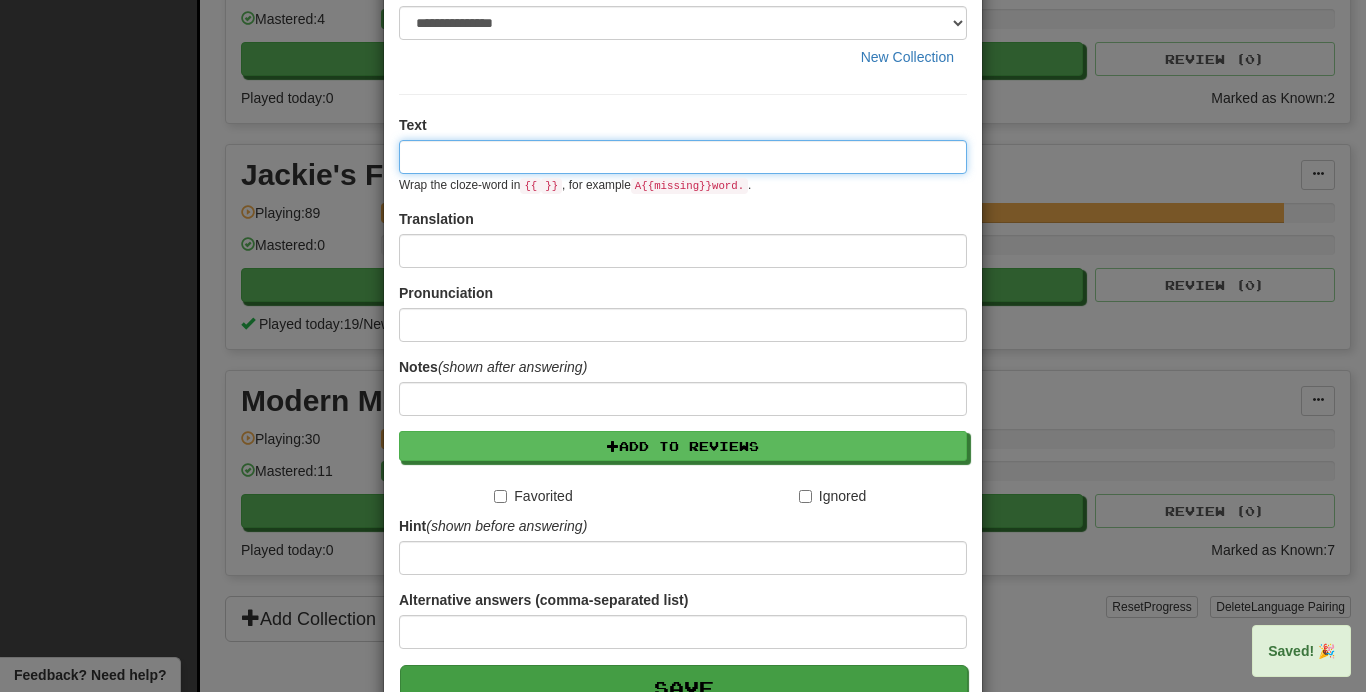 scroll, scrollTop: 0, scrollLeft: 0, axis: both 